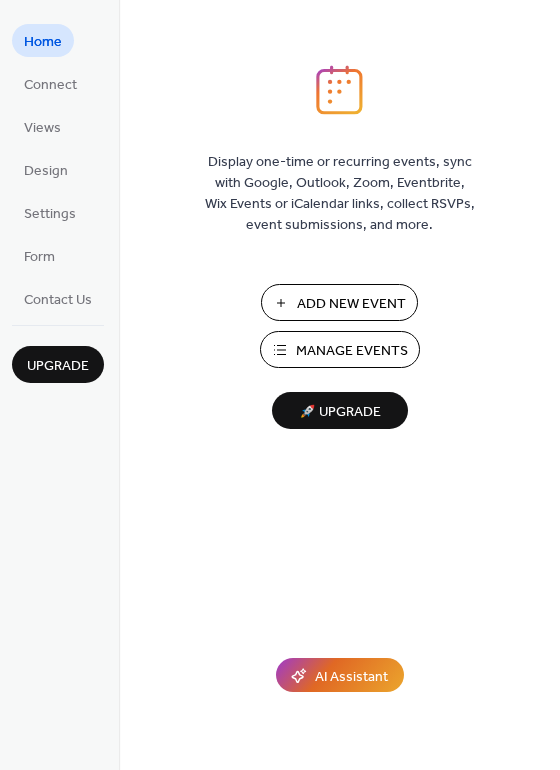 scroll, scrollTop: 0, scrollLeft: 0, axis: both 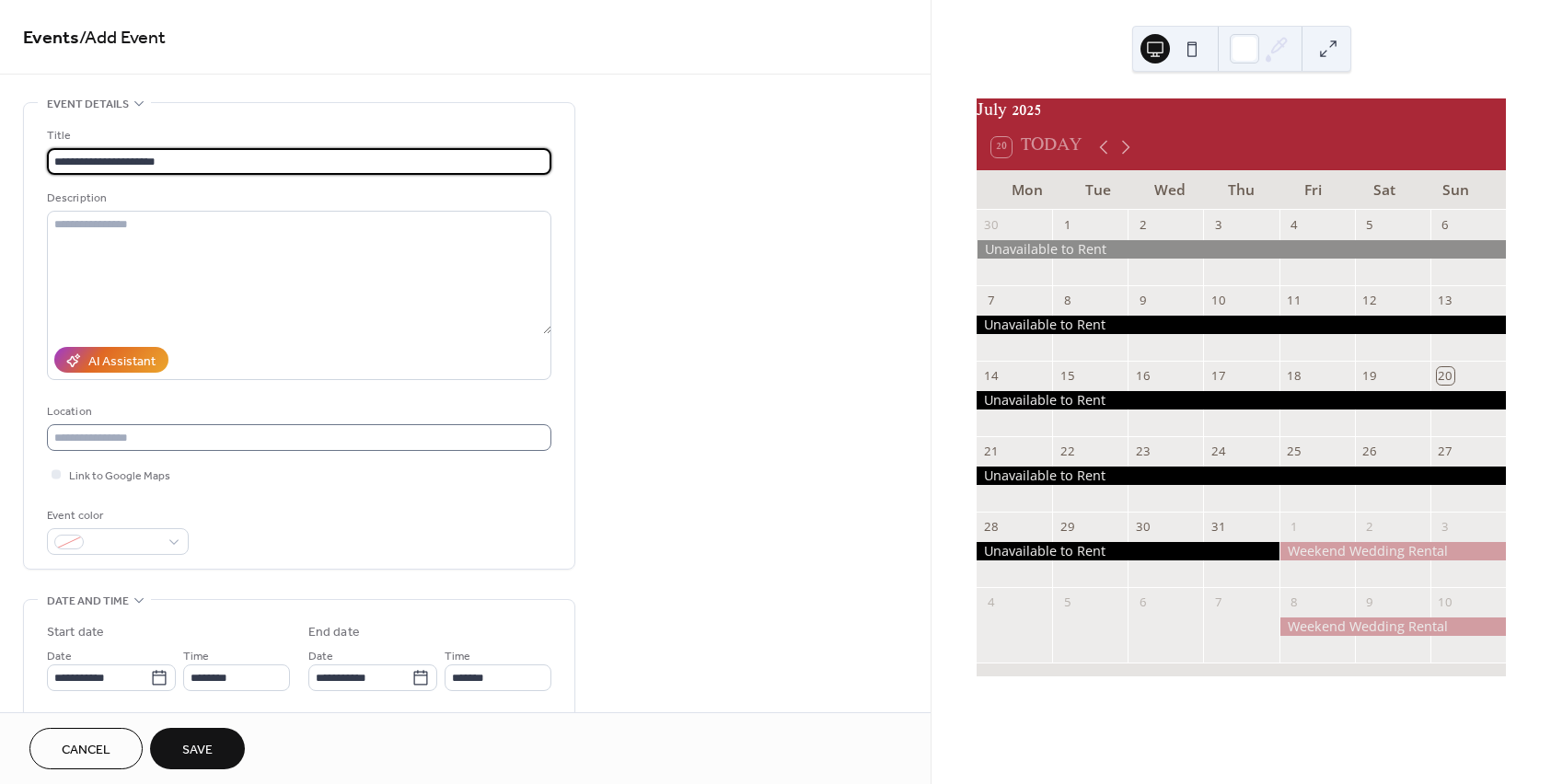 type on "**********" 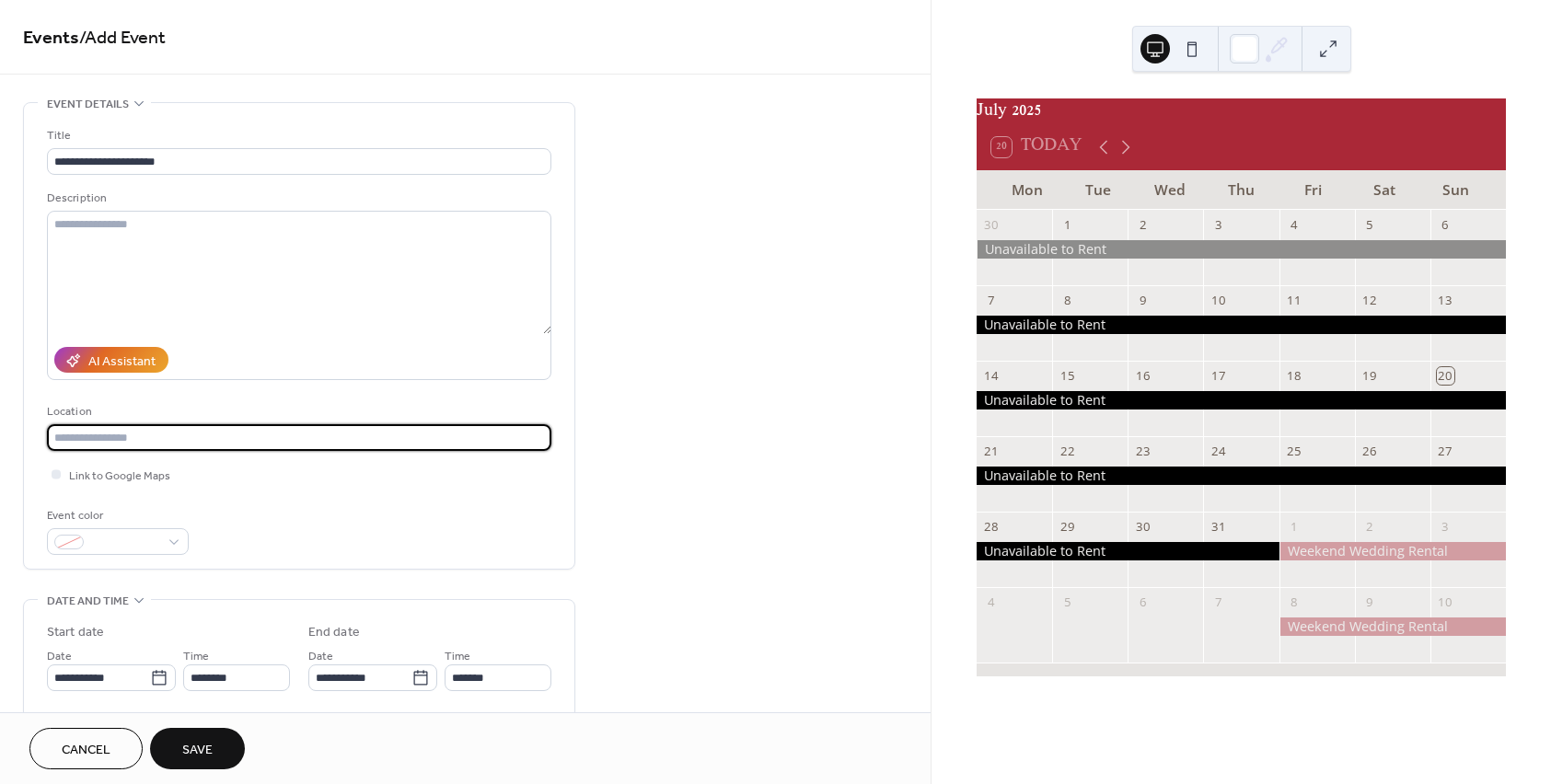 click at bounding box center (299, 437) 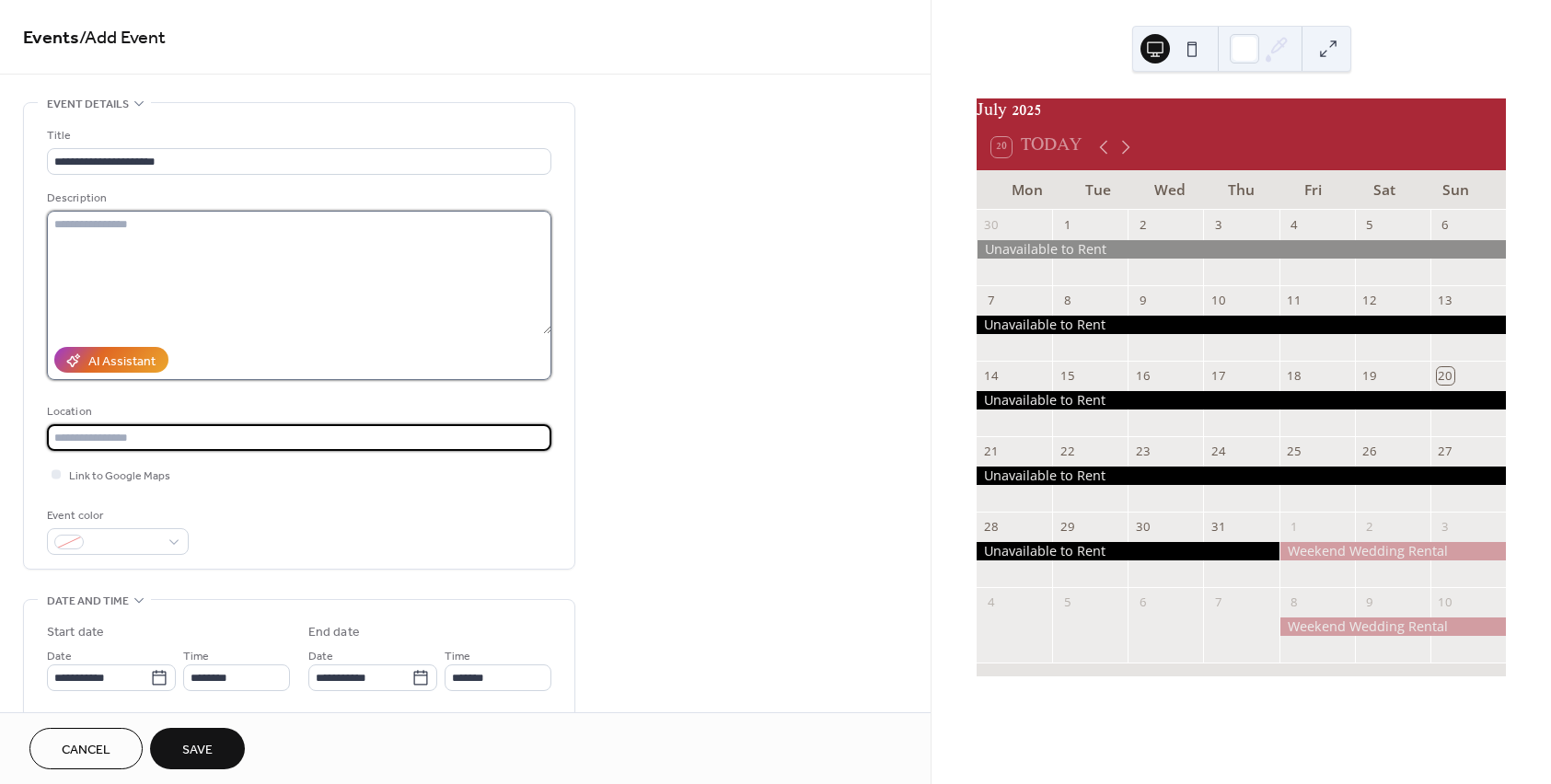 click at bounding box center (299, 272) 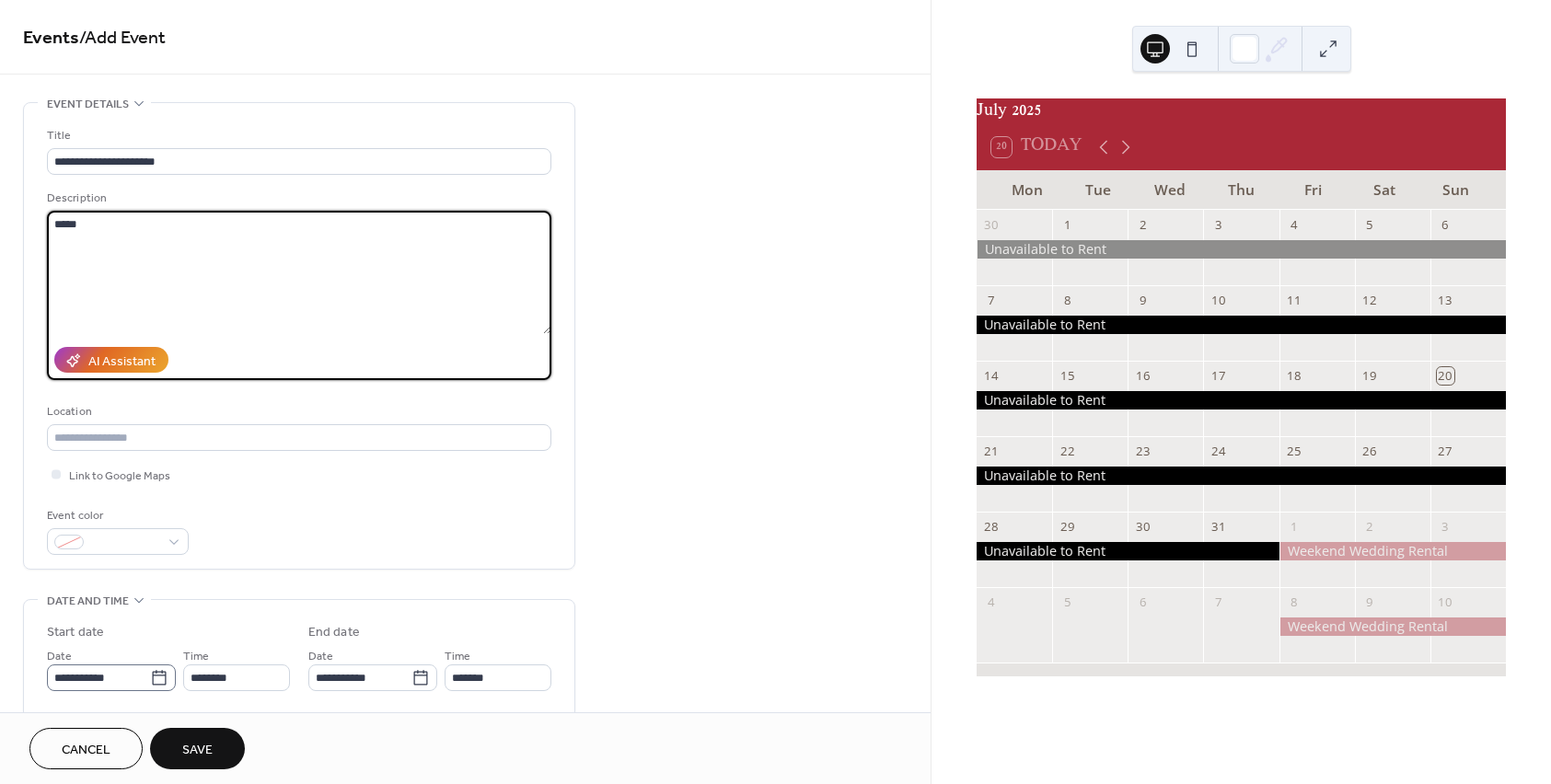 type on "*****" 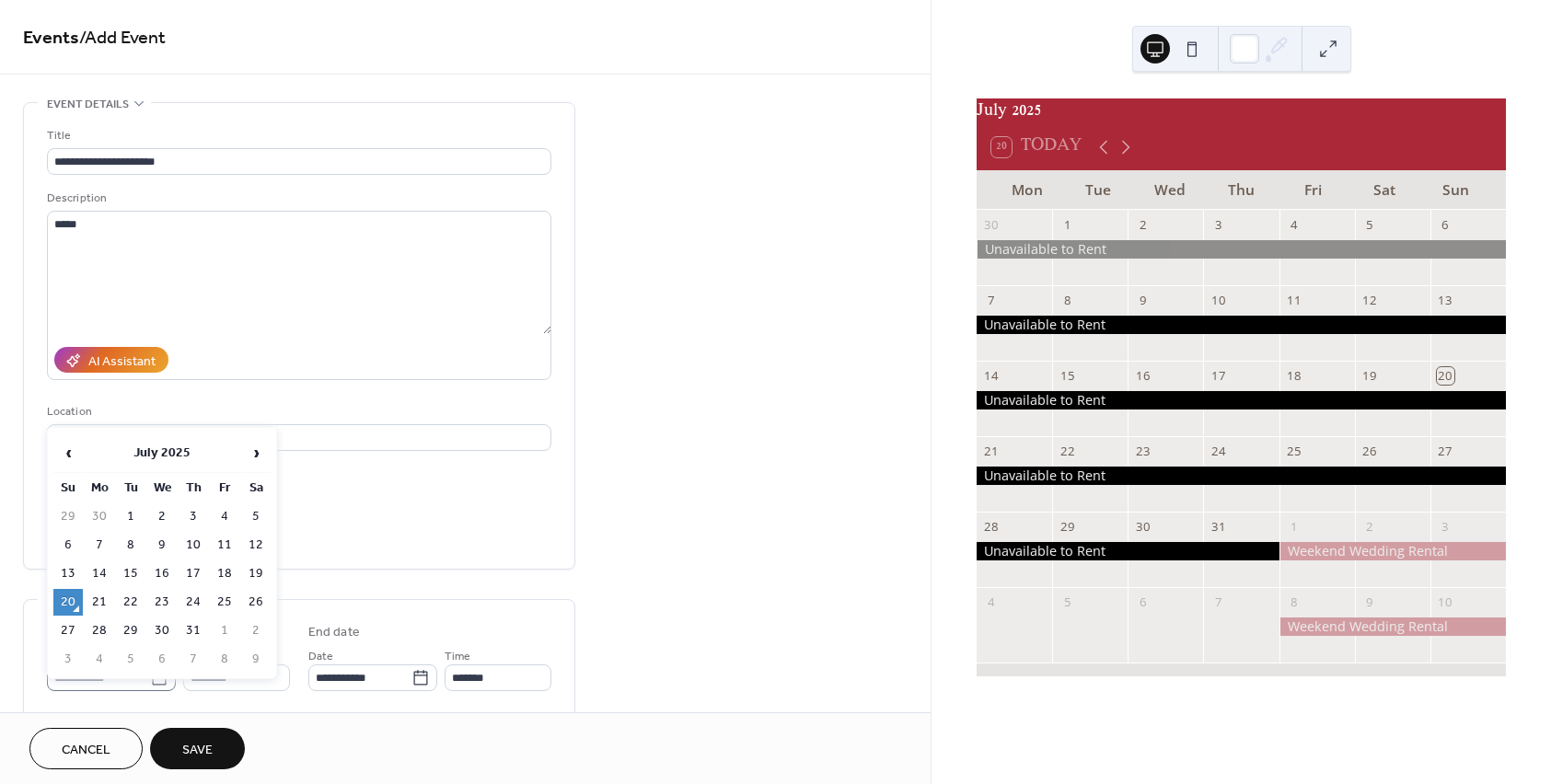 click 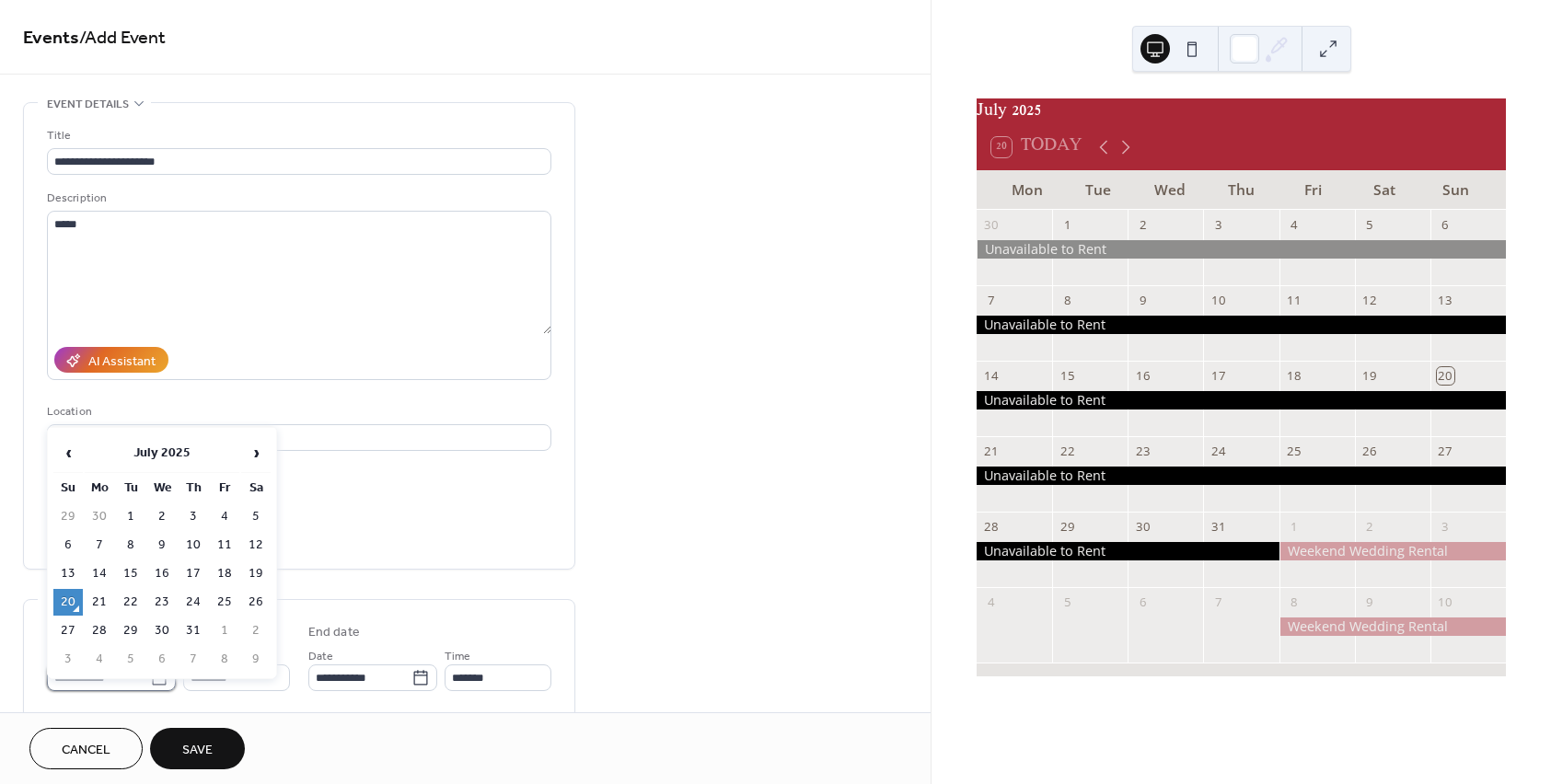 click on "**********" at bounding box center [98, 677] 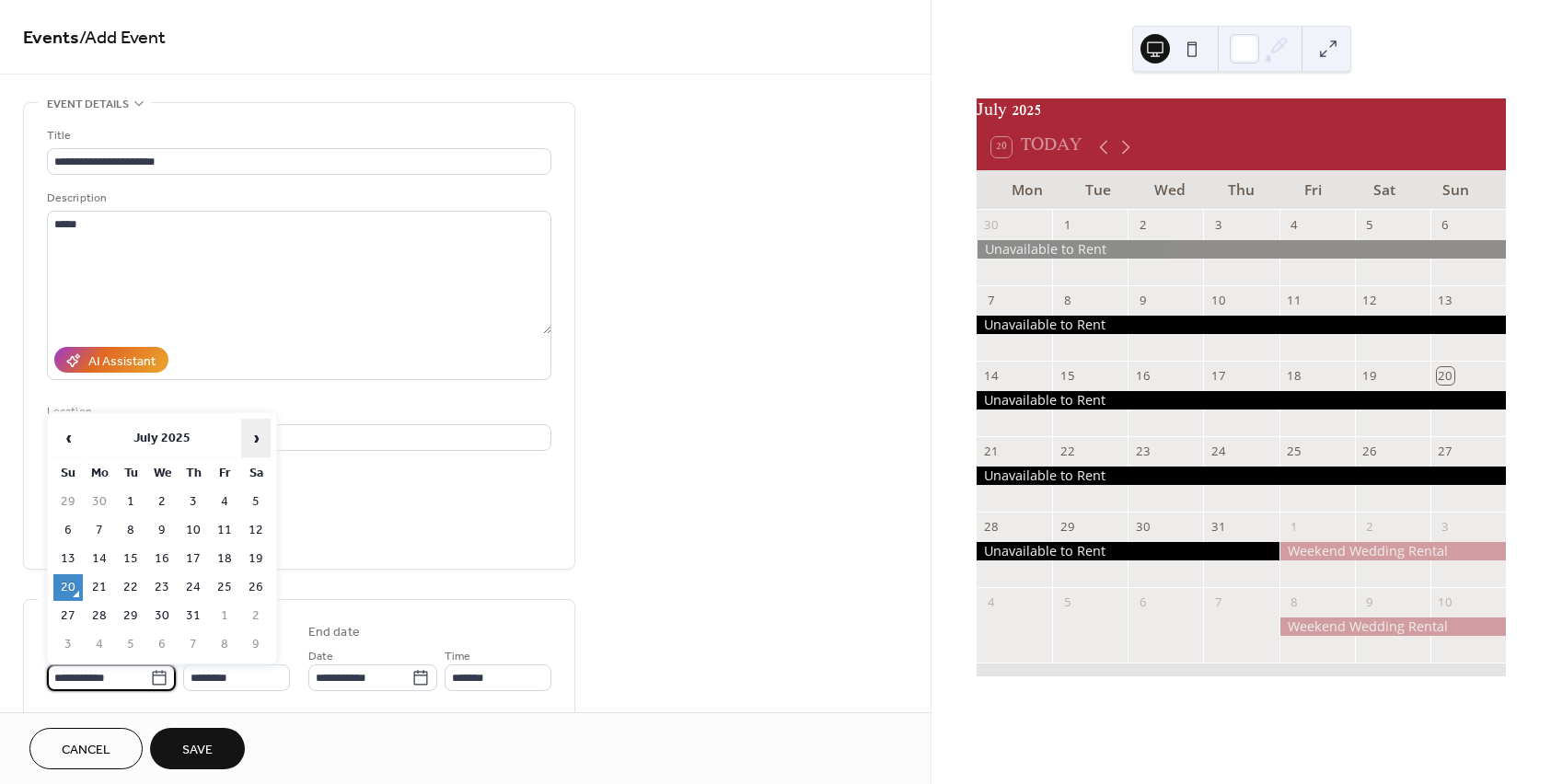 click on "›" at bounding box center (256, 438) 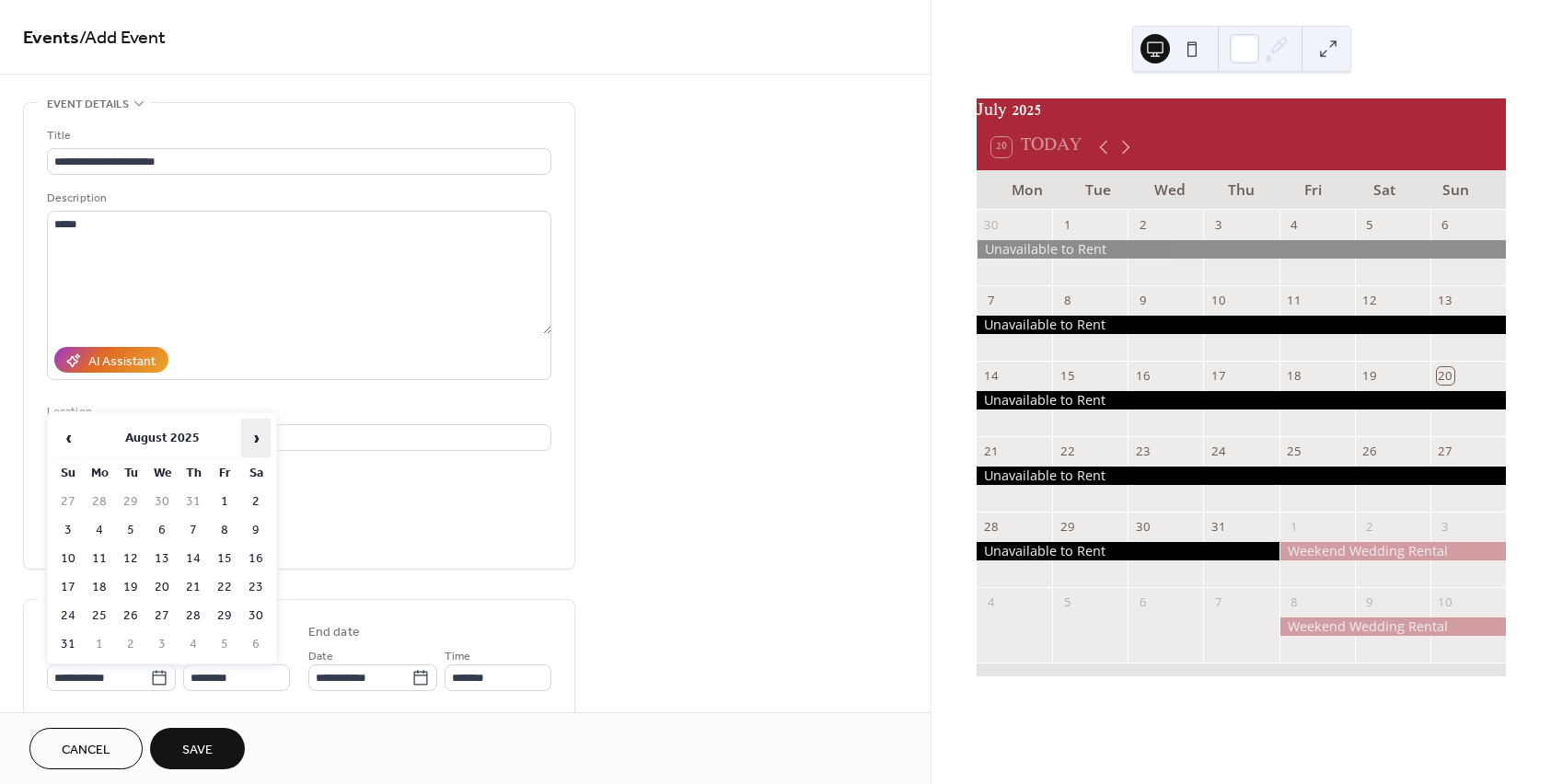 click on "›" at bounding box center [256, 438] 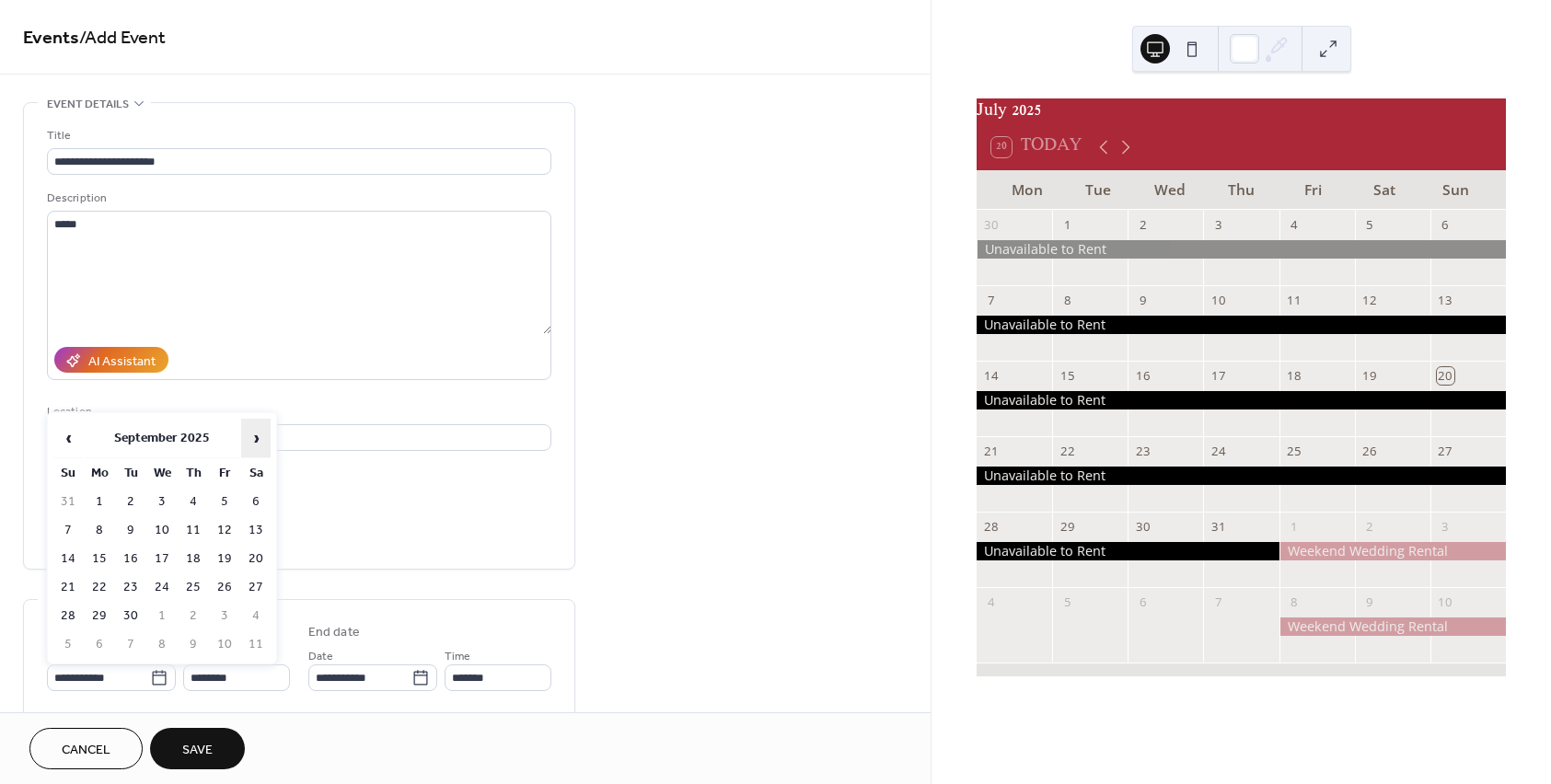 click on "›" at bounding box center [256, 438] 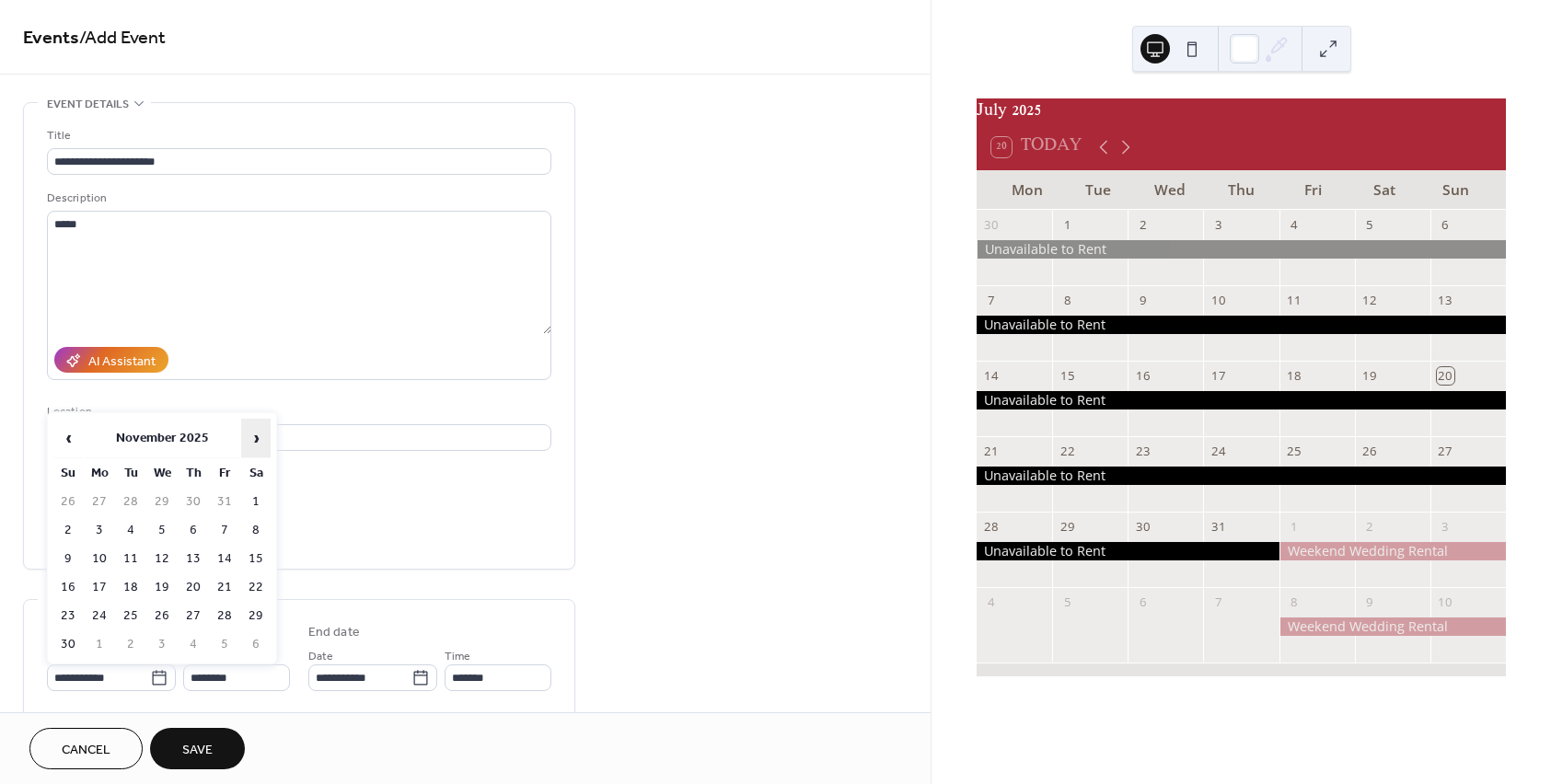 click on "›" at bounding box center (256, 438) 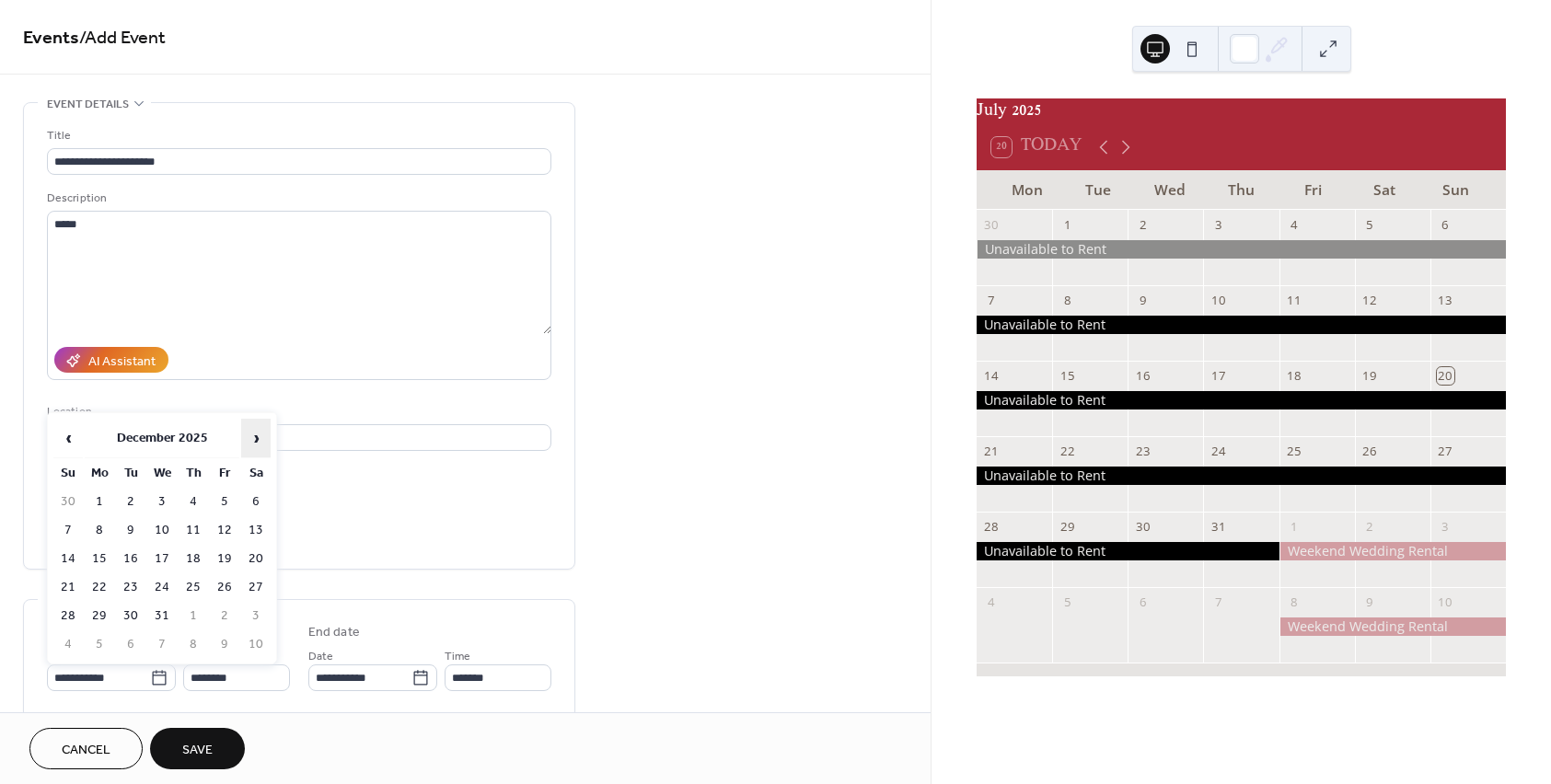 click on "›" at bounding box center [256, 438] 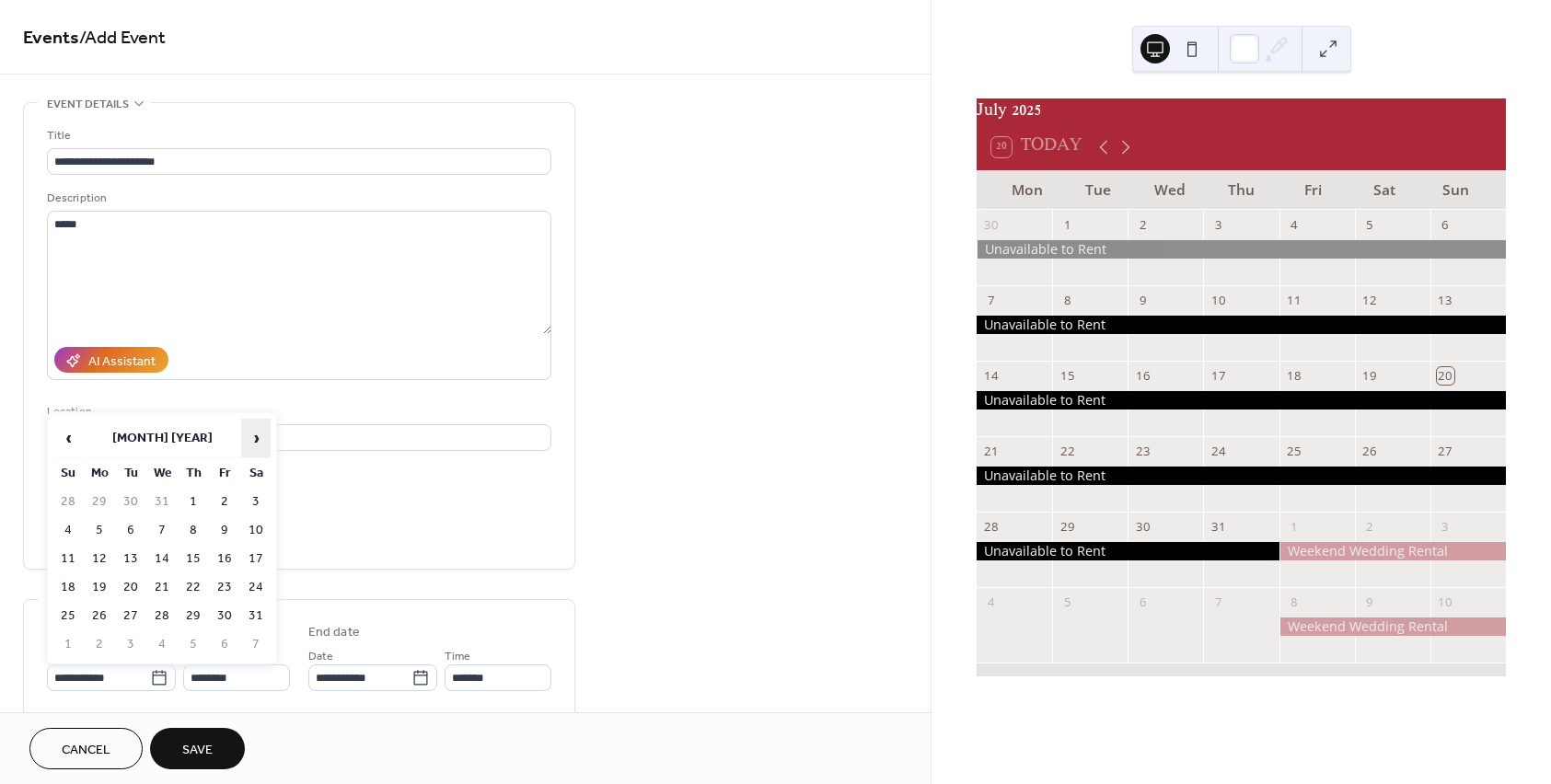 click on "›" at bounding box center [256, 438] 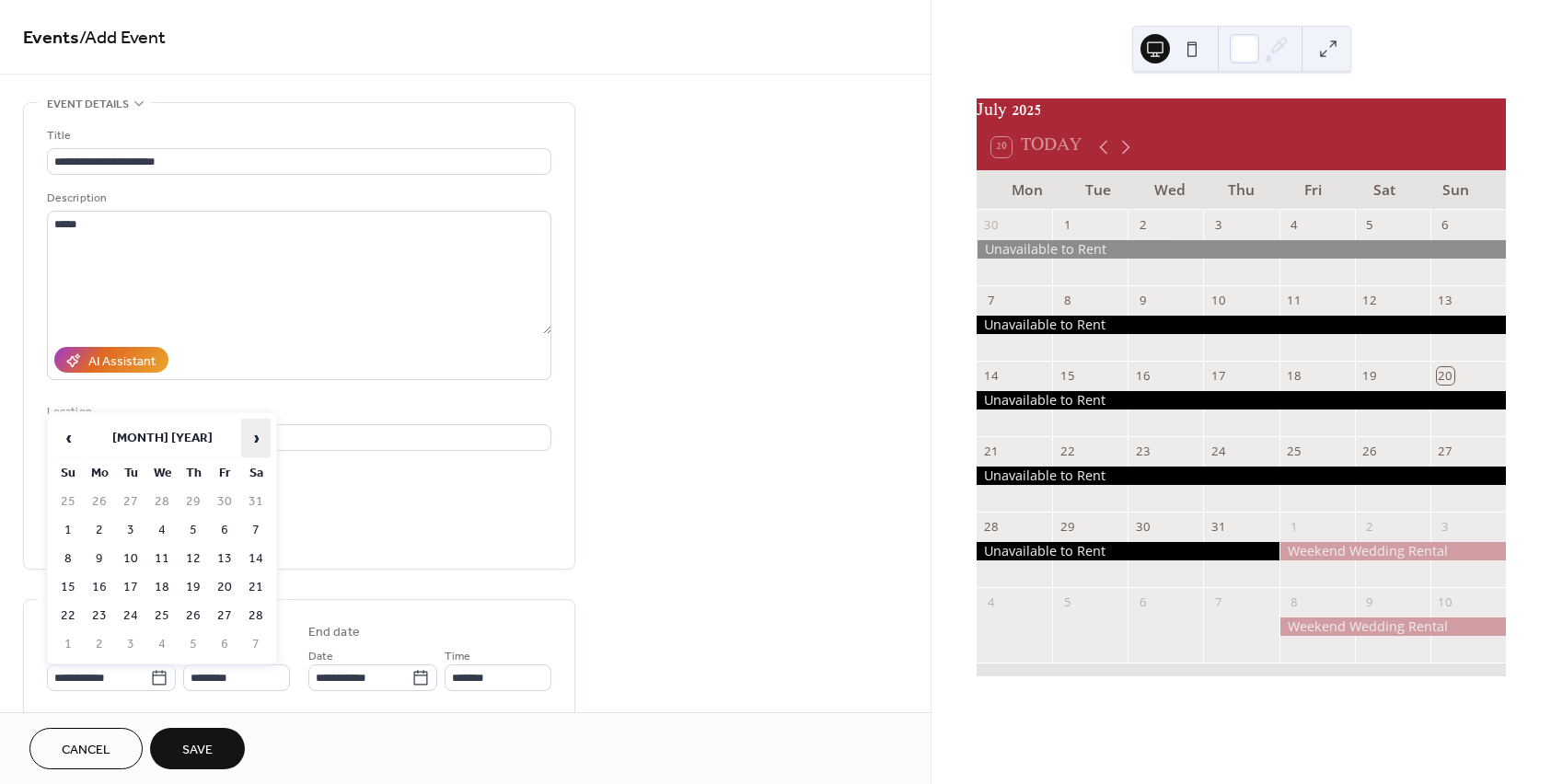click on "›" at bounding box center [256, 438] 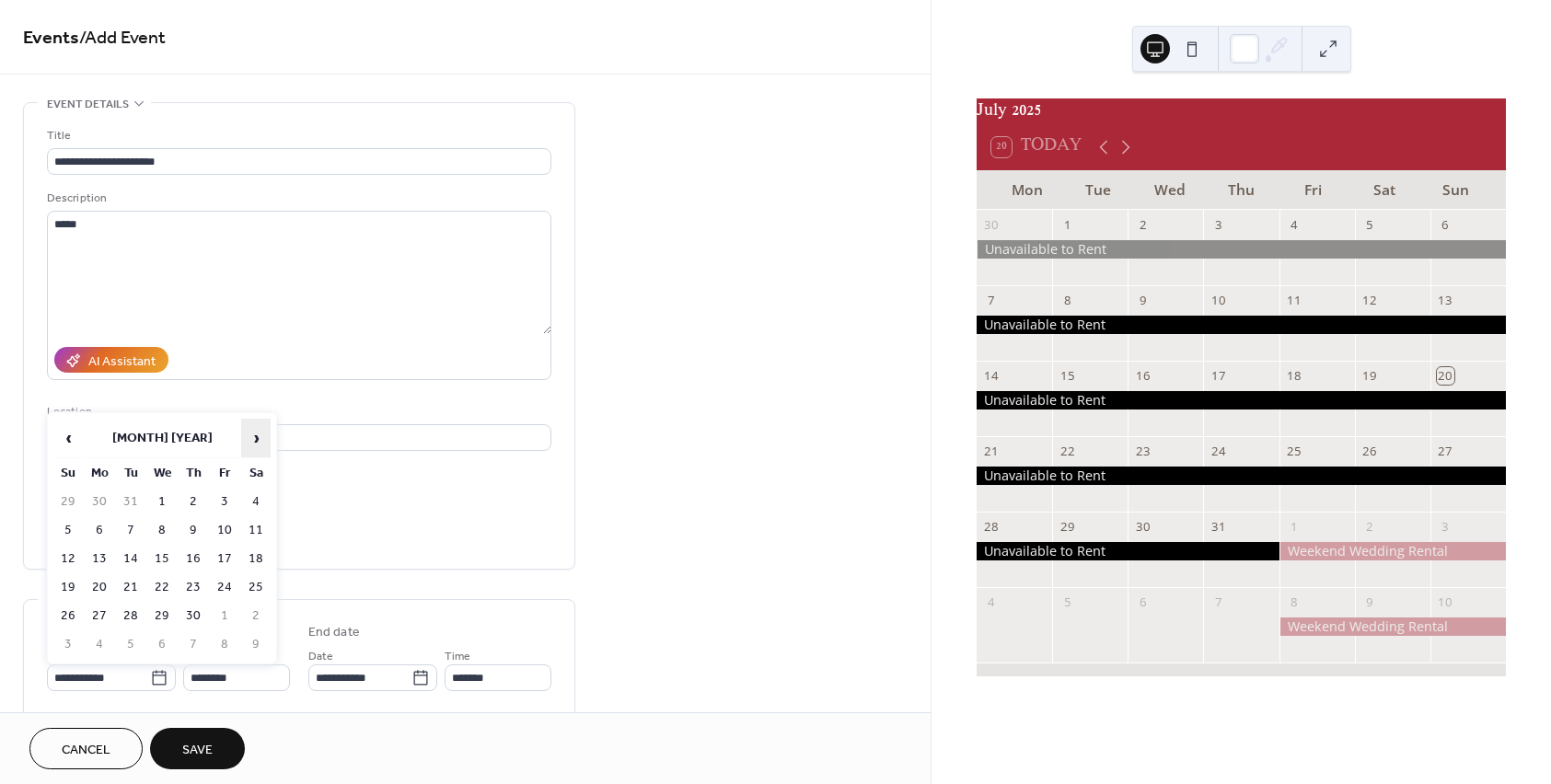 click on "›" at bounding box center (256, 438) 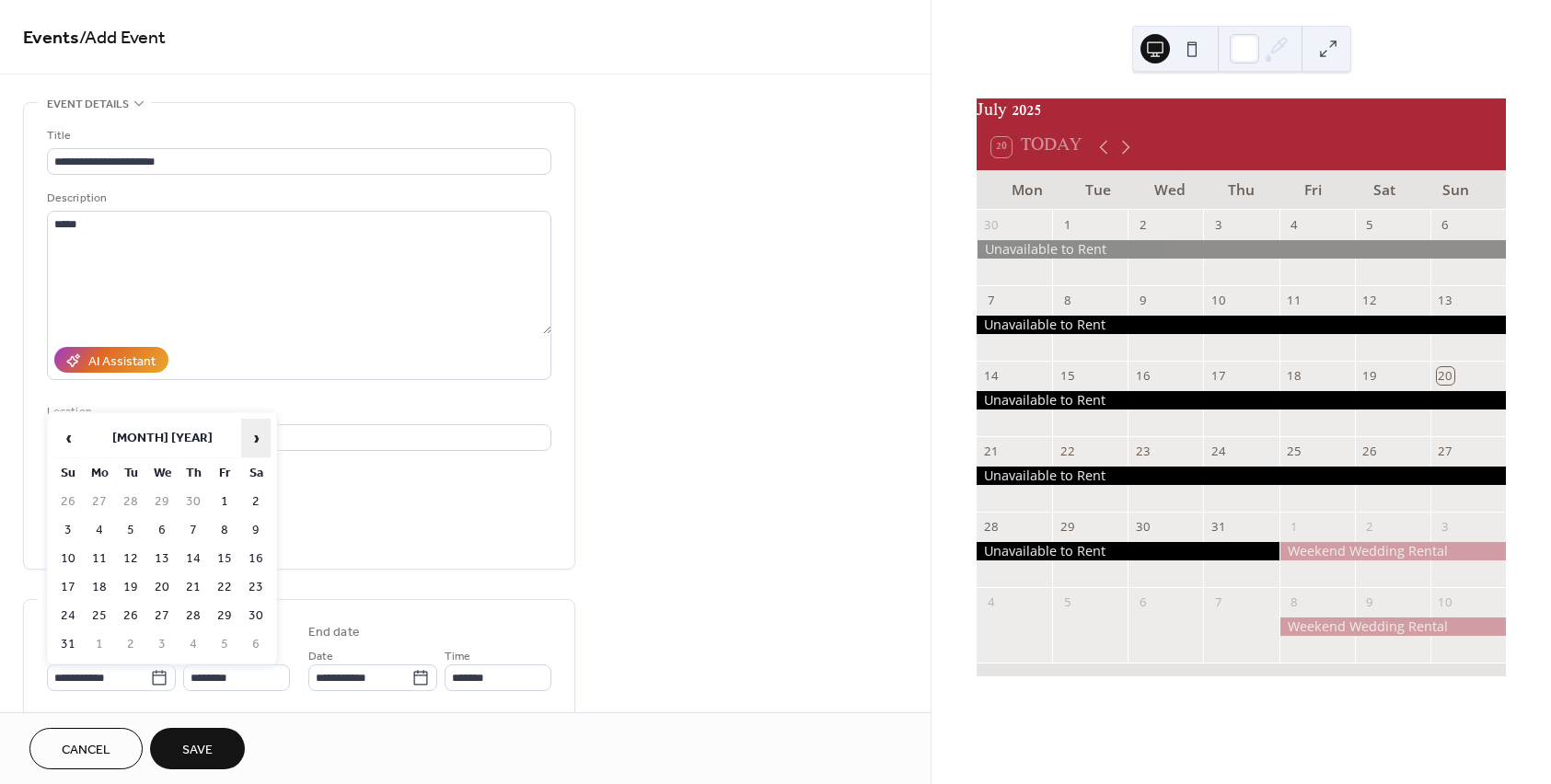 click on "›" at bounding box center (256, 438) 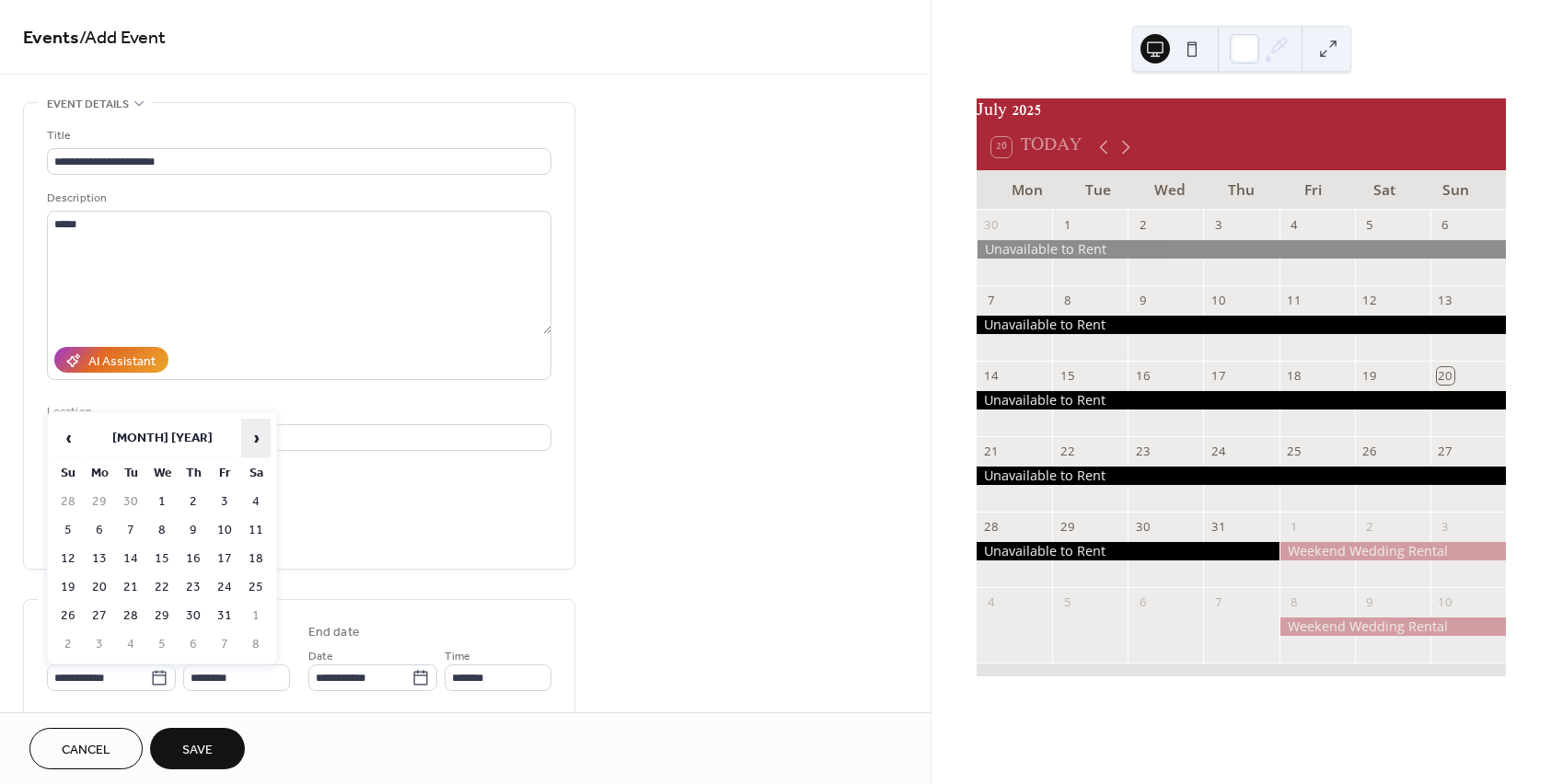 click on "›" at bounding box center (256, 438) 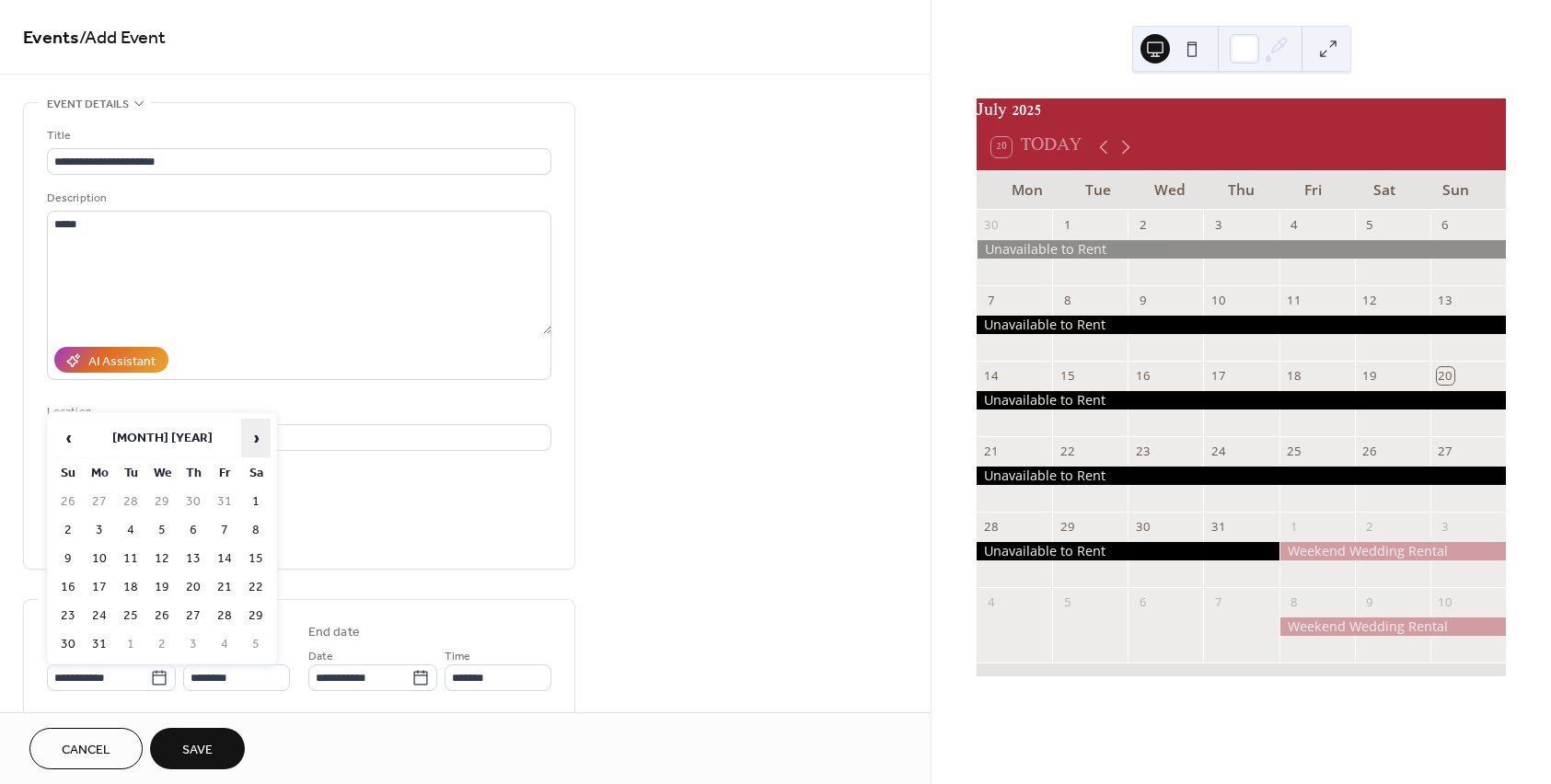 click on "›" at bounding box center (256, 438) 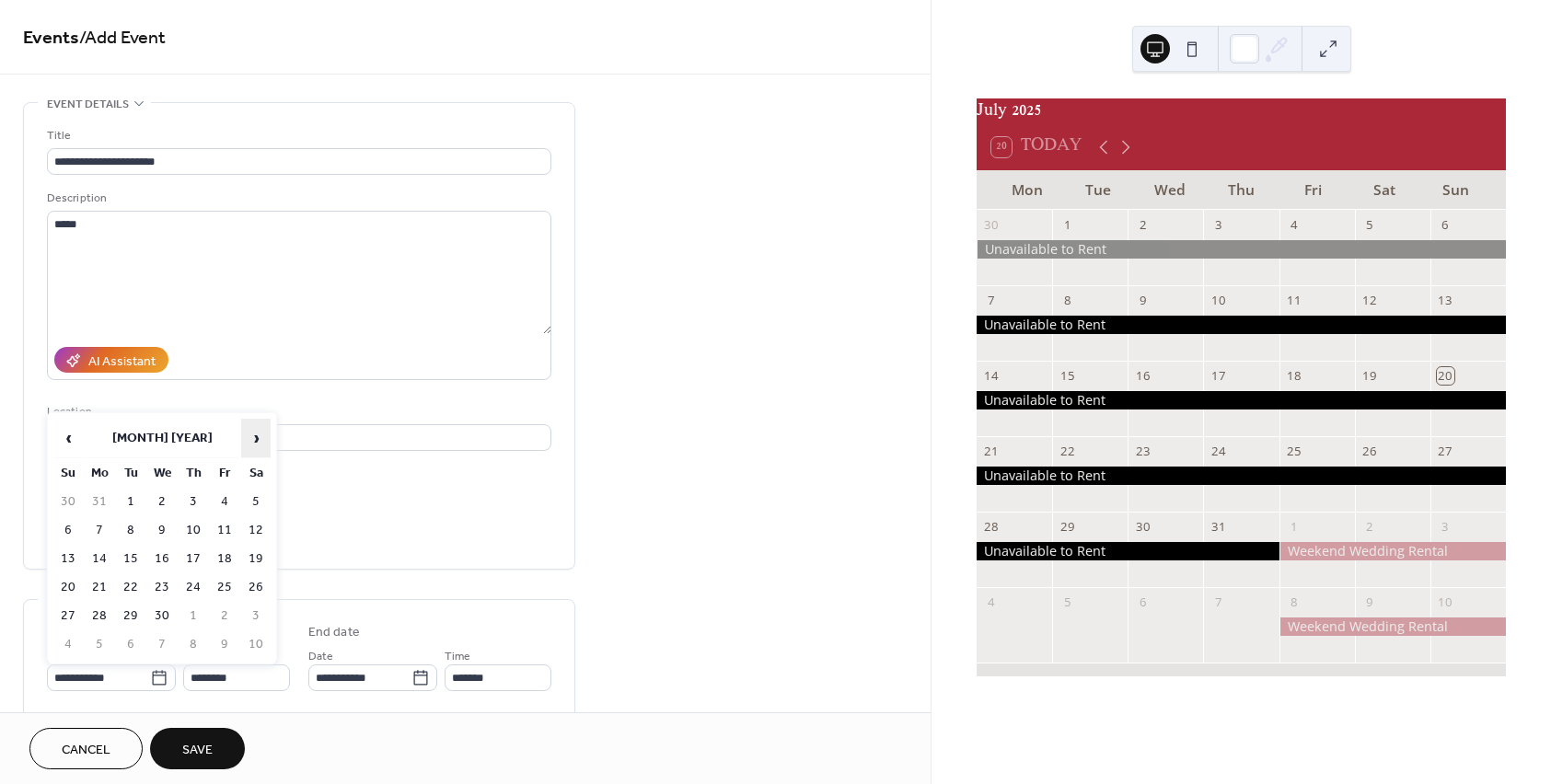 click on "›" at bounding box center (256, 438) 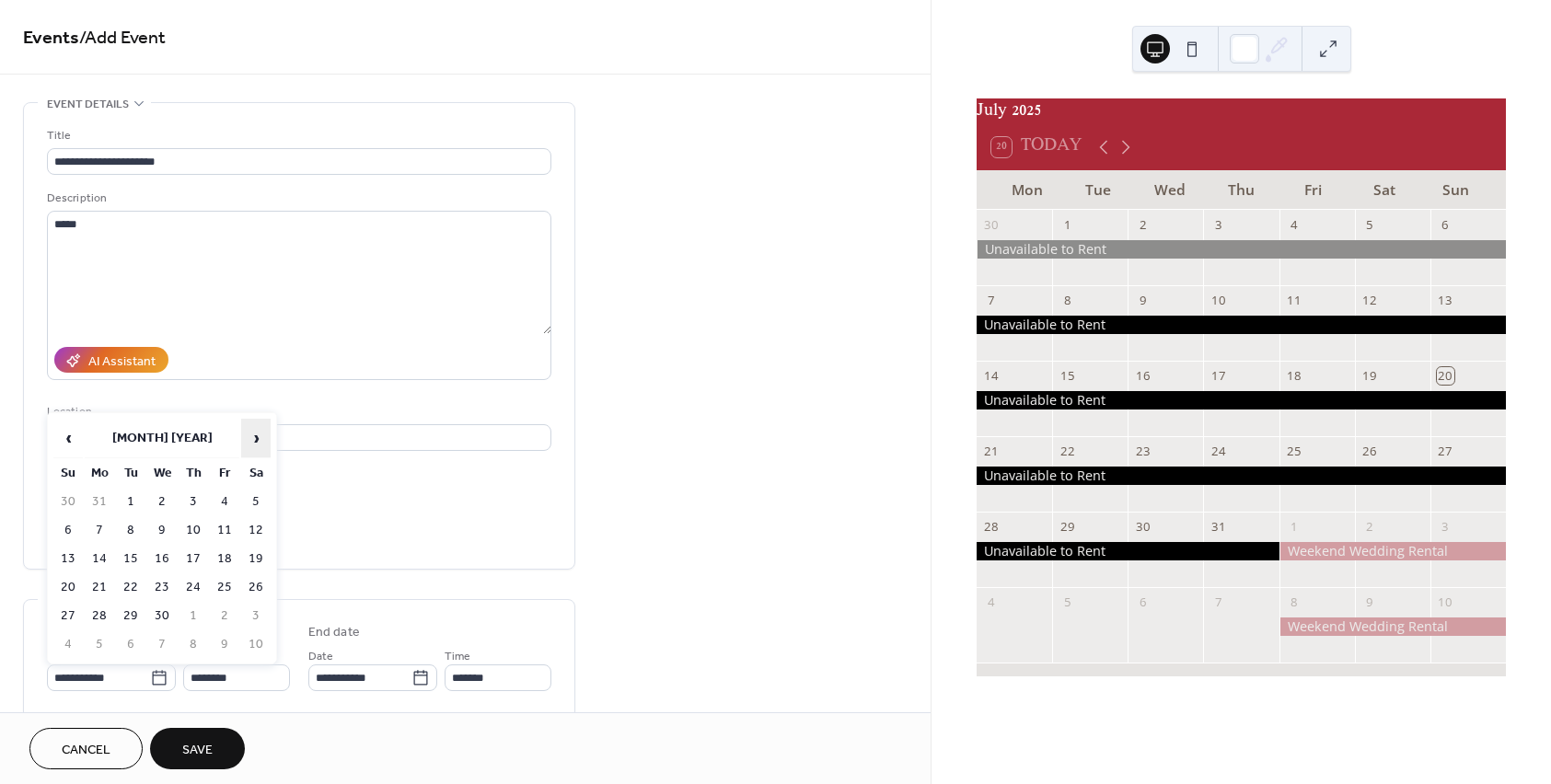 click on "›" at bounding box center [256, 438] 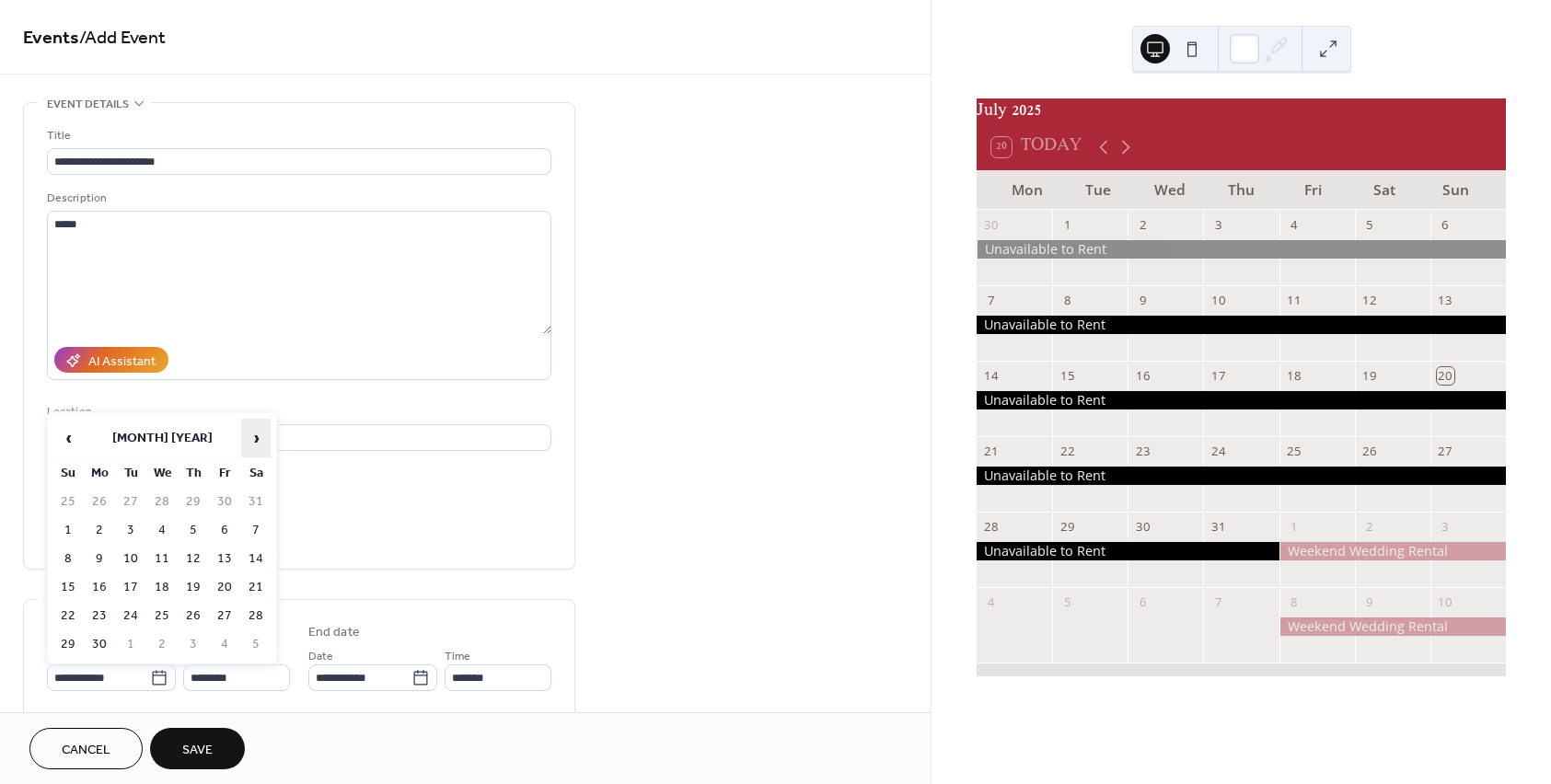 click on "›" at bounding box center [256, 438] 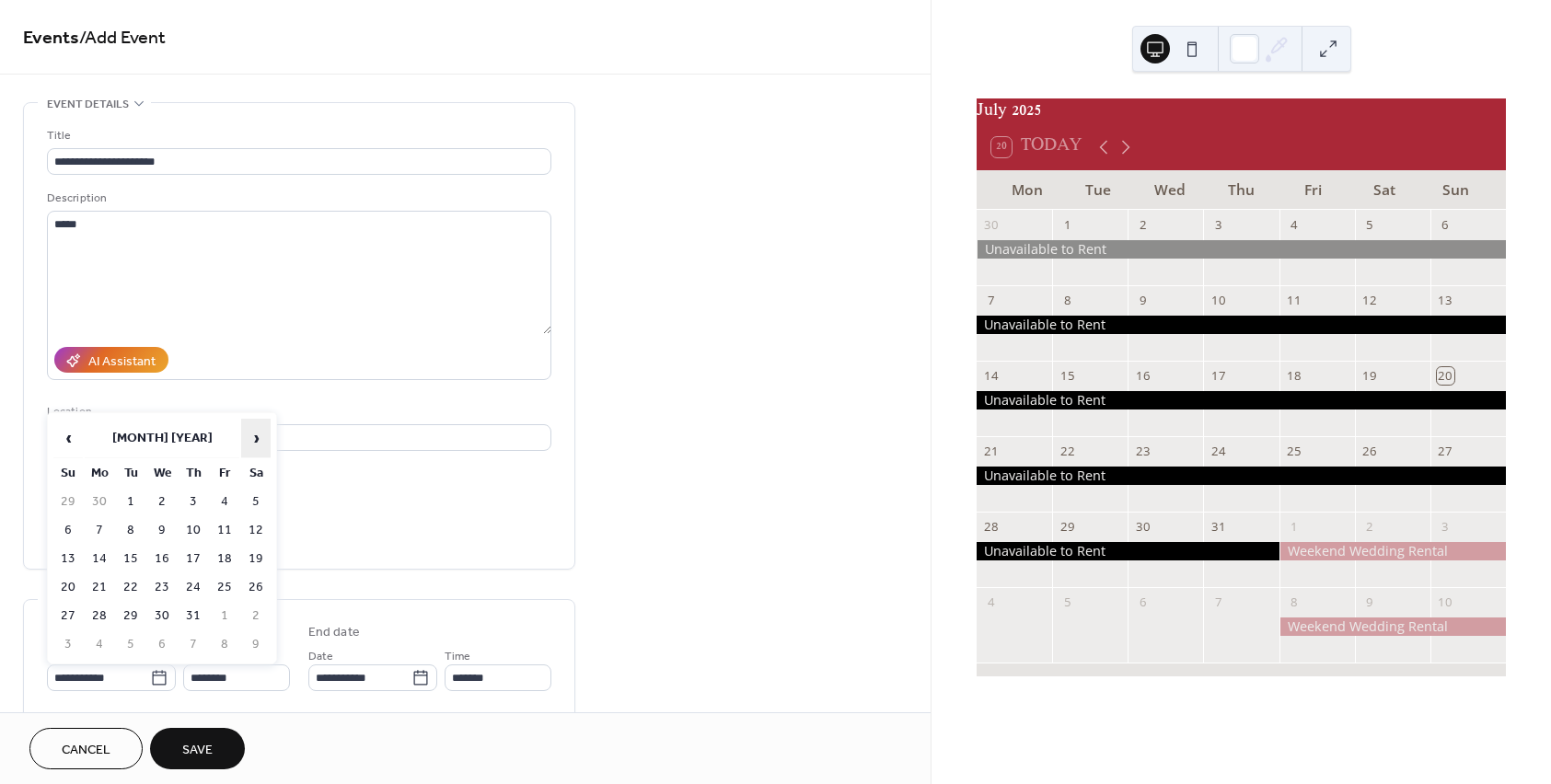 click on "›" at bounding box center (256, 438) 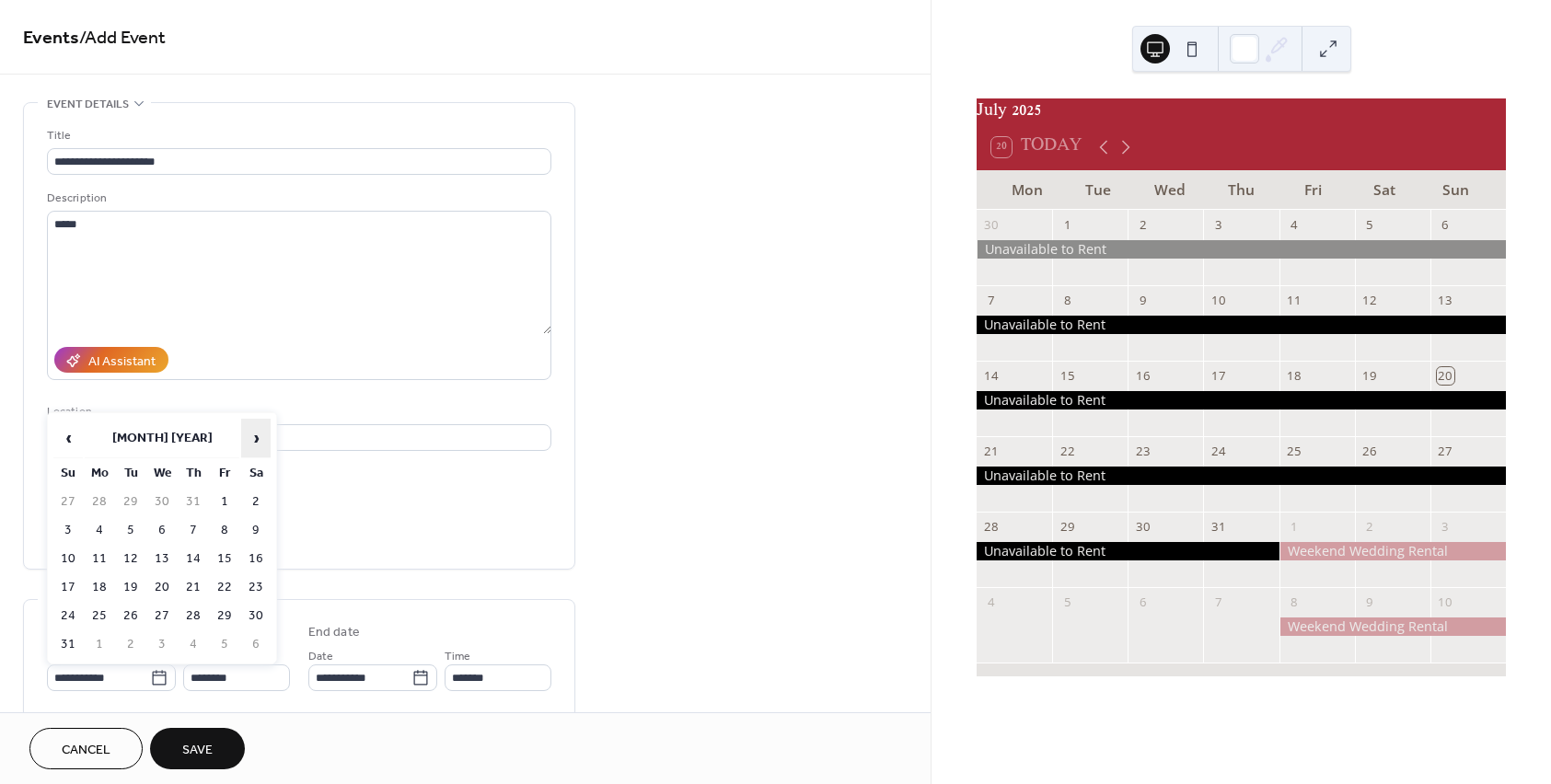 click on "›" at bounding box center [256, 438] 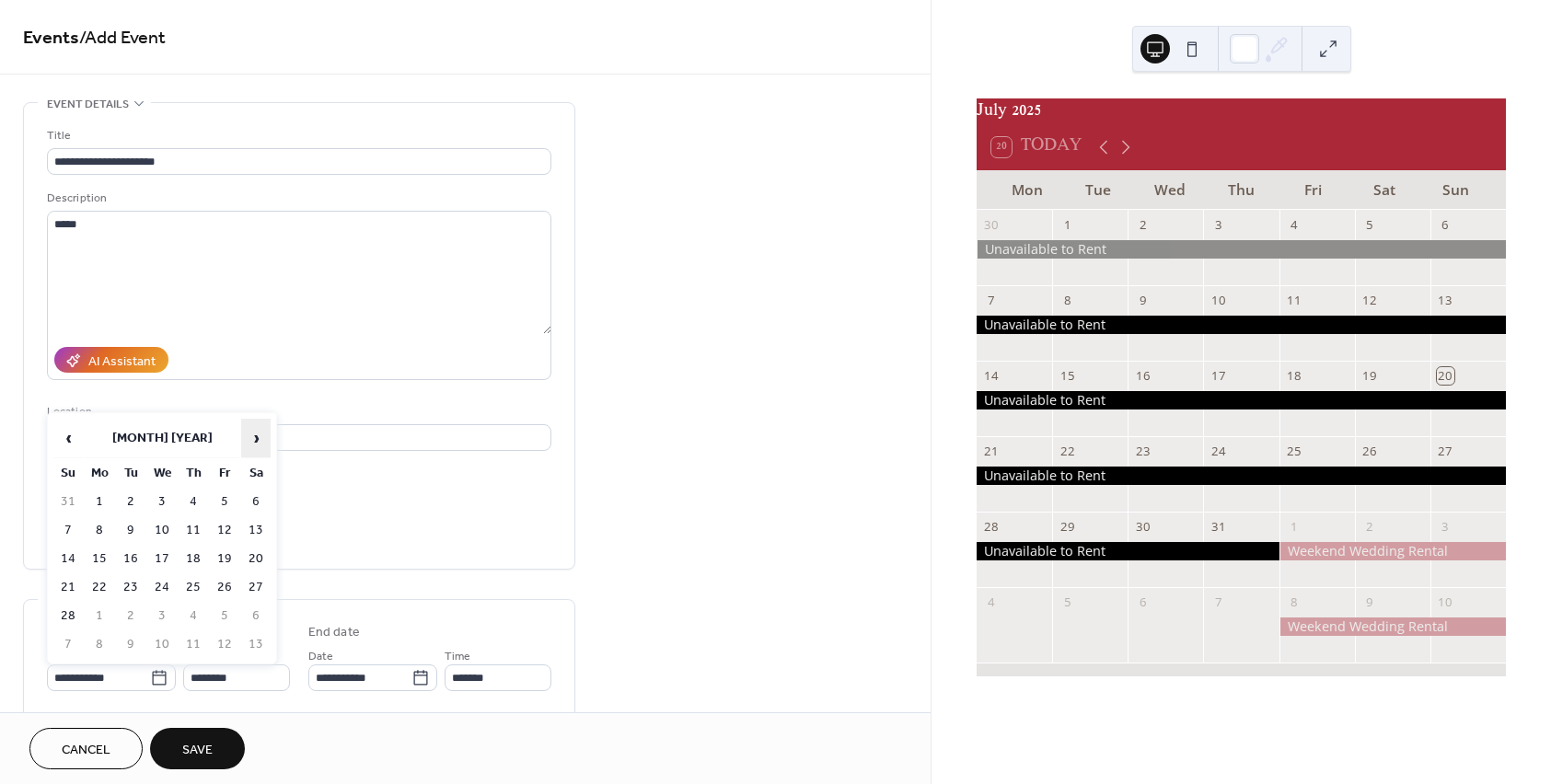 click on "›" at bounding box center (256, 438) 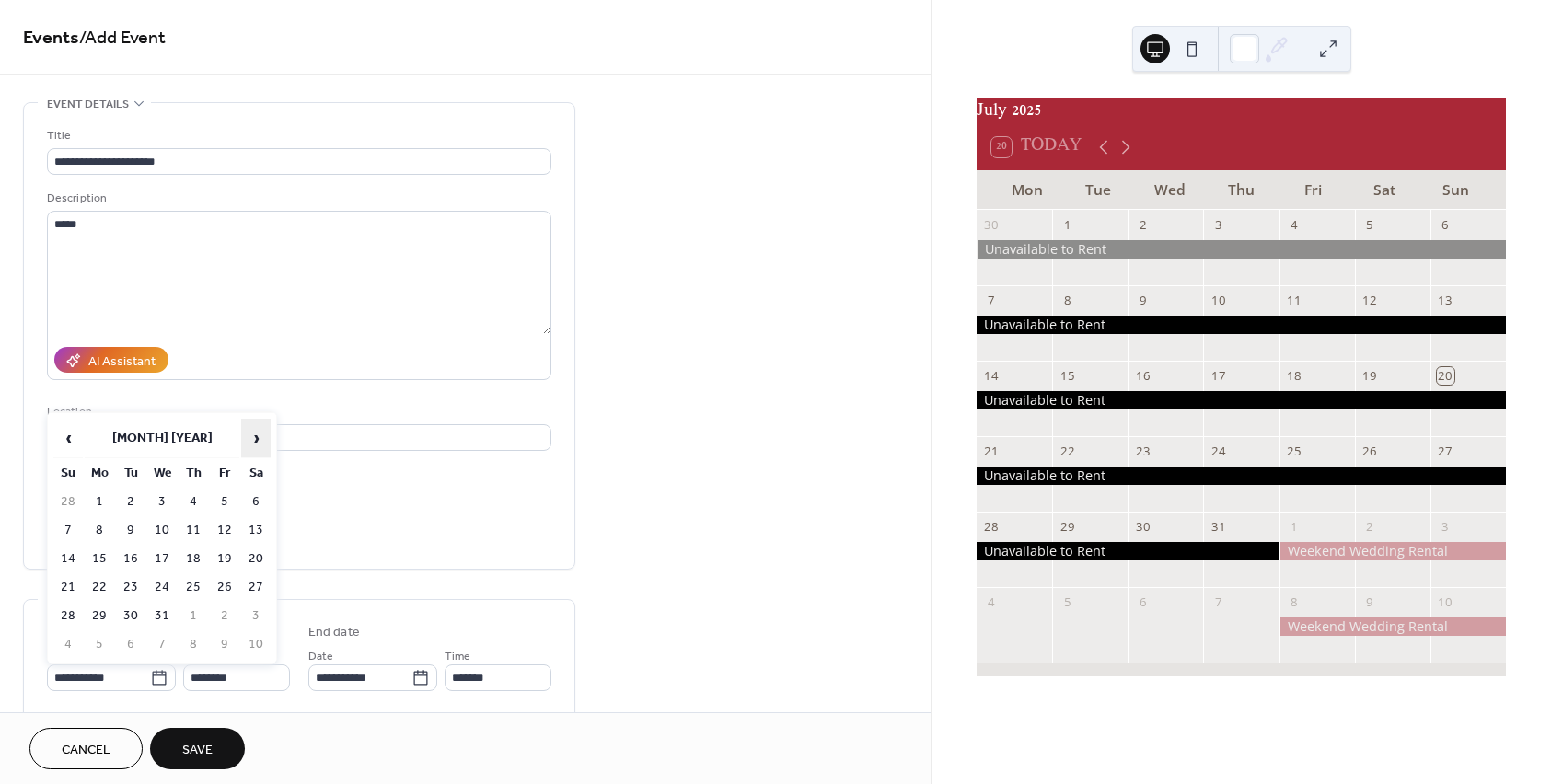 click on "›" at bounding box center (256, 438) 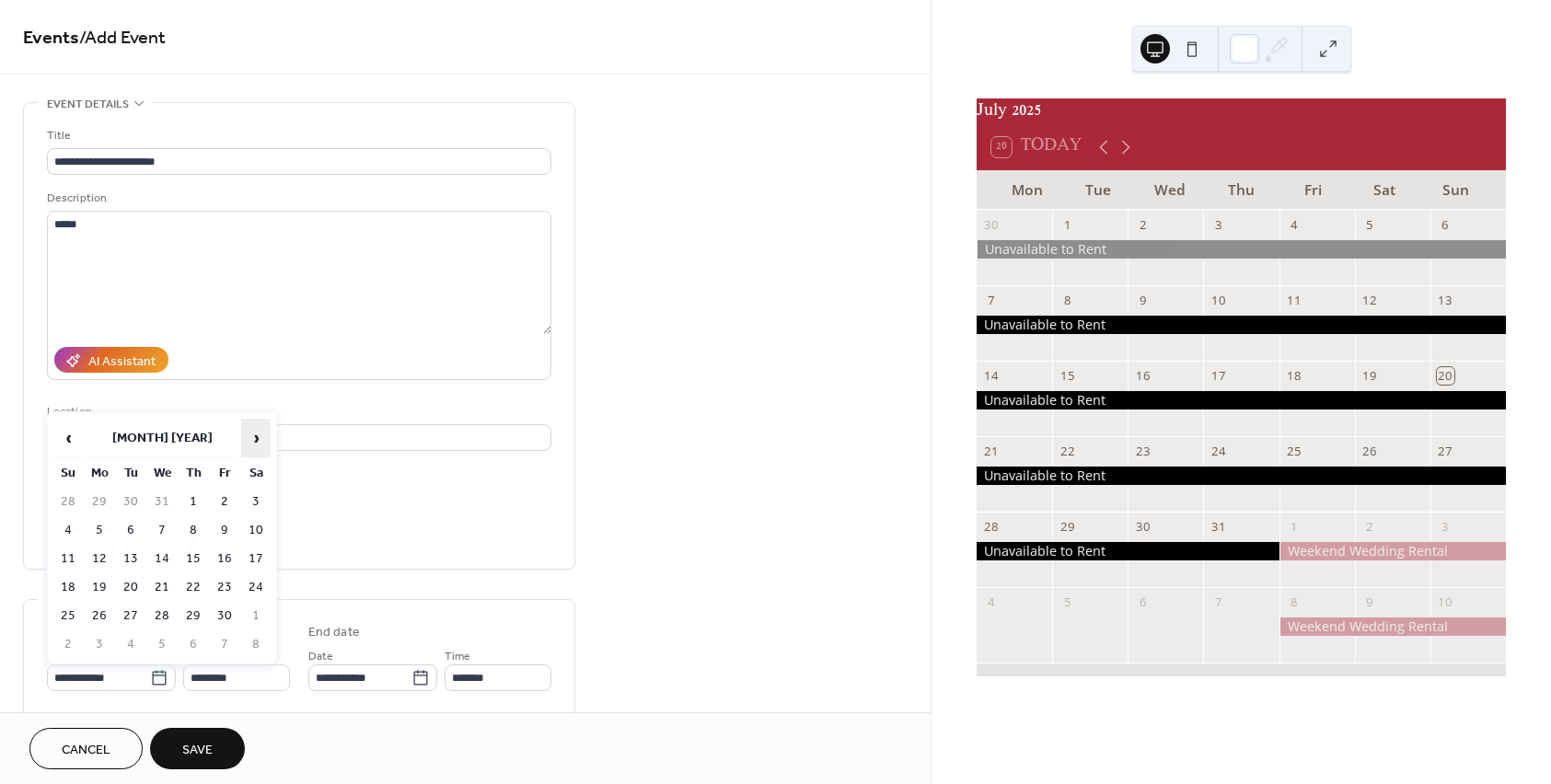 click on "›" at bounding box center (256, 438) 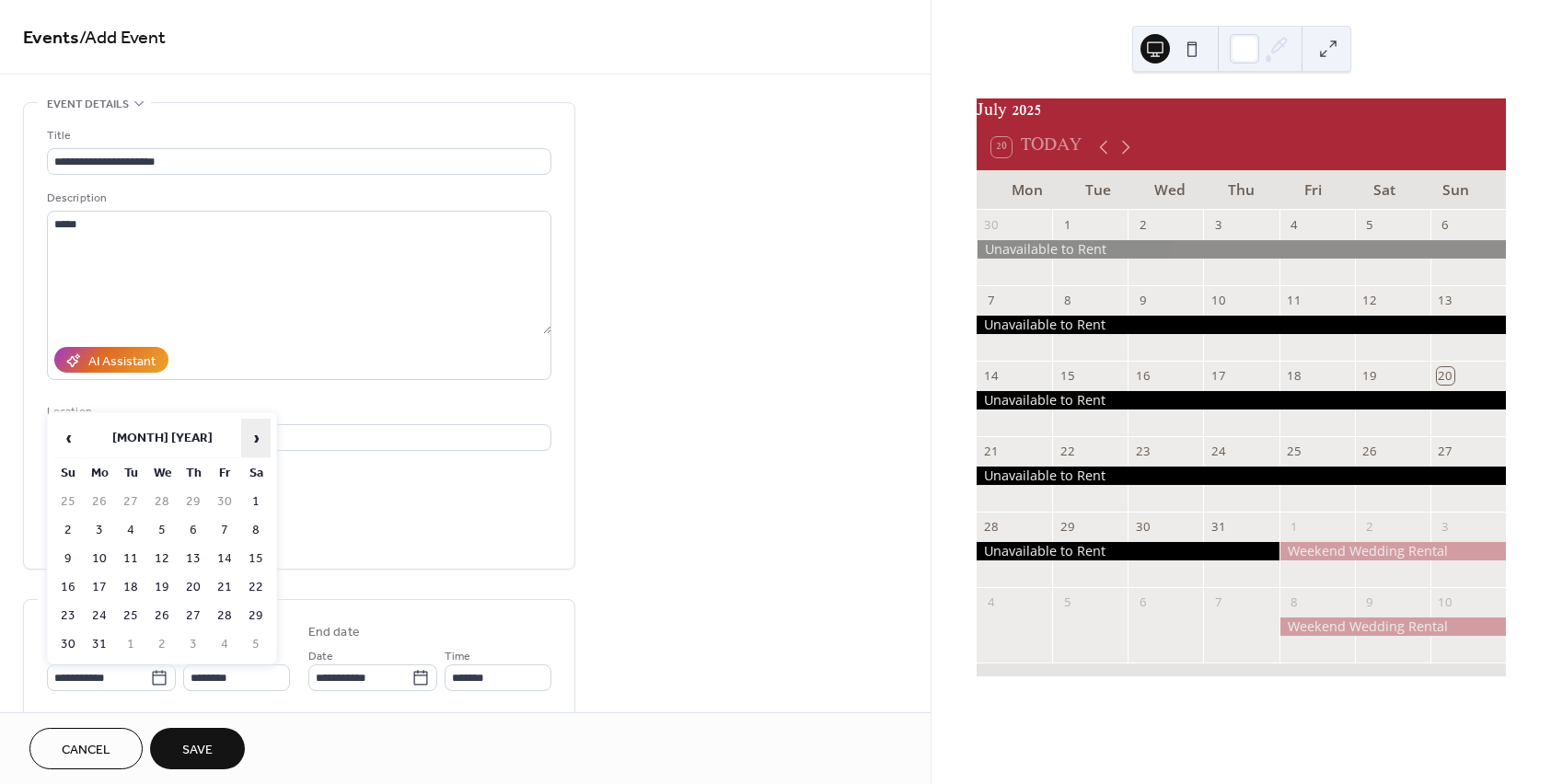 click on "›" at bounding box center (256, 438) 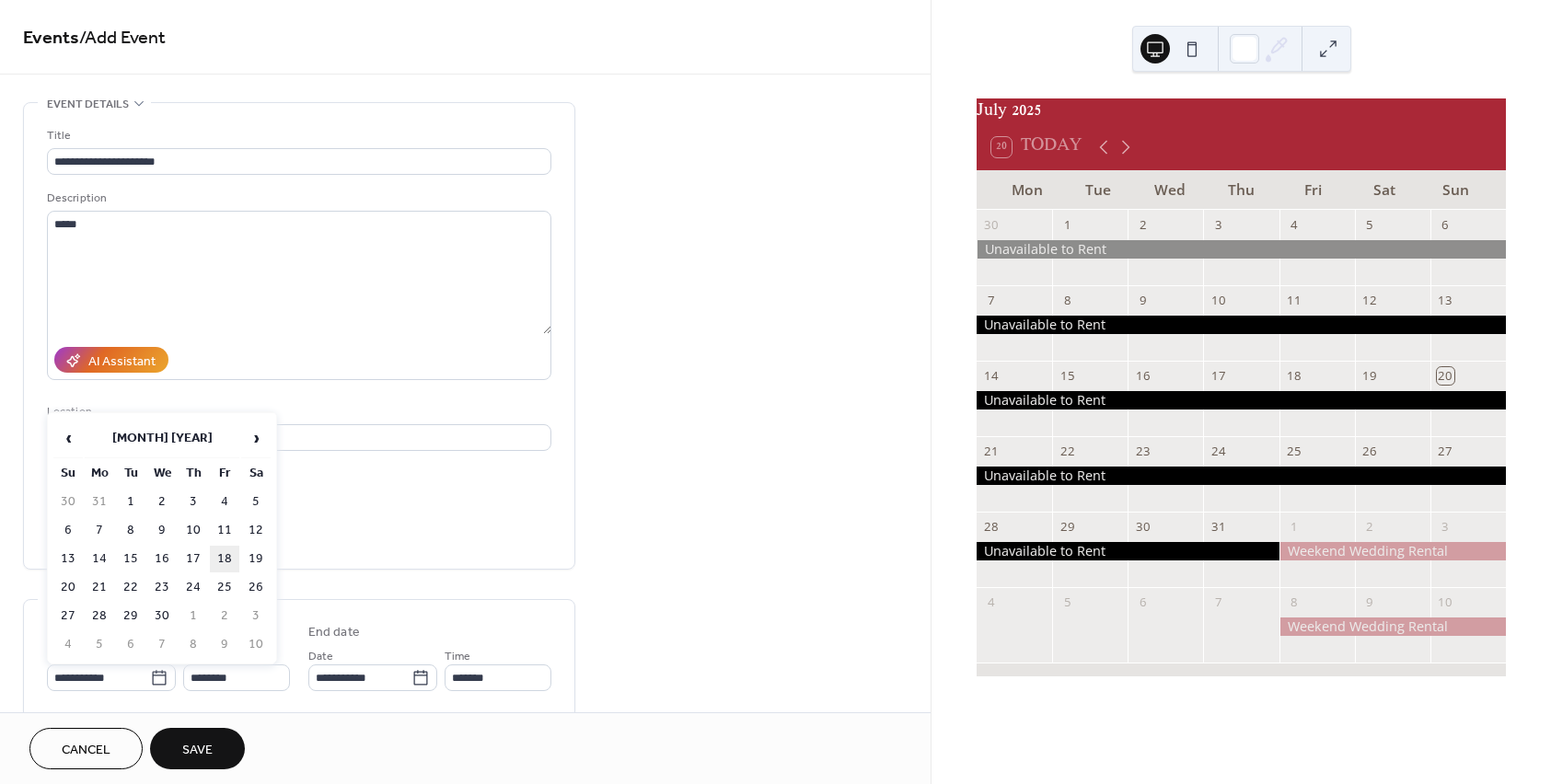 click on "18" at bounding box center [225, 559] 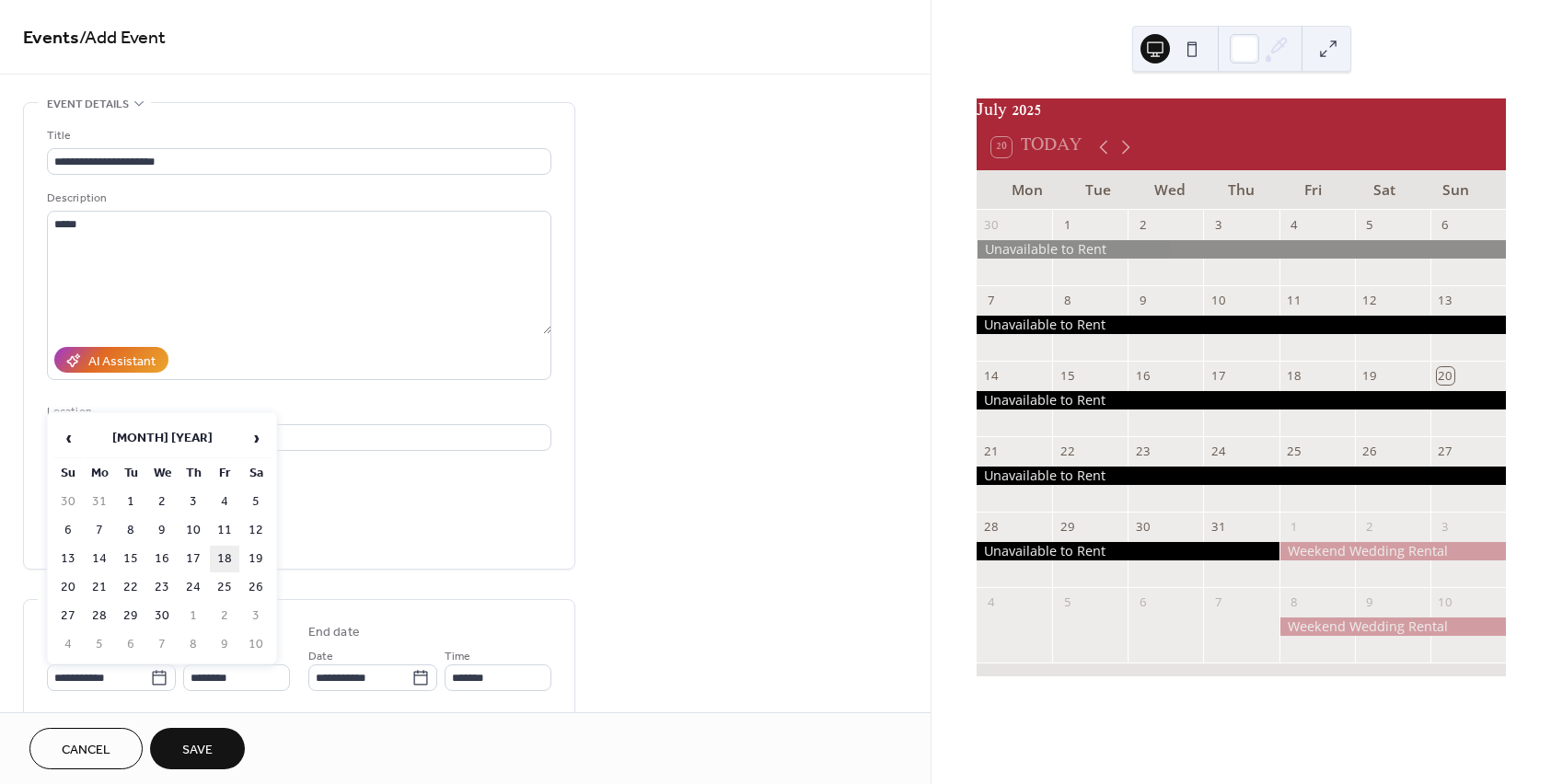 type on "**********" 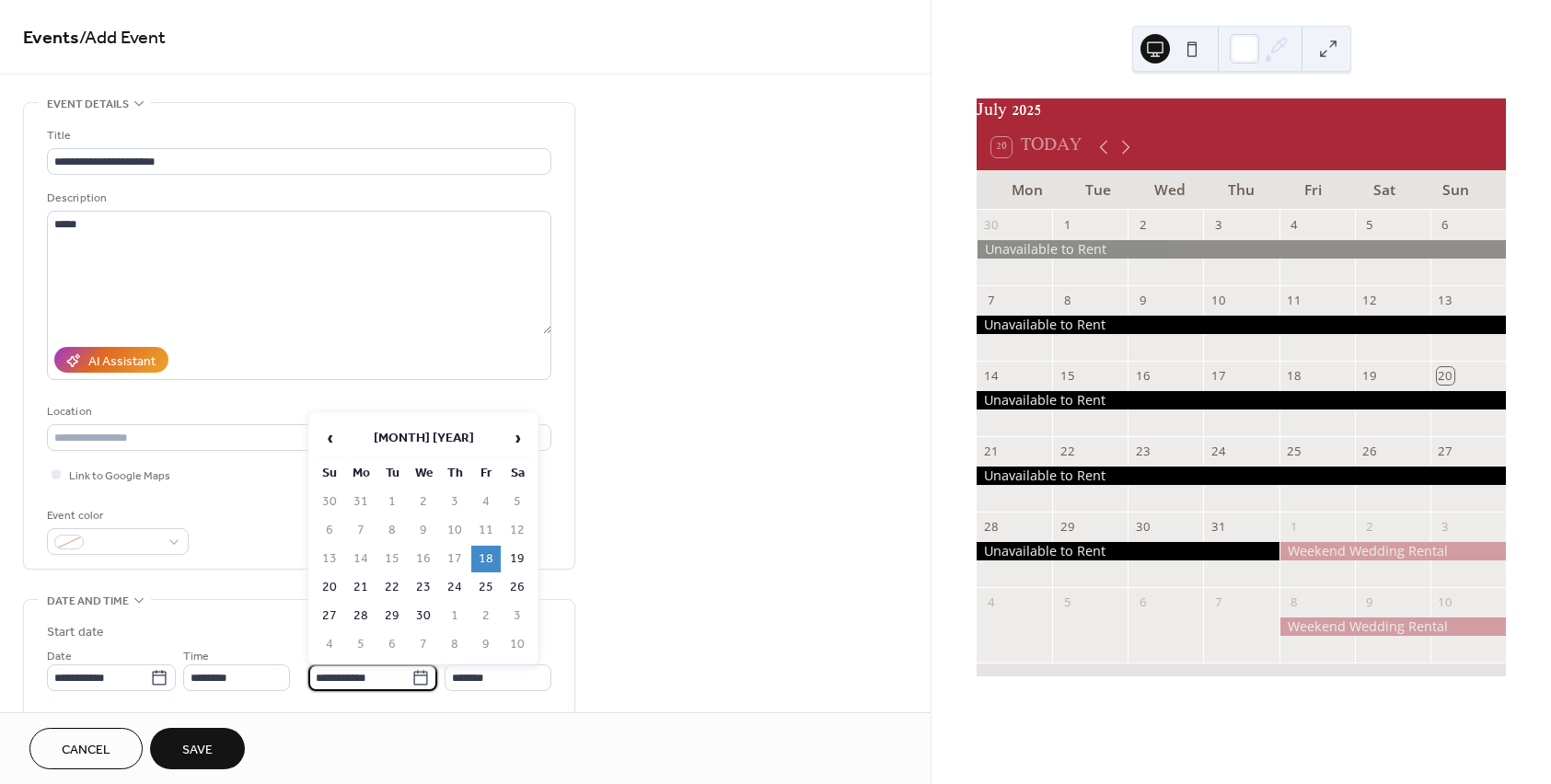 drag, startPoint x: 230, startPoint y: 678, endPoint x: 375, endPoint y: 671, distance: 145.16887 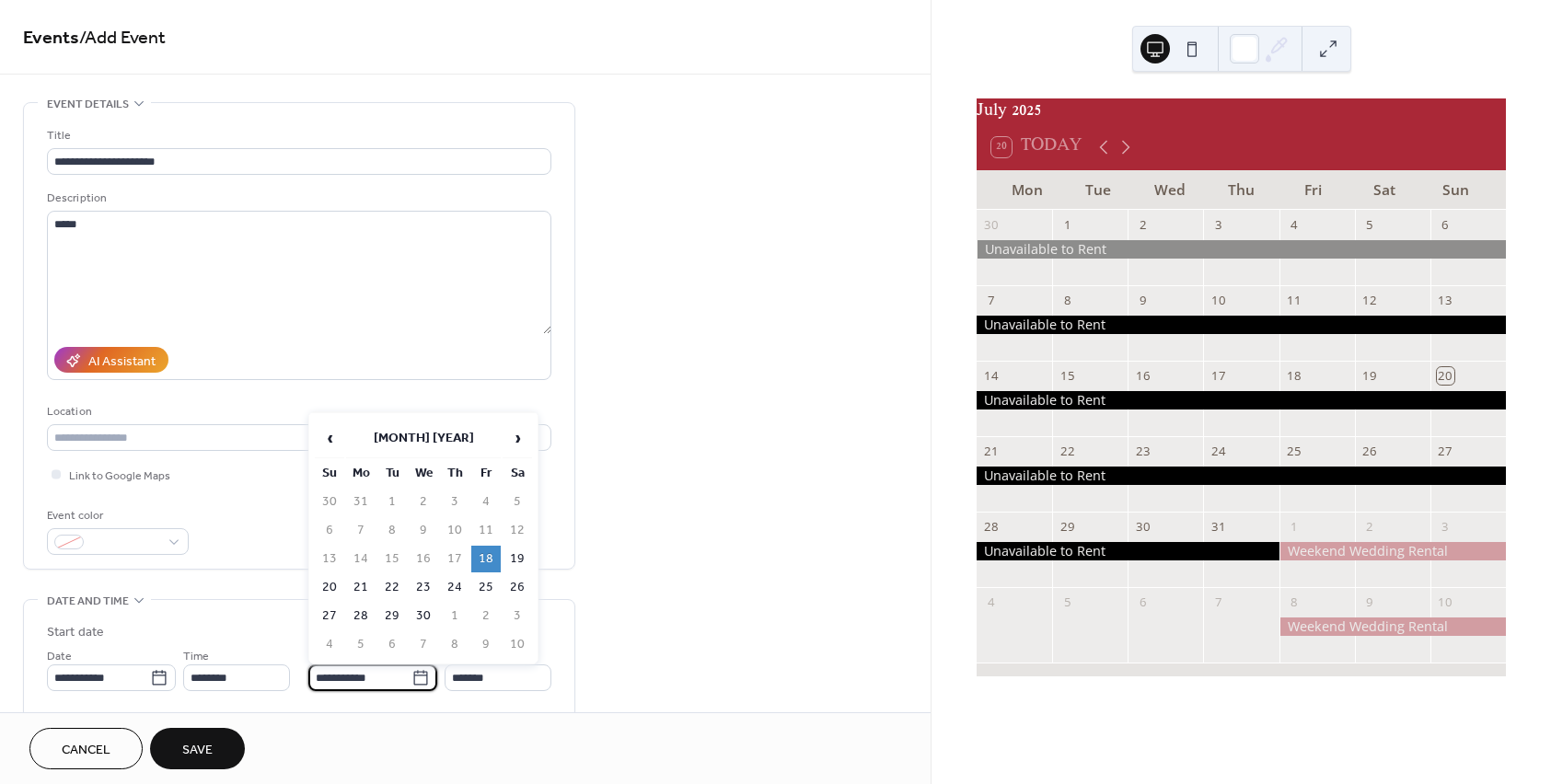 click on "**********" at bounding box center [360, 677] 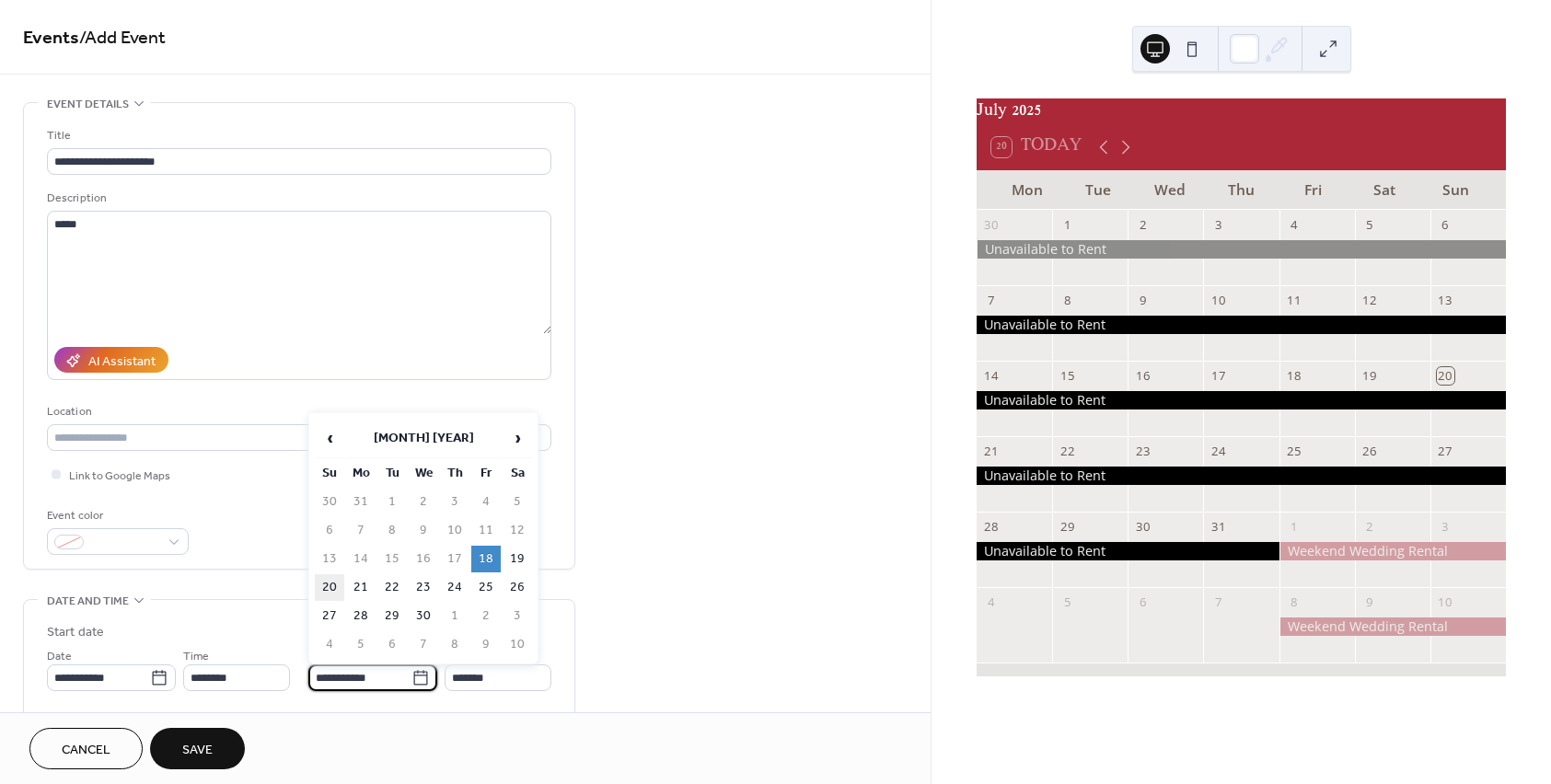 click on "20" at bounding box center (330, 587) 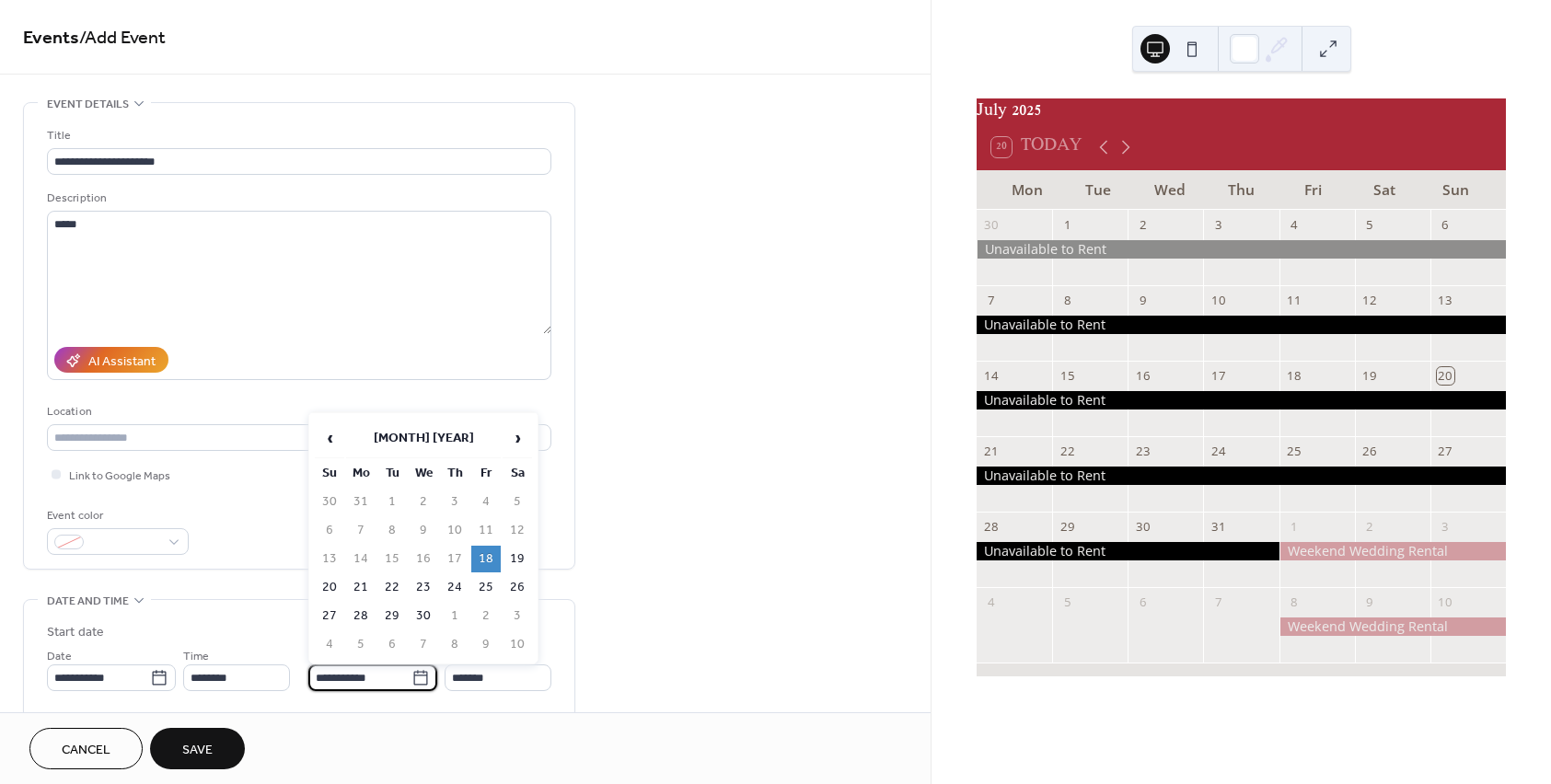 type on "**********" 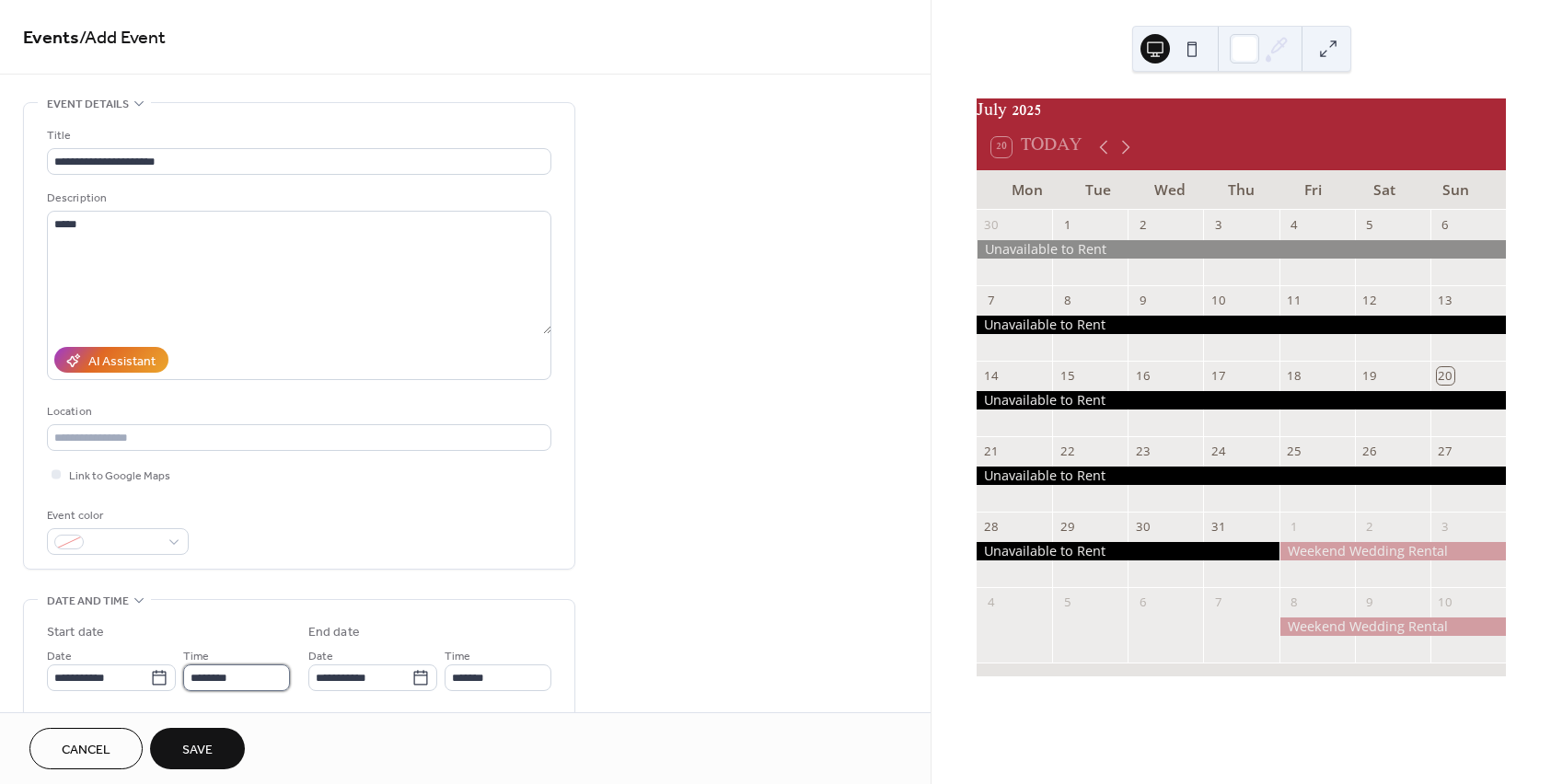 click on "********" at bounding box center [237, 677] 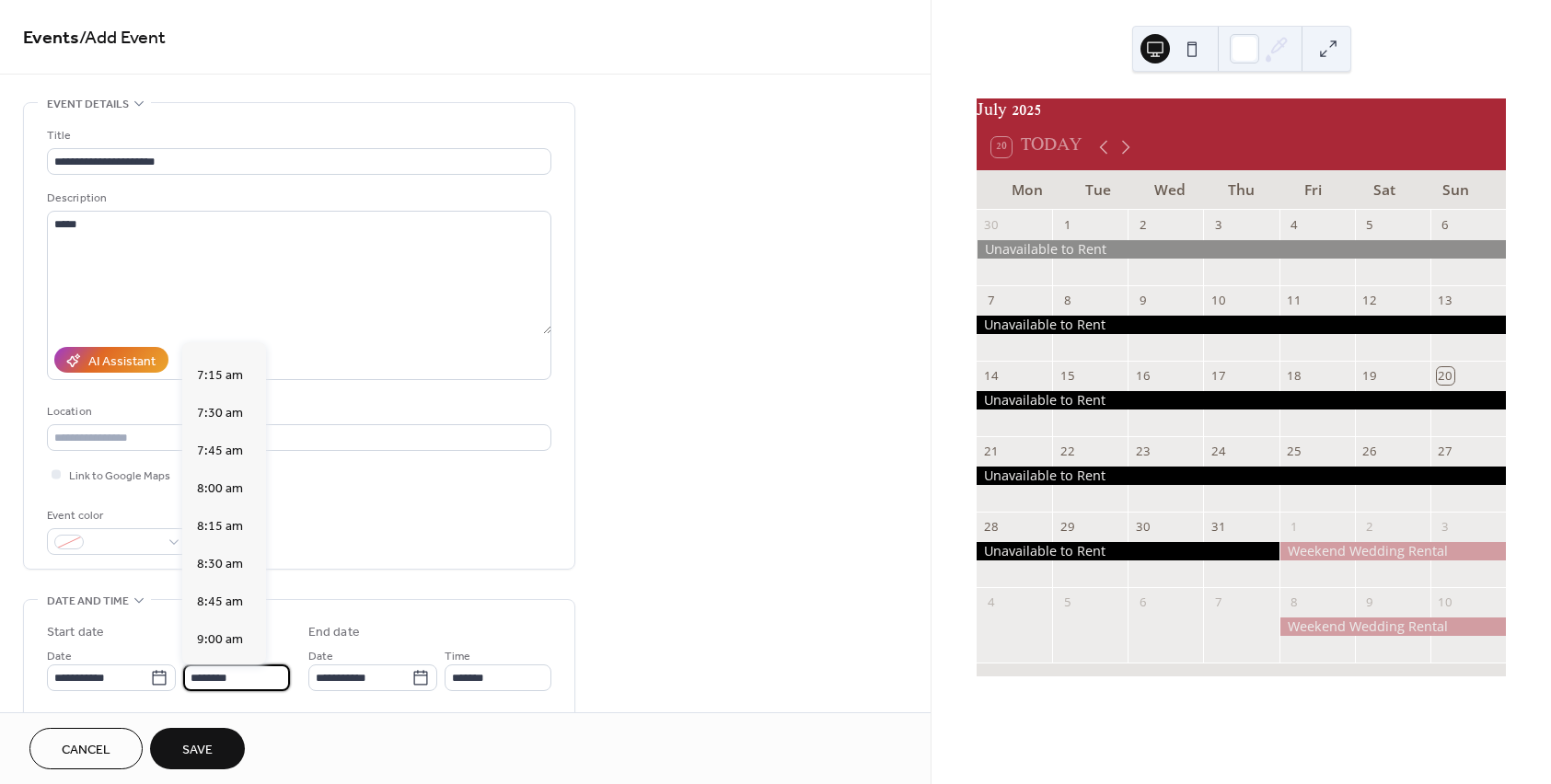 scroll, scrollTop: 1075, scrollLeft: 0, axis: vertical 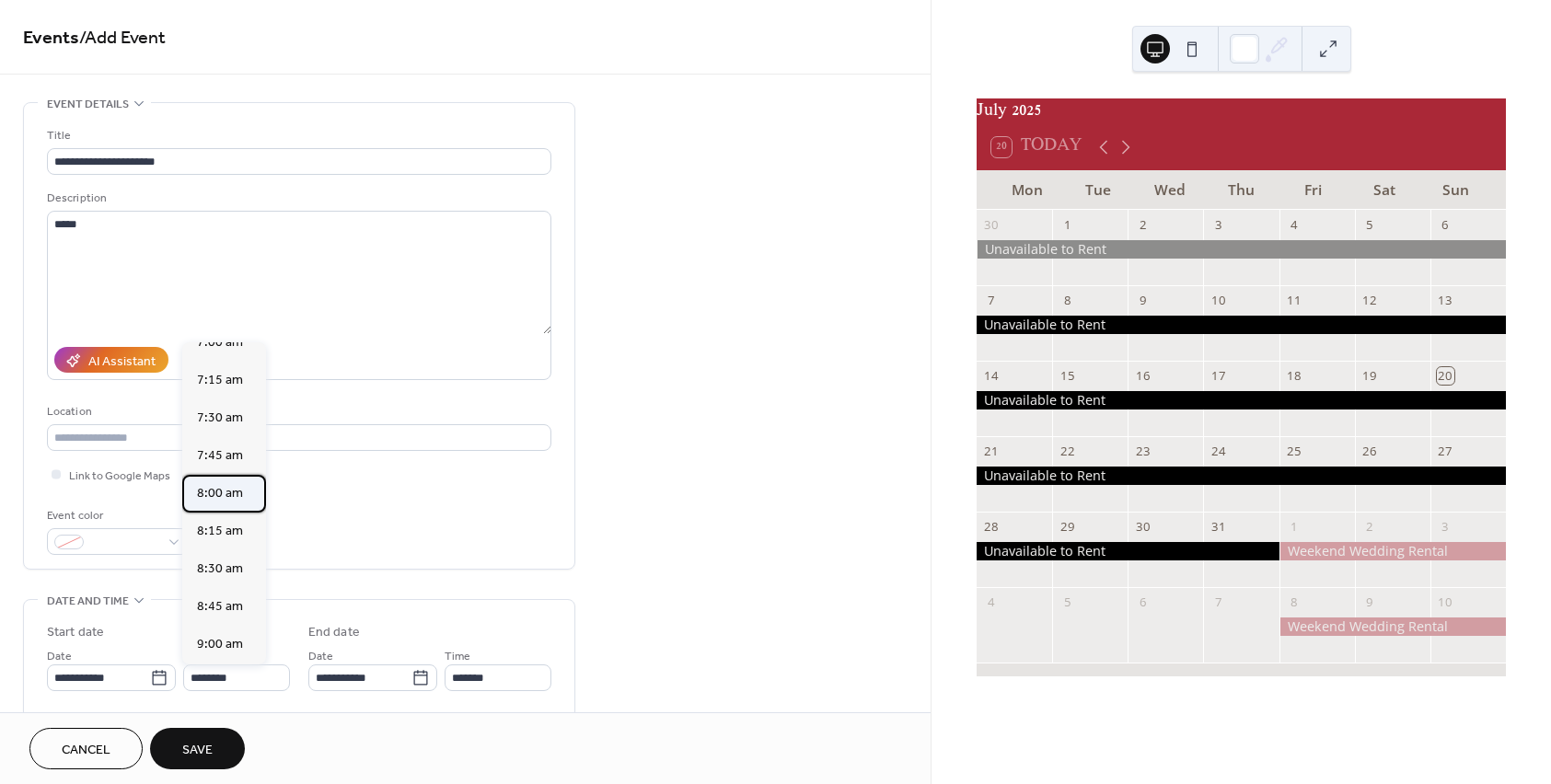 click on "8:00 am" at bounding box center [220, 493] 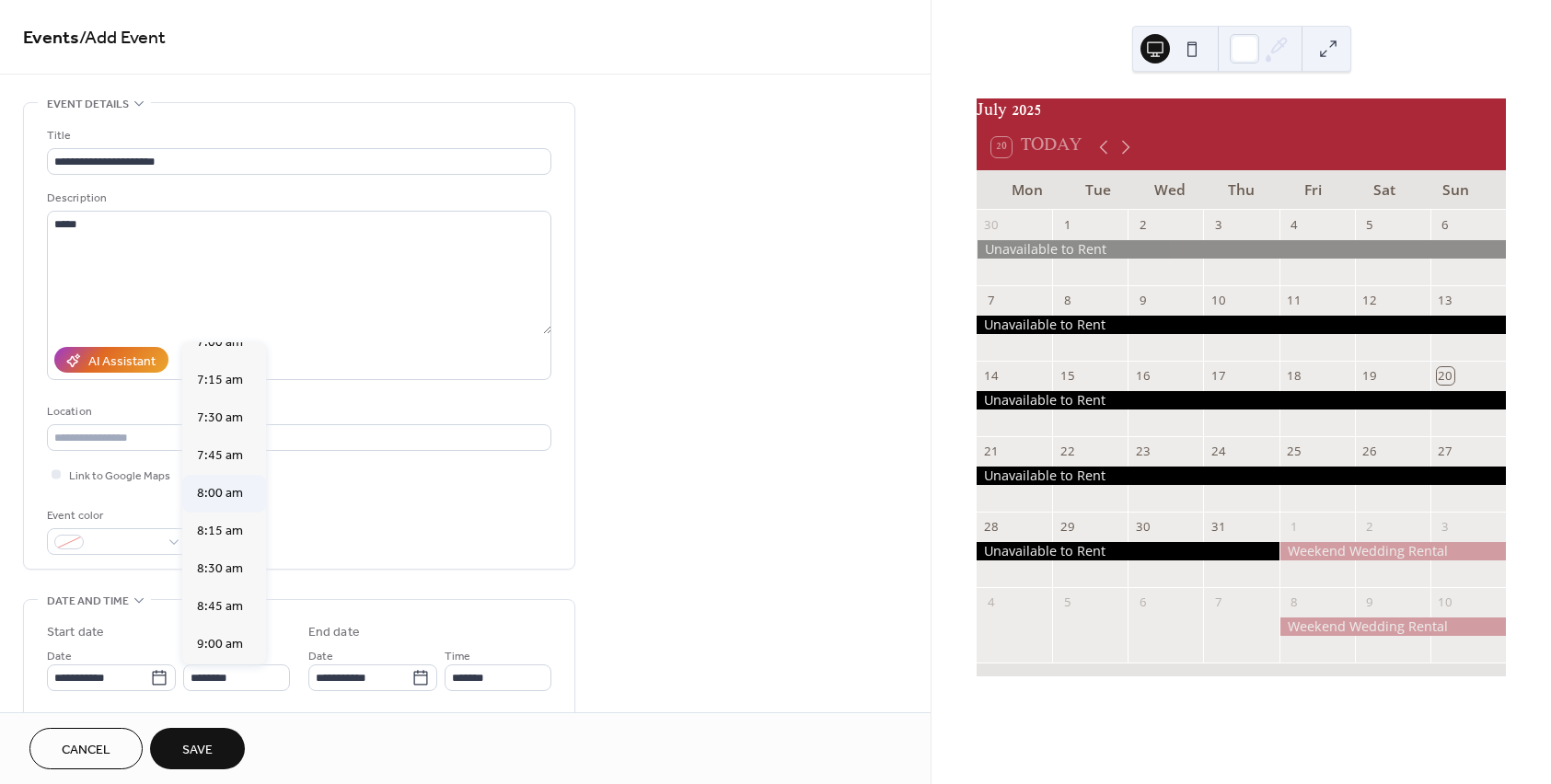 type on "*******" 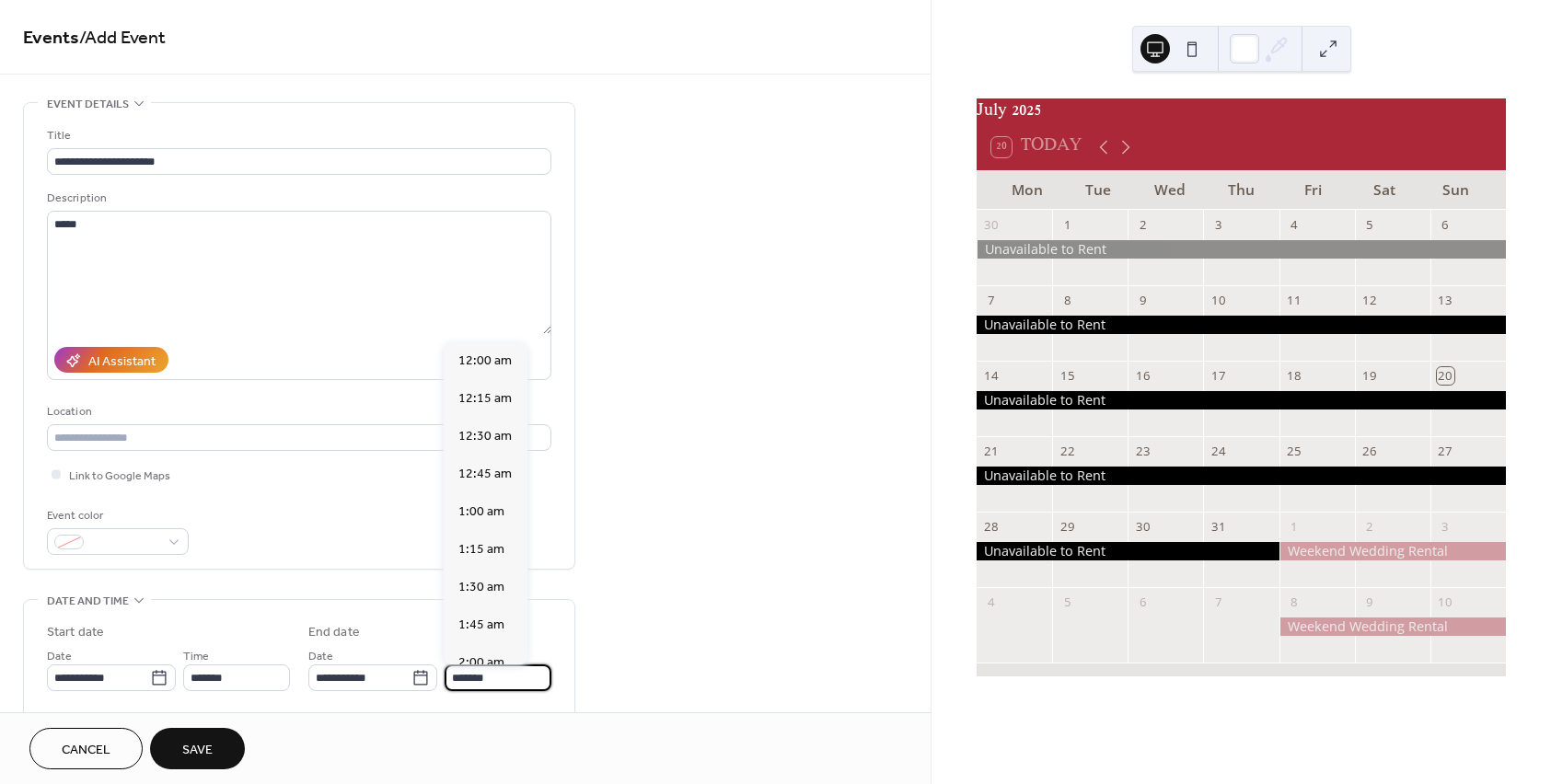 click on "*******" at bounding box center [498, 677] 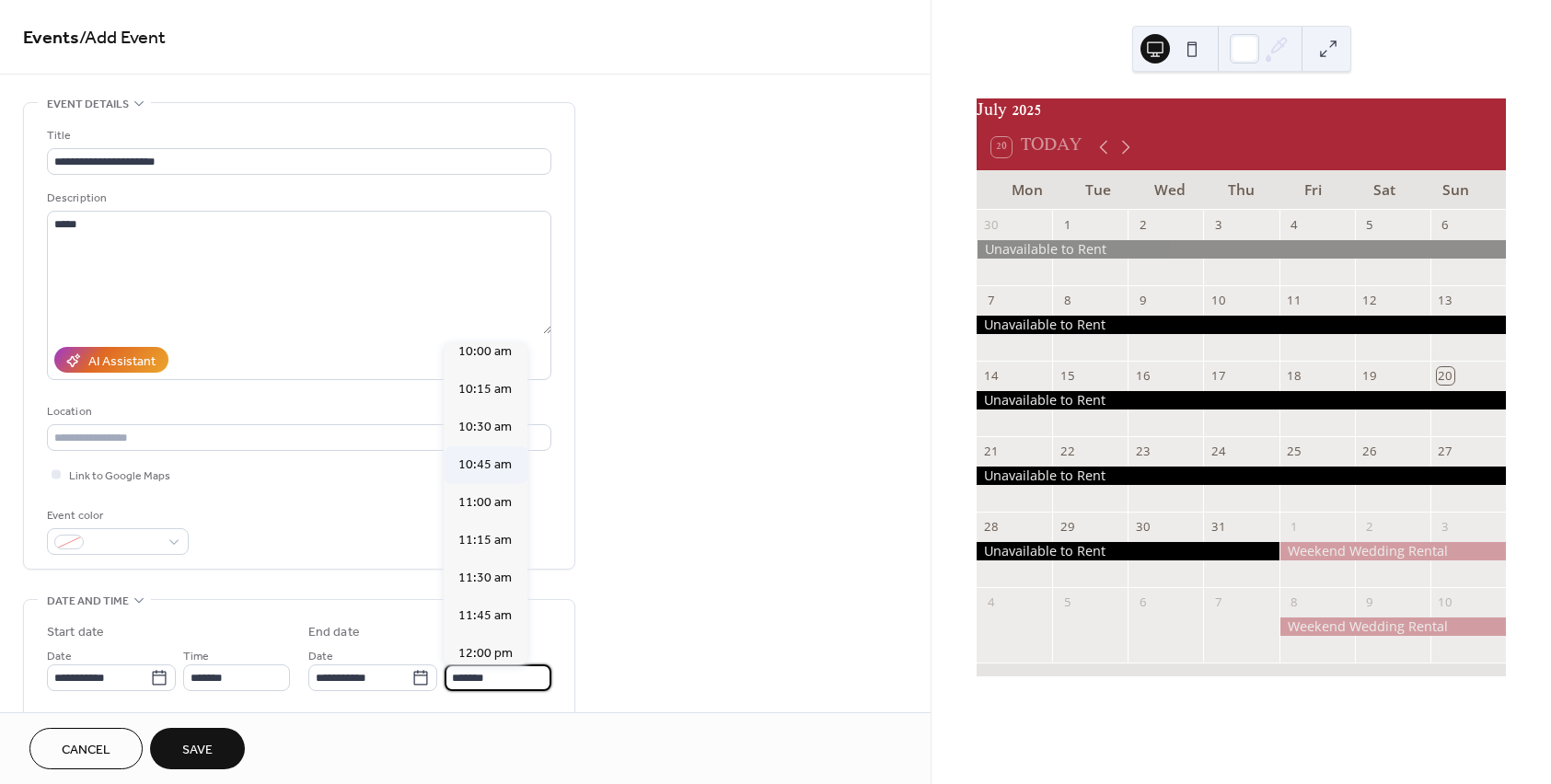 scroll, scrollTop: 1634, scrollLeft: 0, axis: vertical 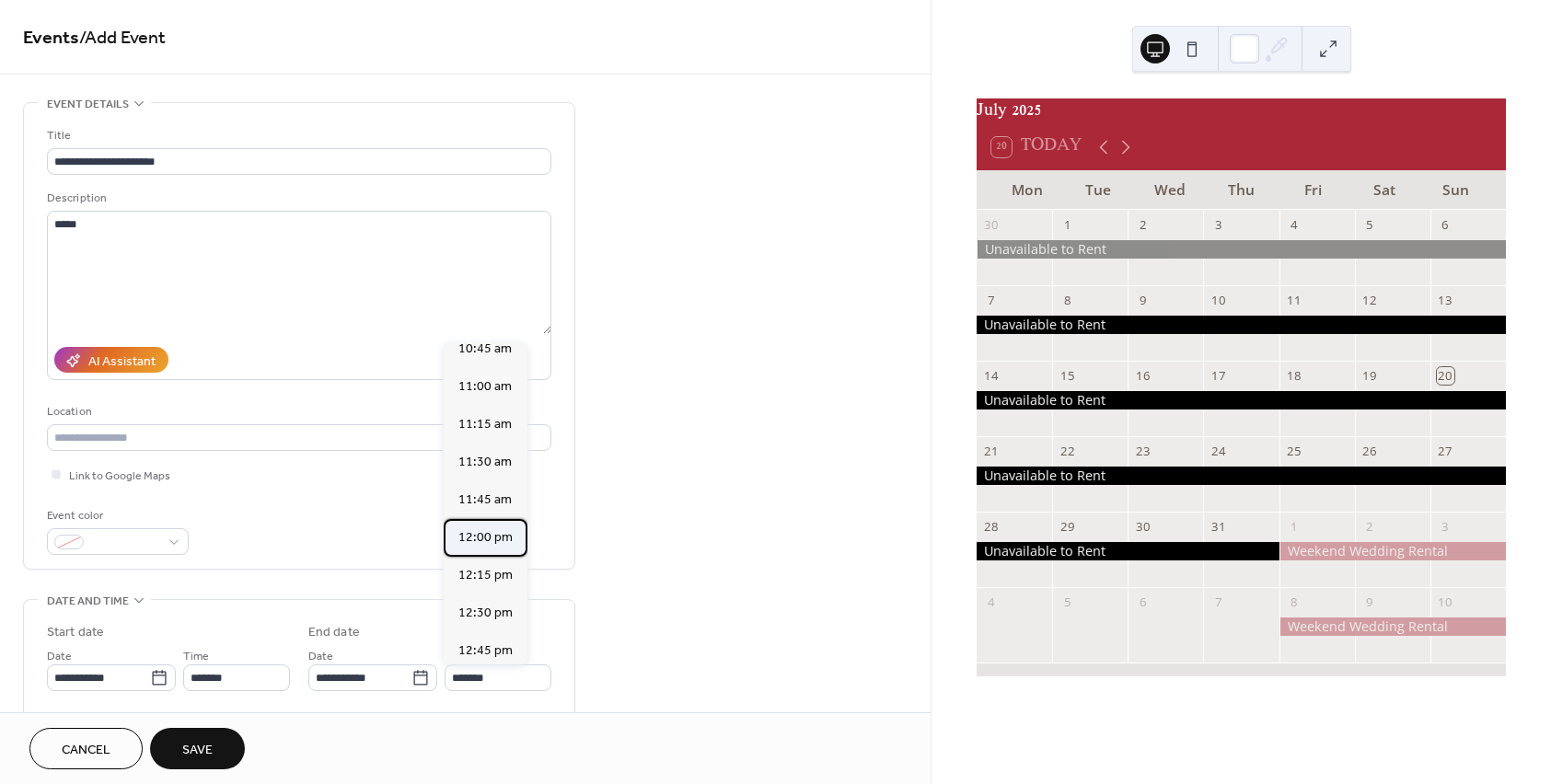 click on "12:00 pm" at bounding box center (485, 537) 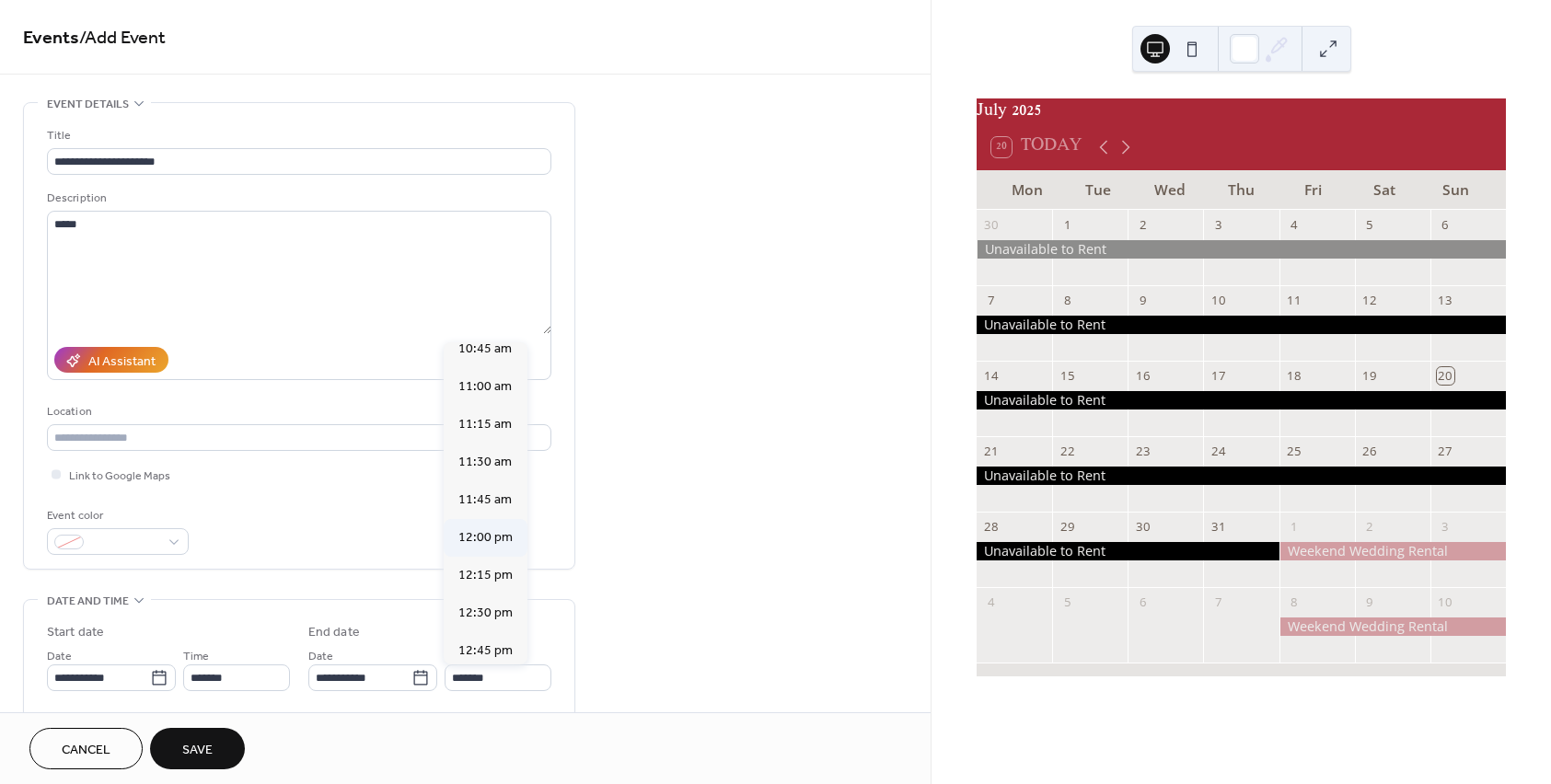 type on "********" 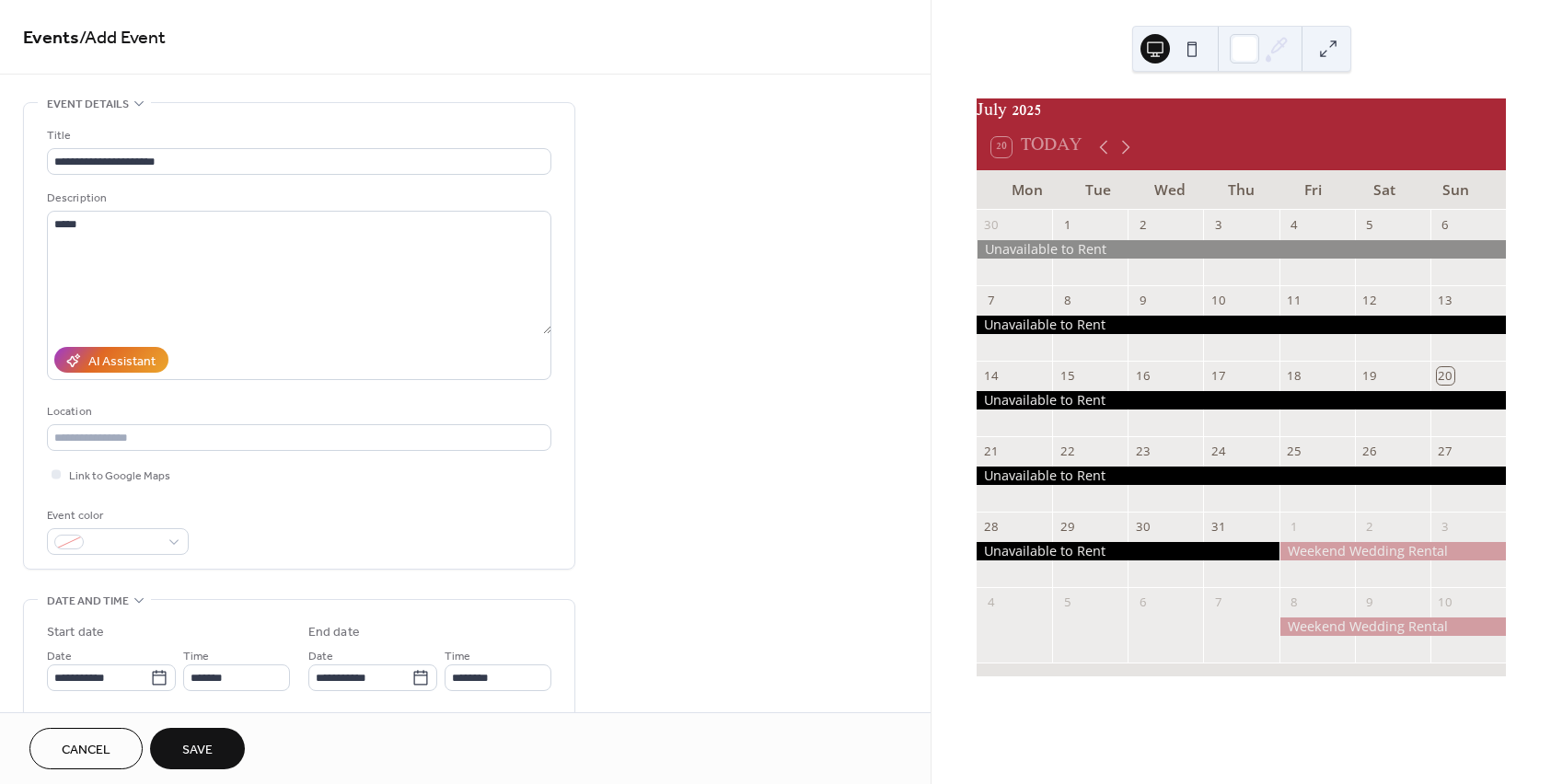 click on "Save" at bounding box center [197, 750] 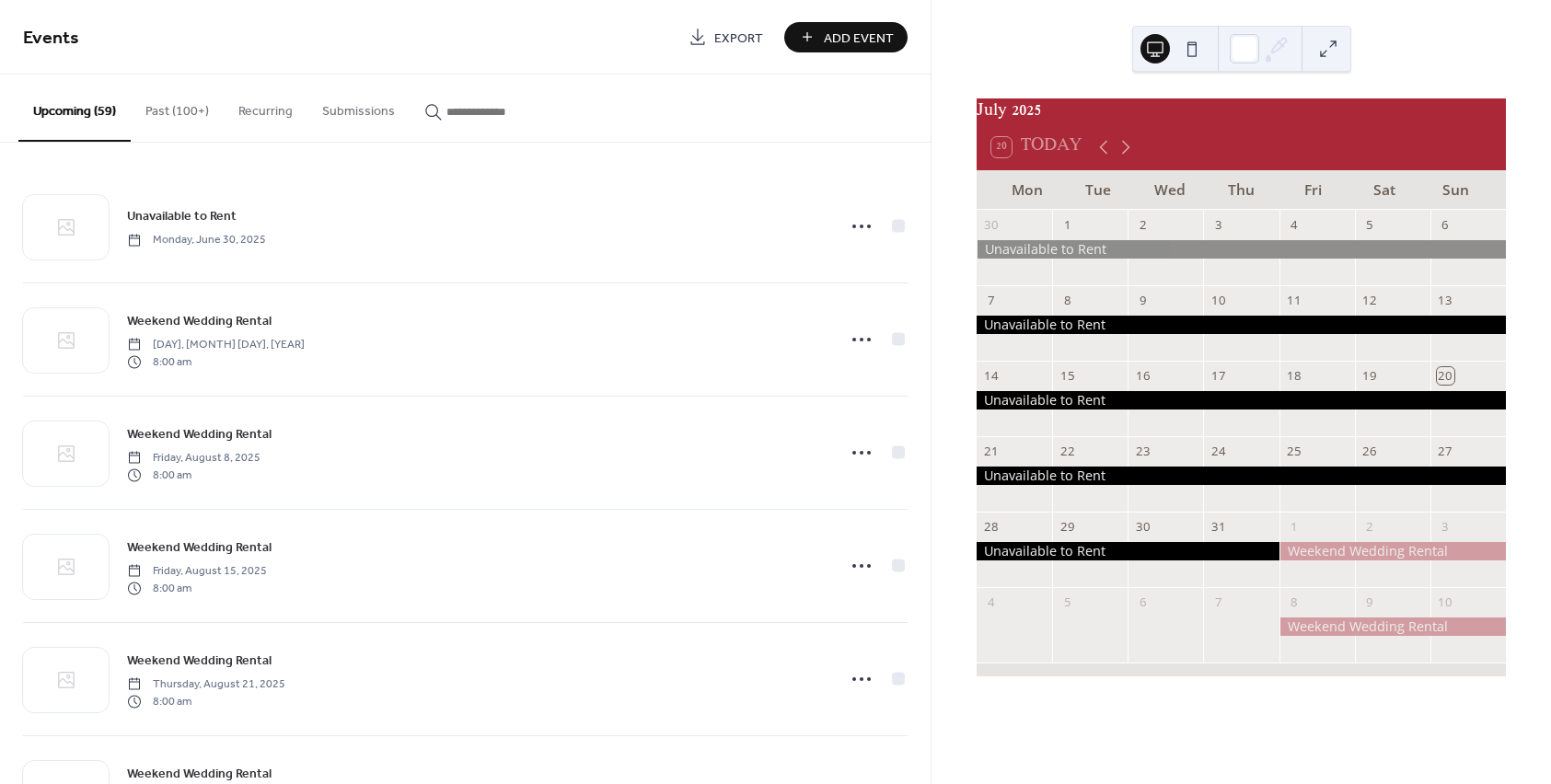 drag, startPoint x: 785, startPoint y: 52, endPoint x: 821, endPoint y: 41, distance: 37.6431 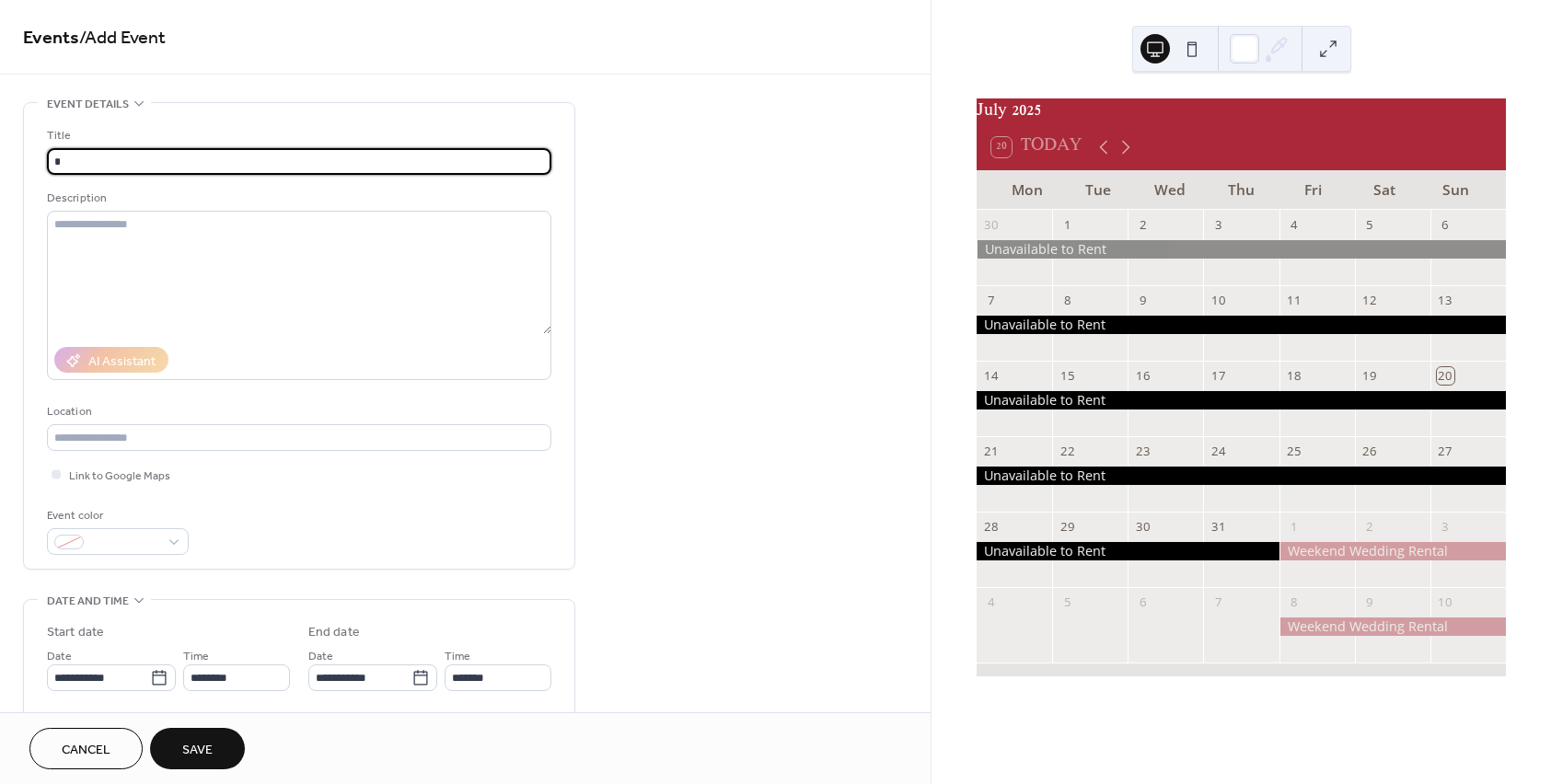 type on "**********" 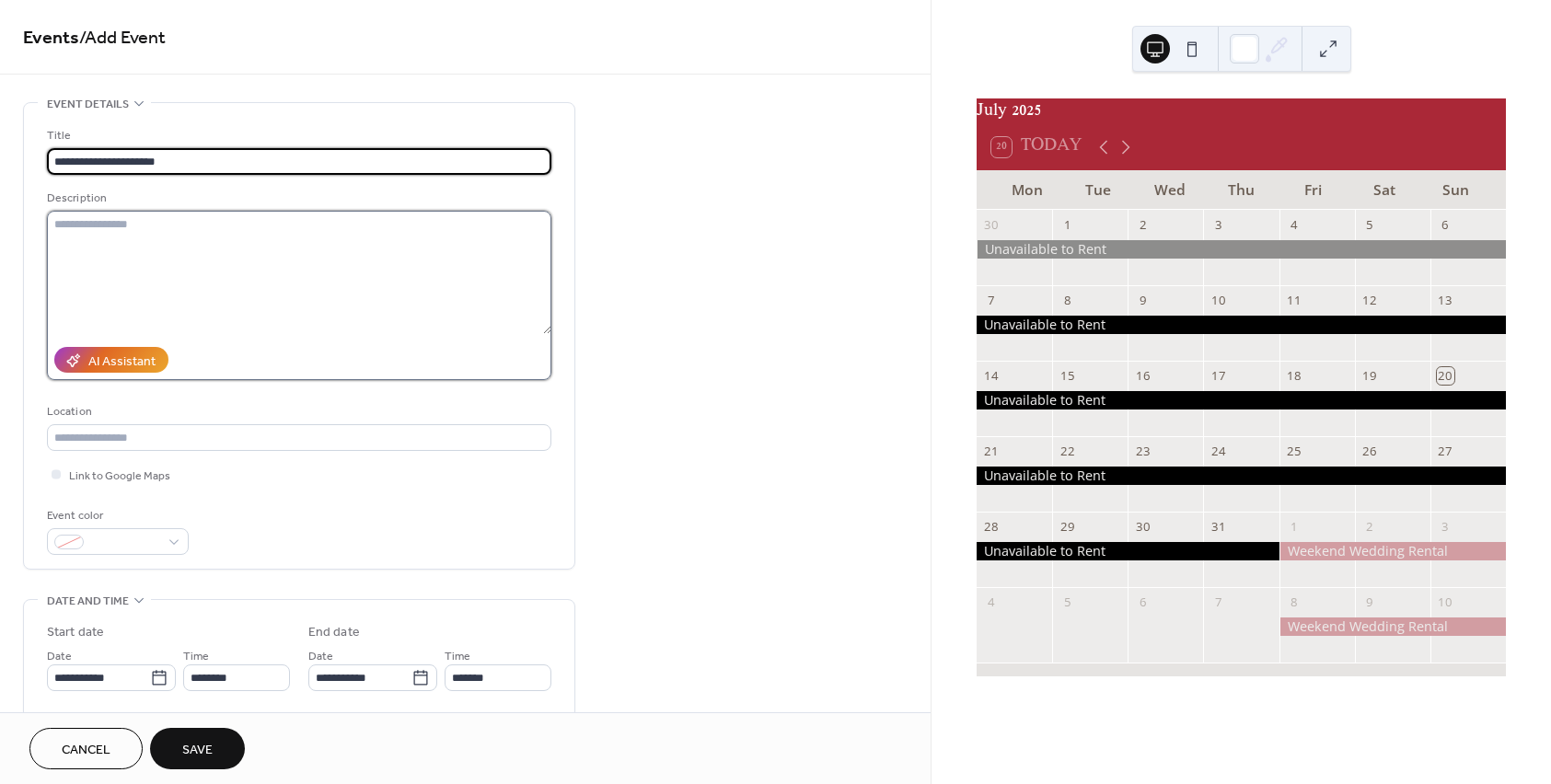 click at bounding box center [299, 272] 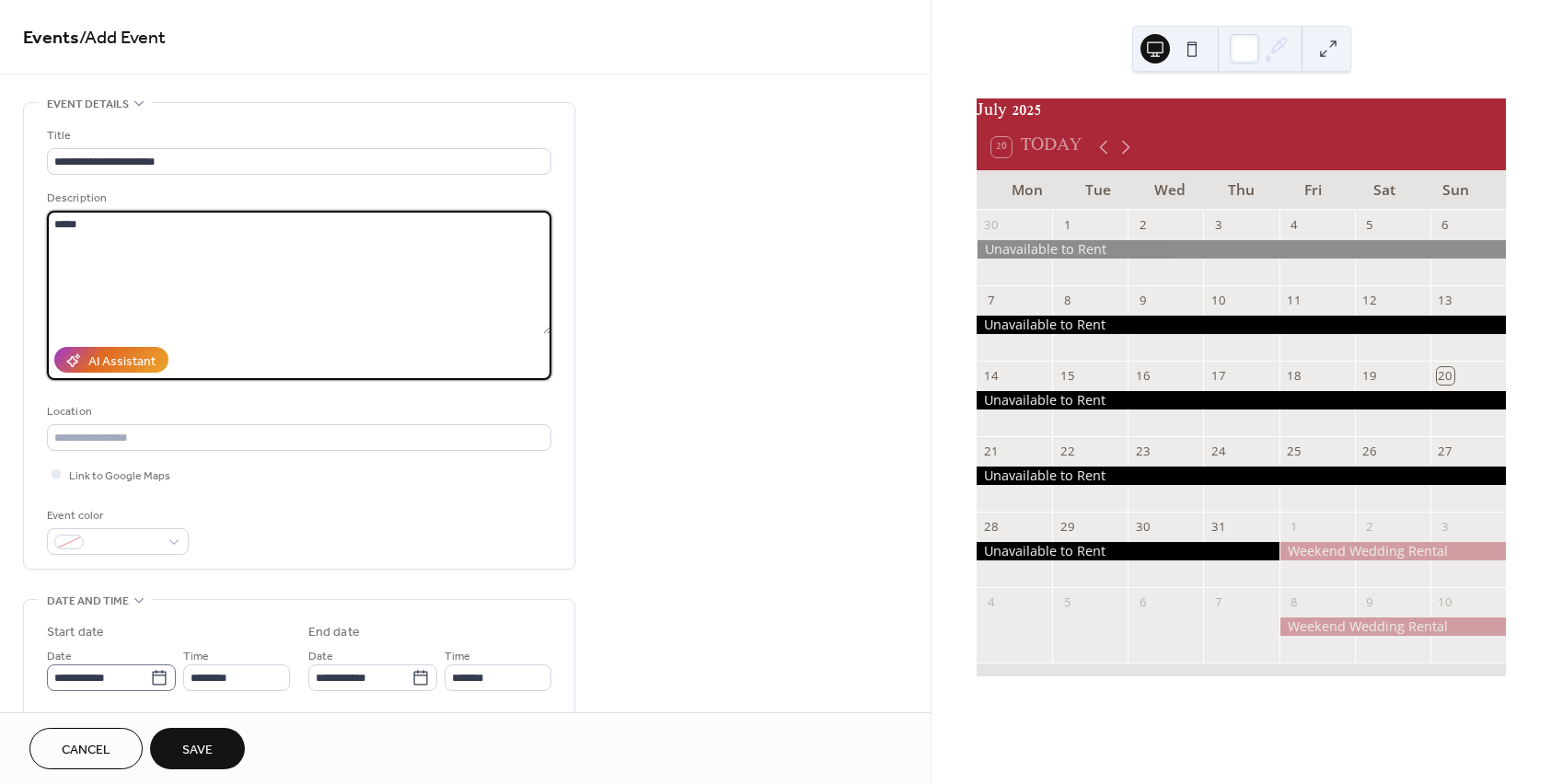 type on "*****" 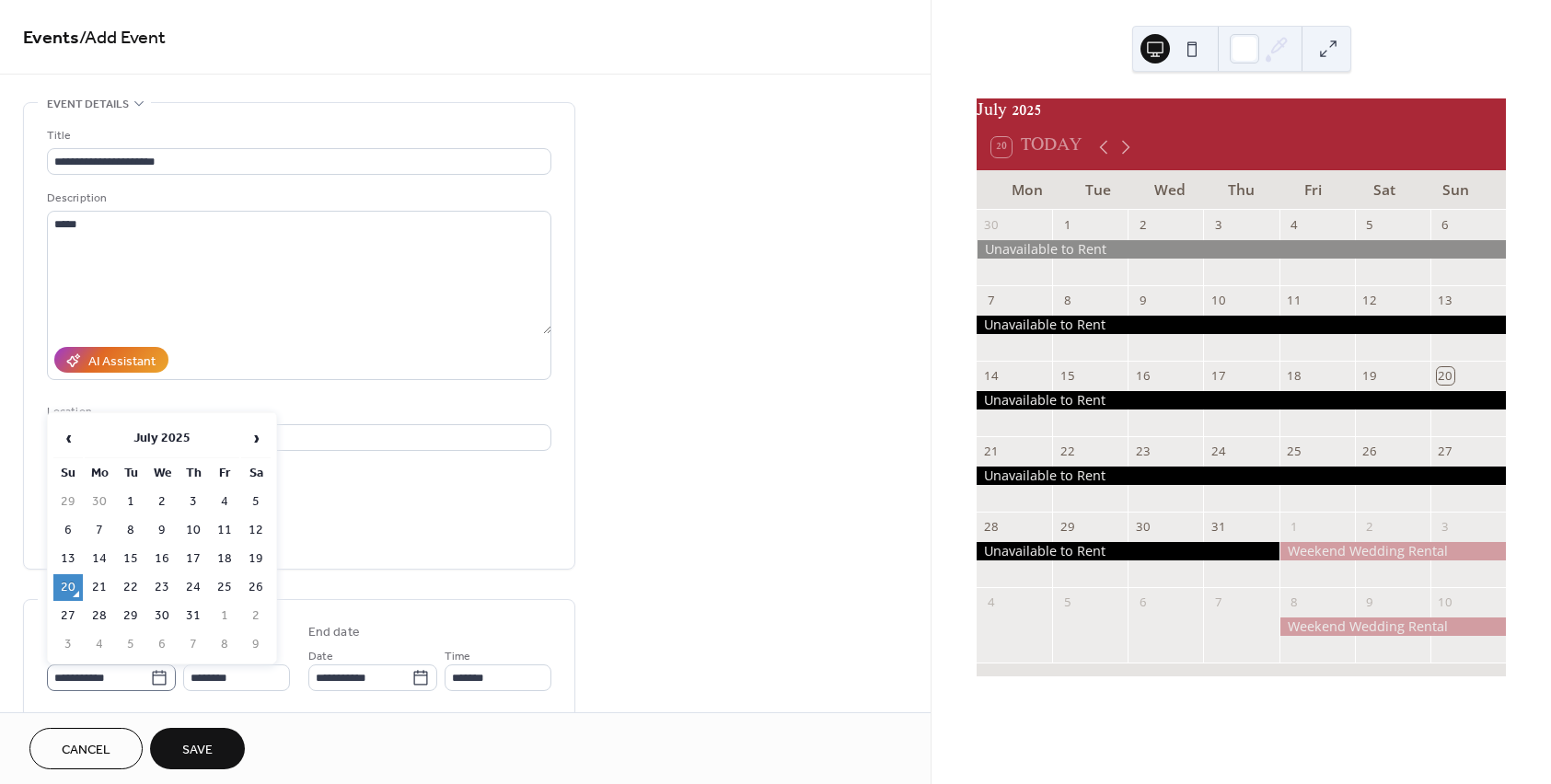 click 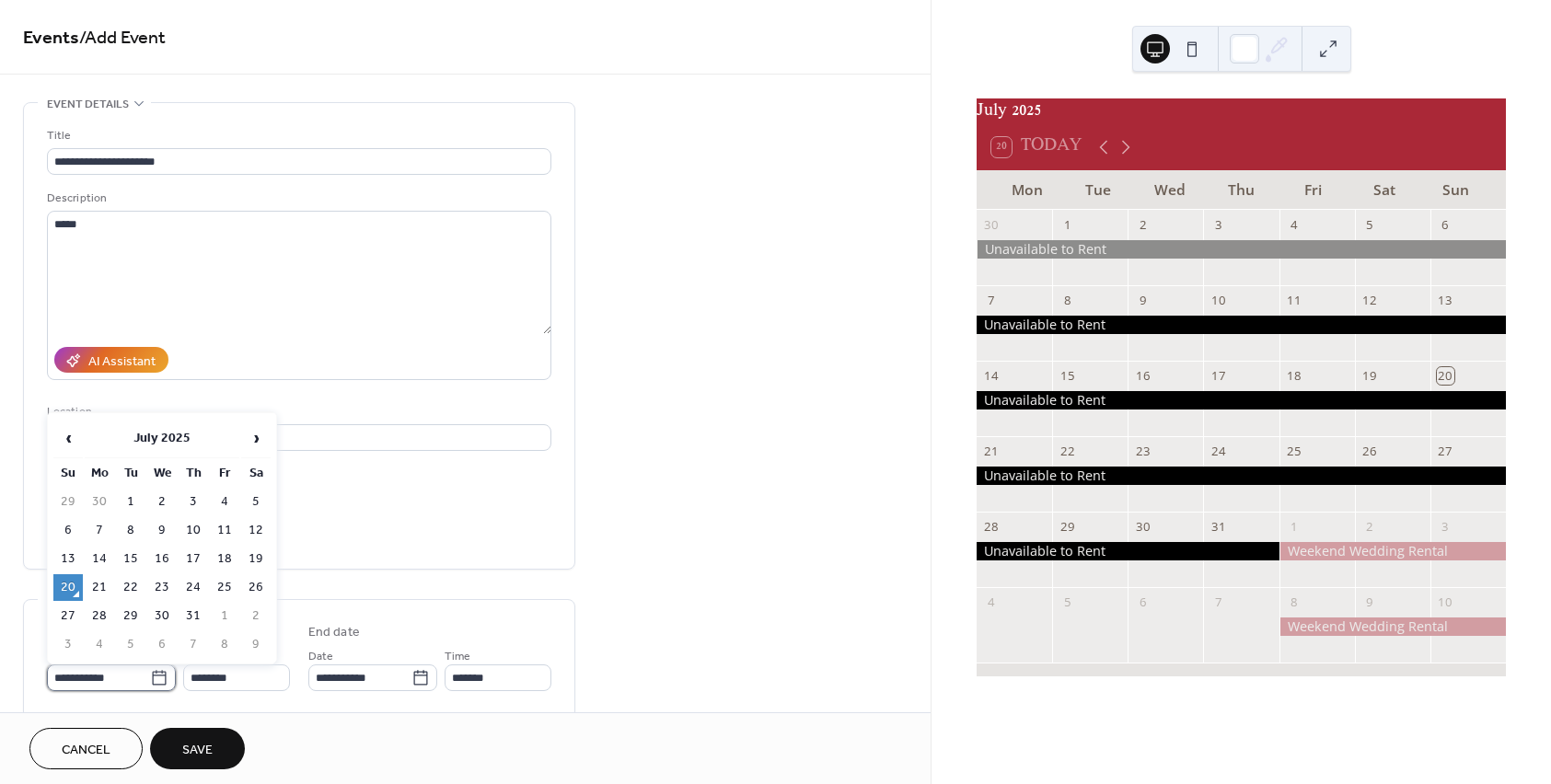 click on "**********" at bounding box center [98, 677] 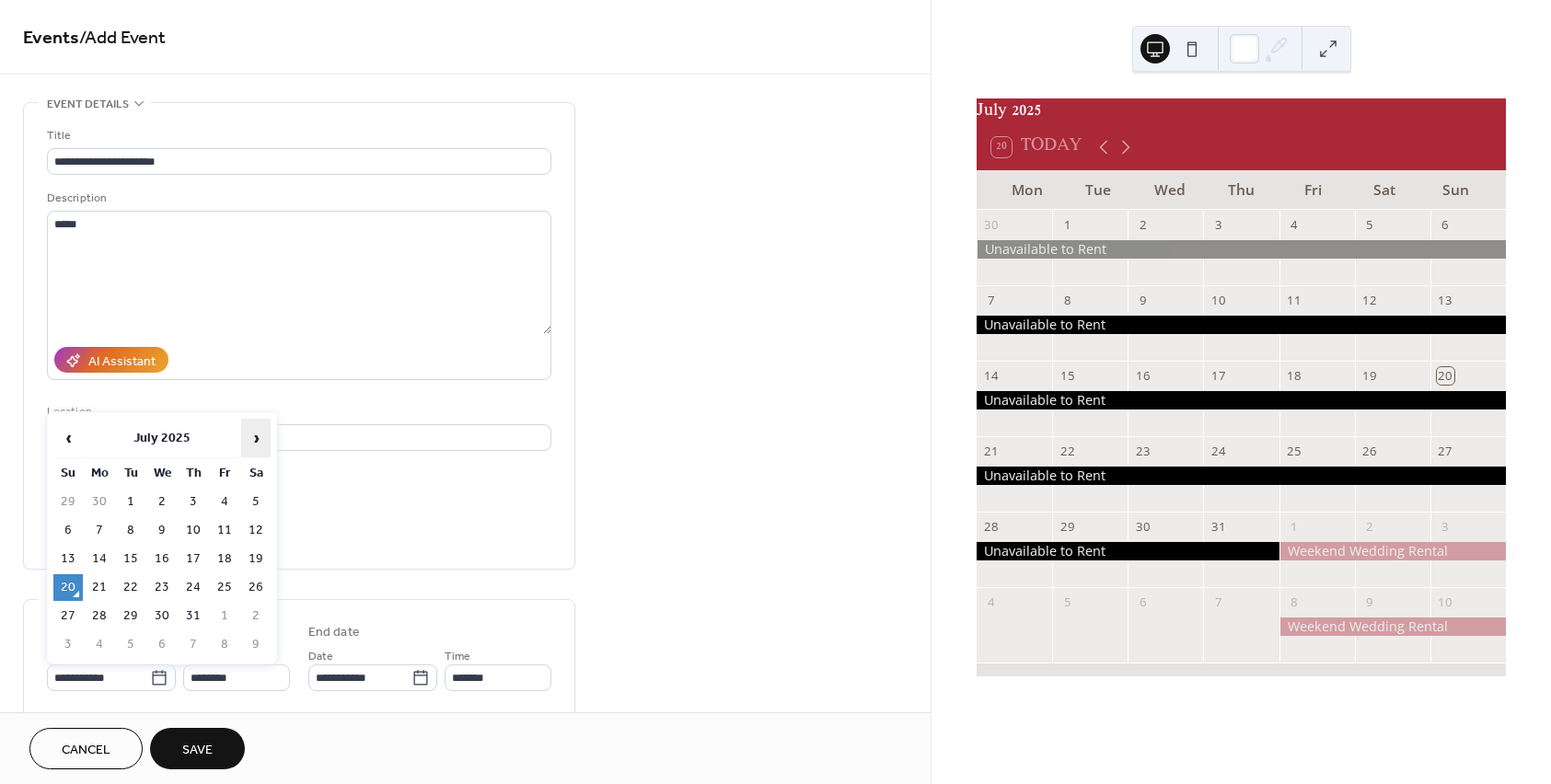 click on "›" at bounding box center [256, 438] 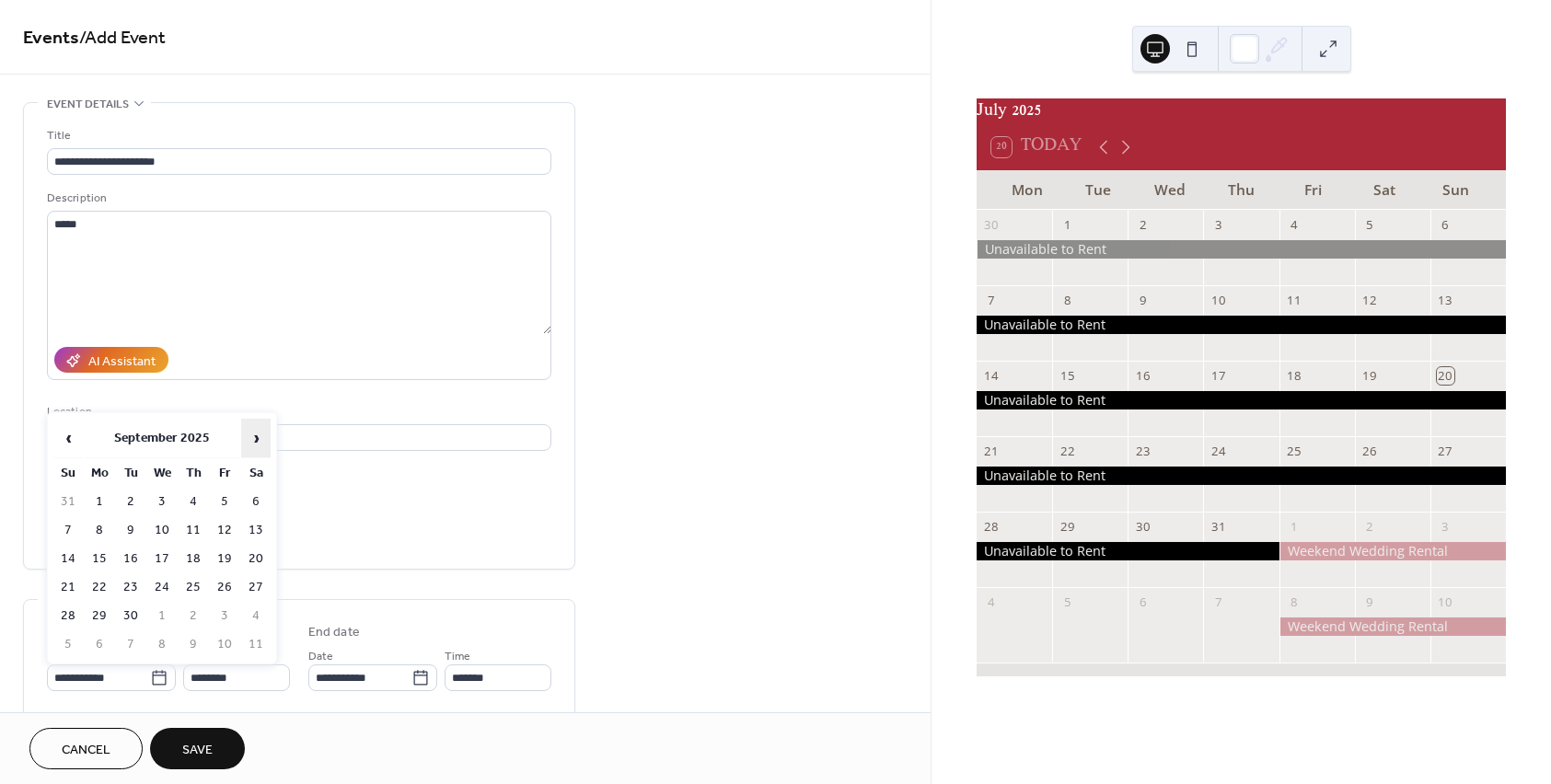 click on "›" at bounding box center (256, 438) 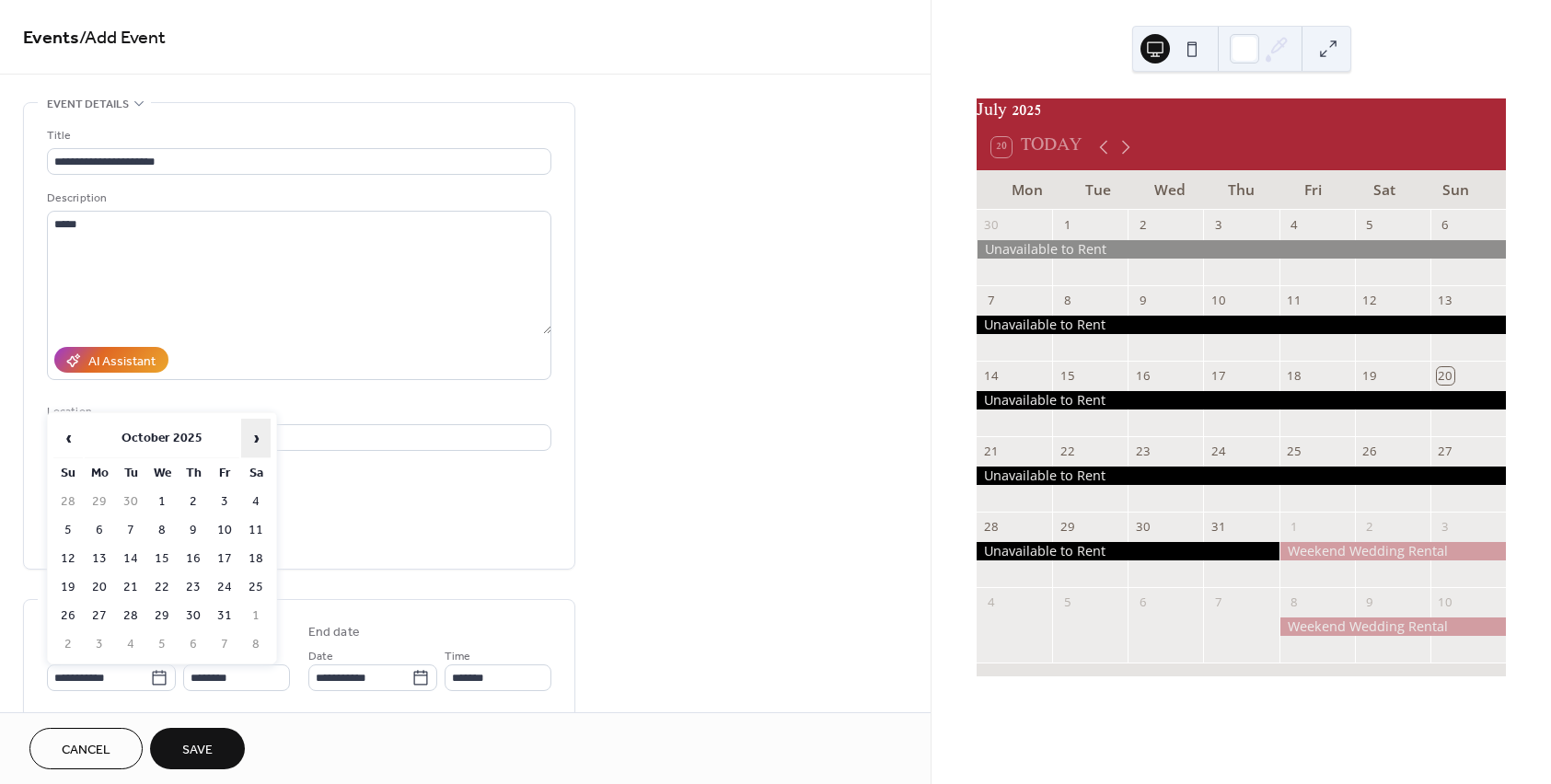 click on "›" at bounding box center (256, 438) 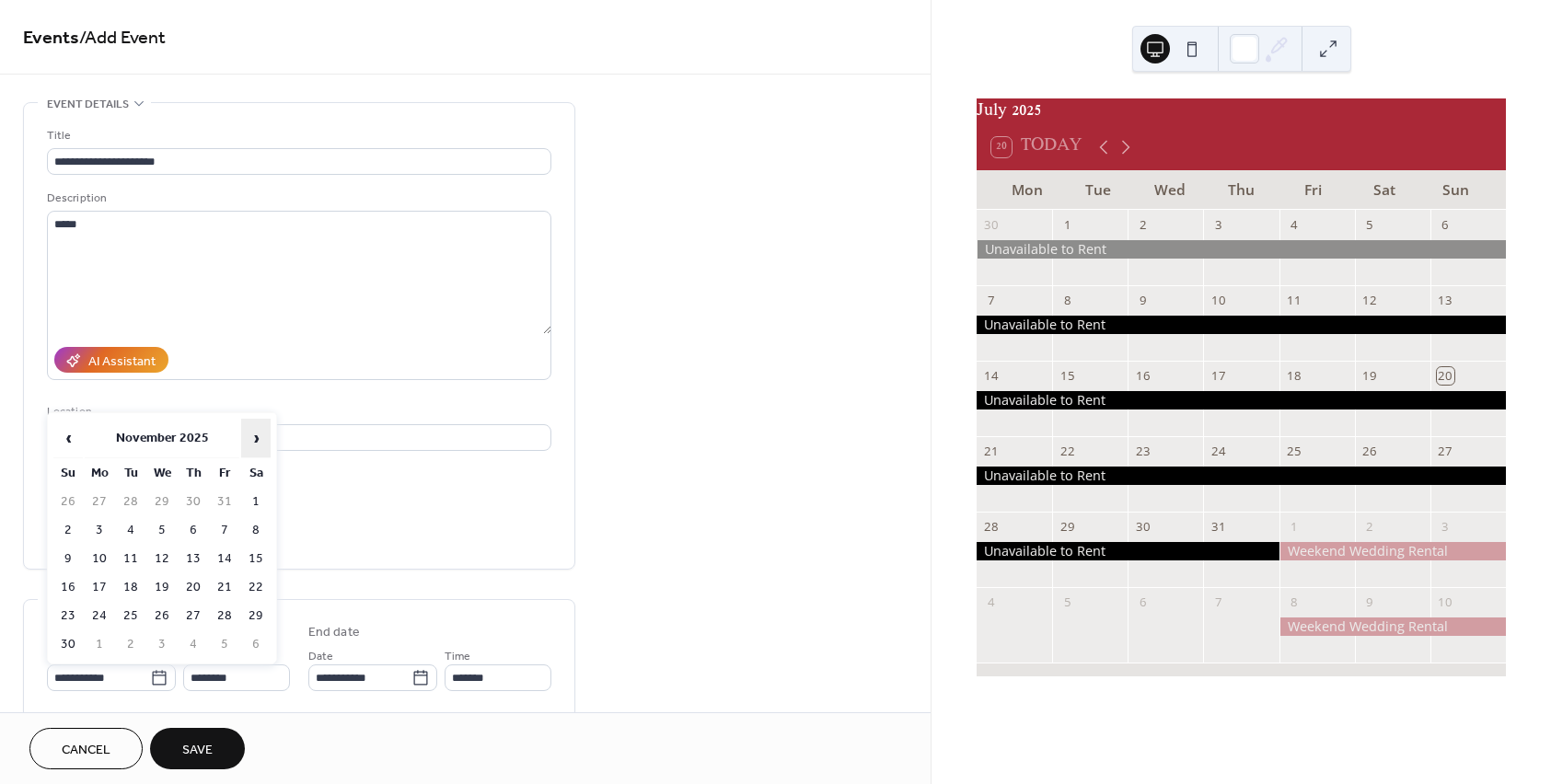 click on "›" at bounding box center [256, 438] 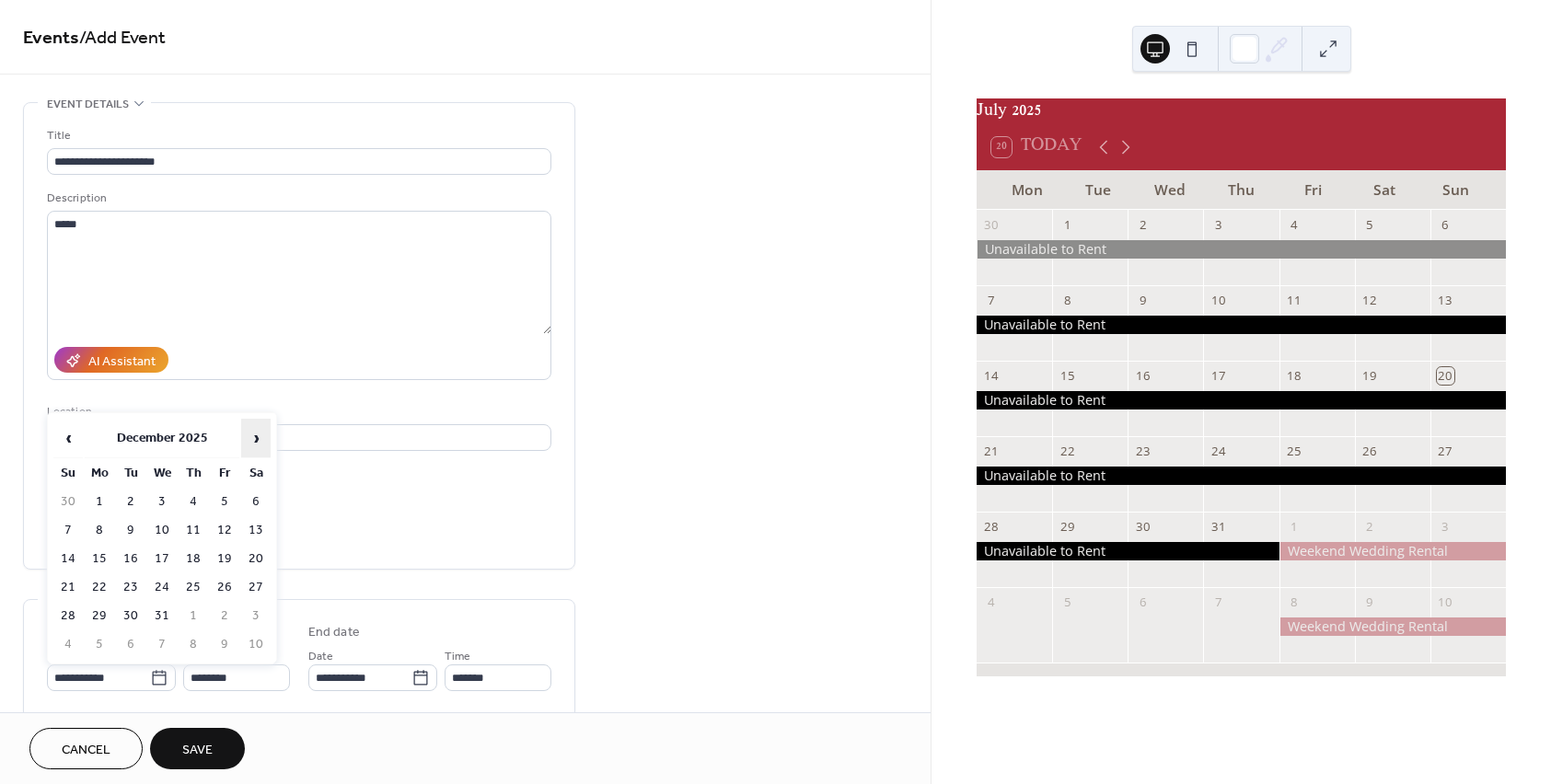 click on "›" at bounding box center (256, 438) 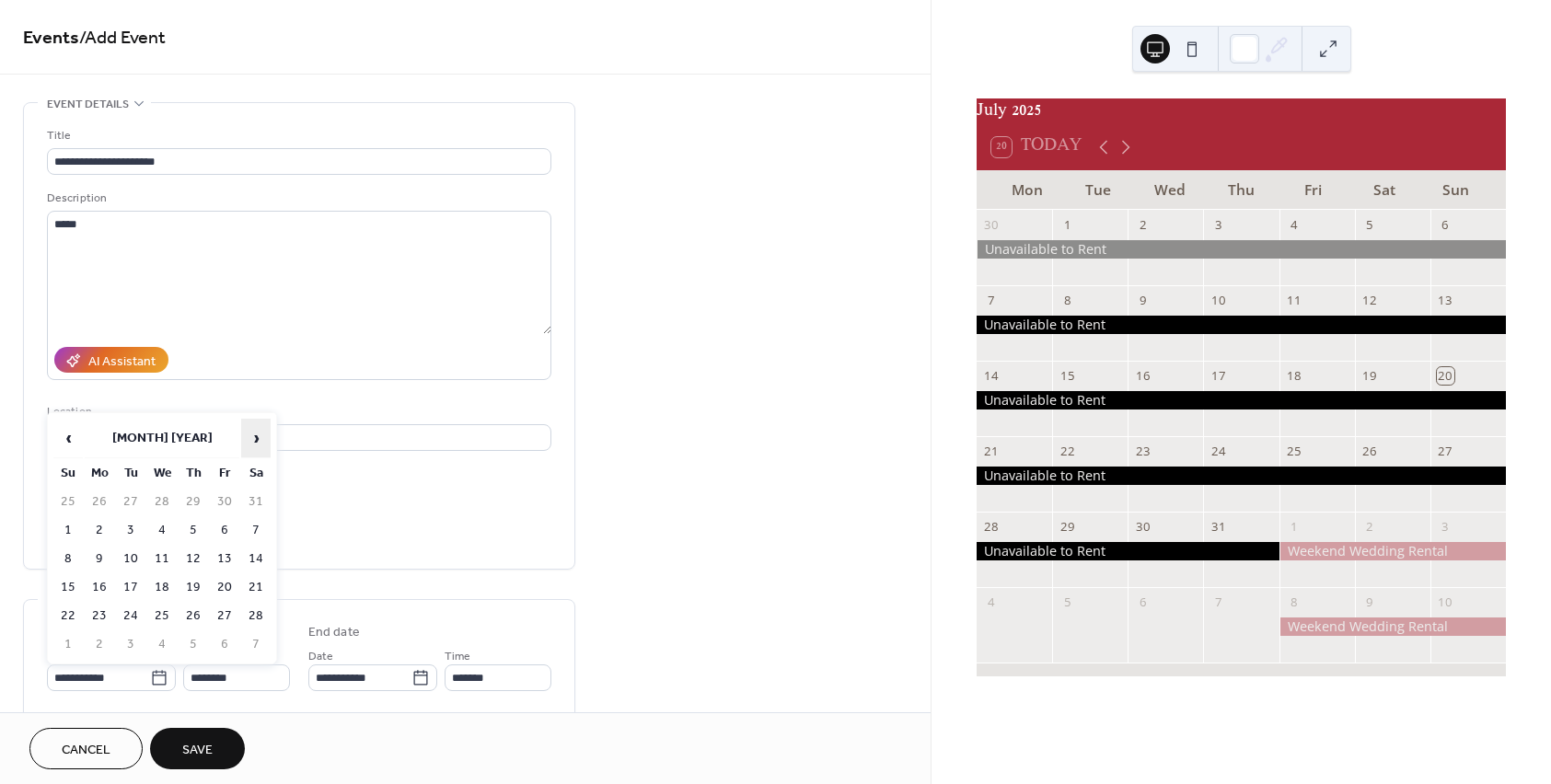 click on "›" at bounding box center [256, 438] 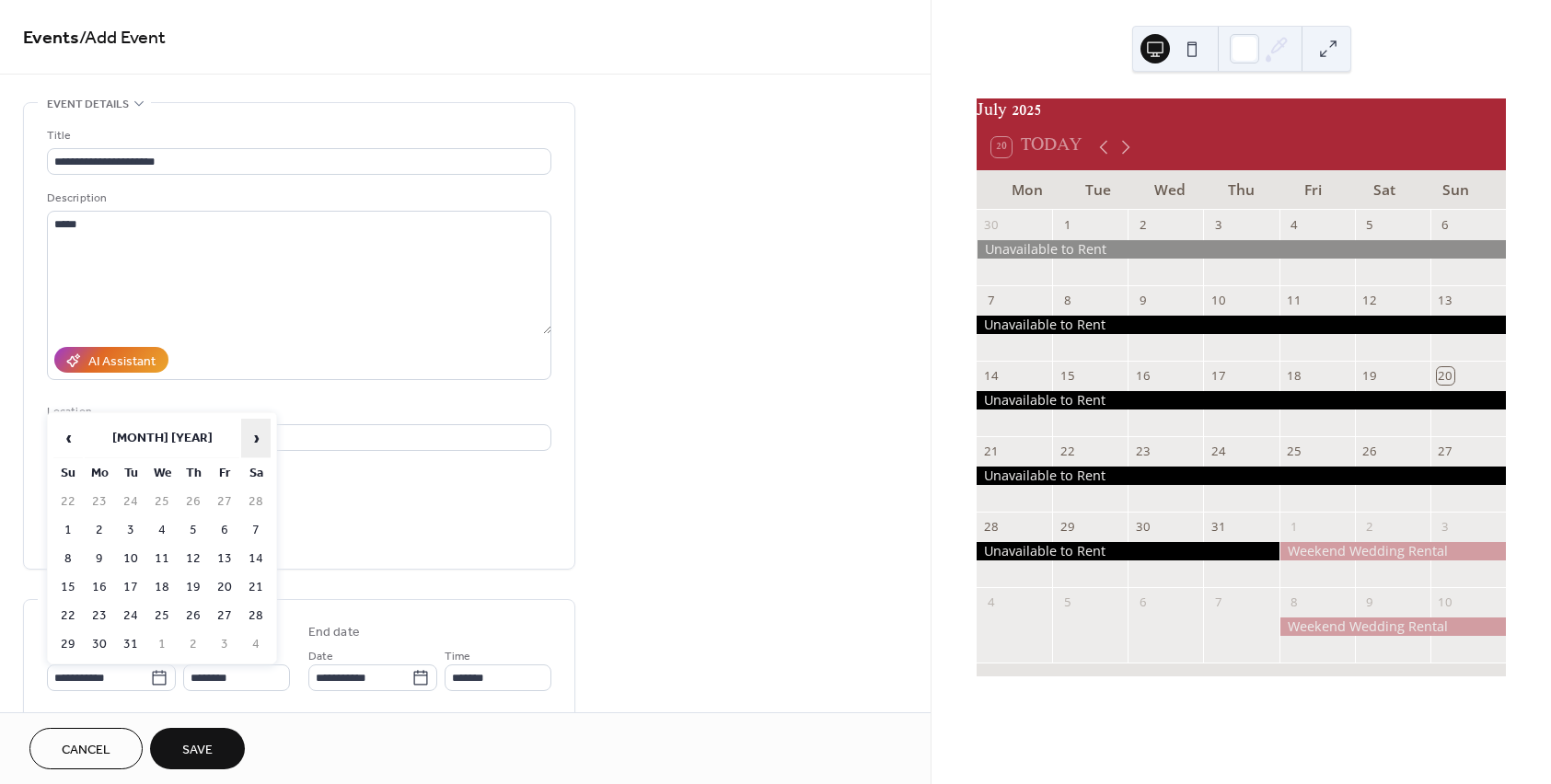 click on "›" at bounding box center (256, 438) 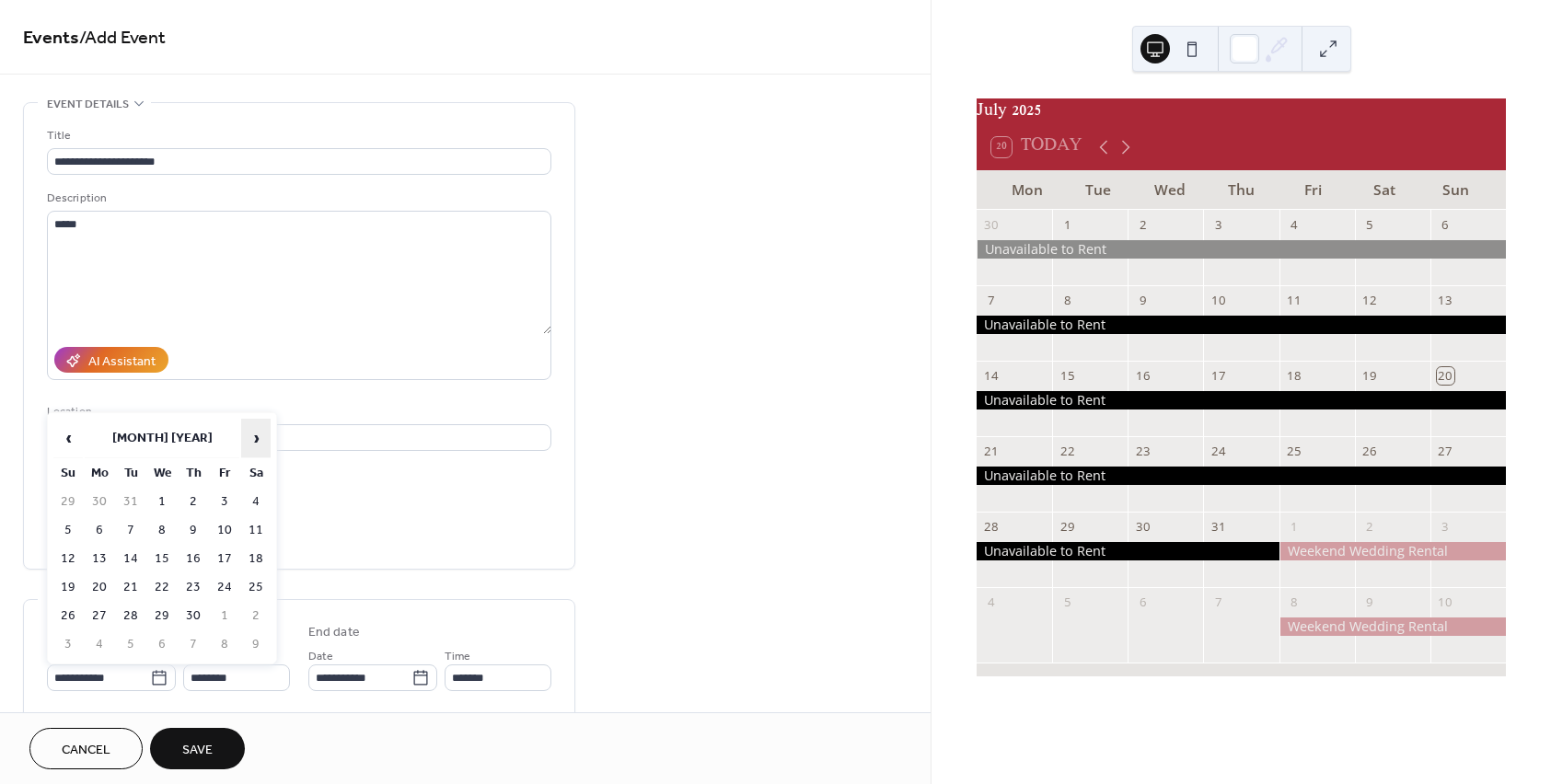 click on "›" at bounding box center (256, 438) 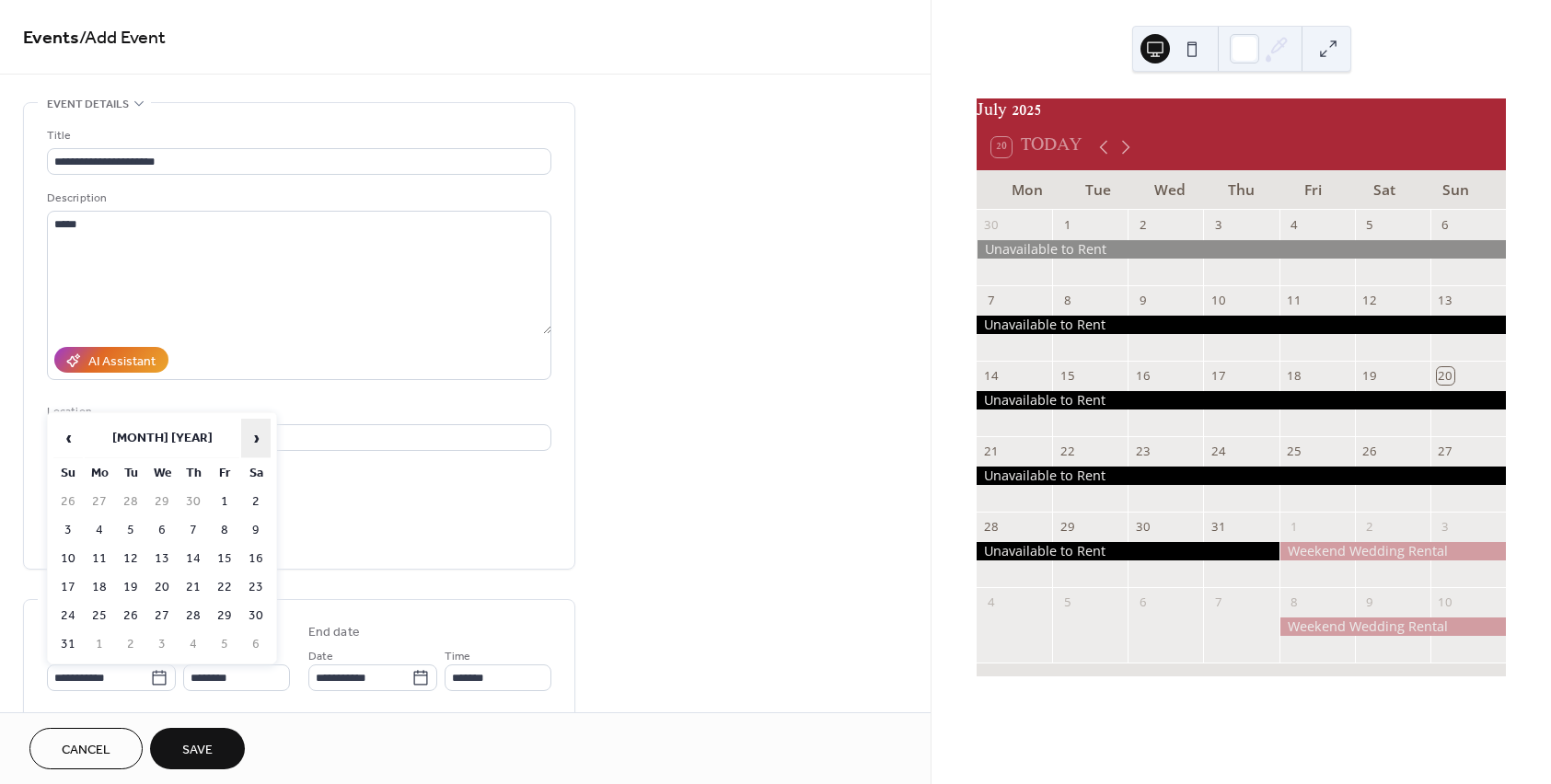 click on "›" at bounding box center [256, 438] 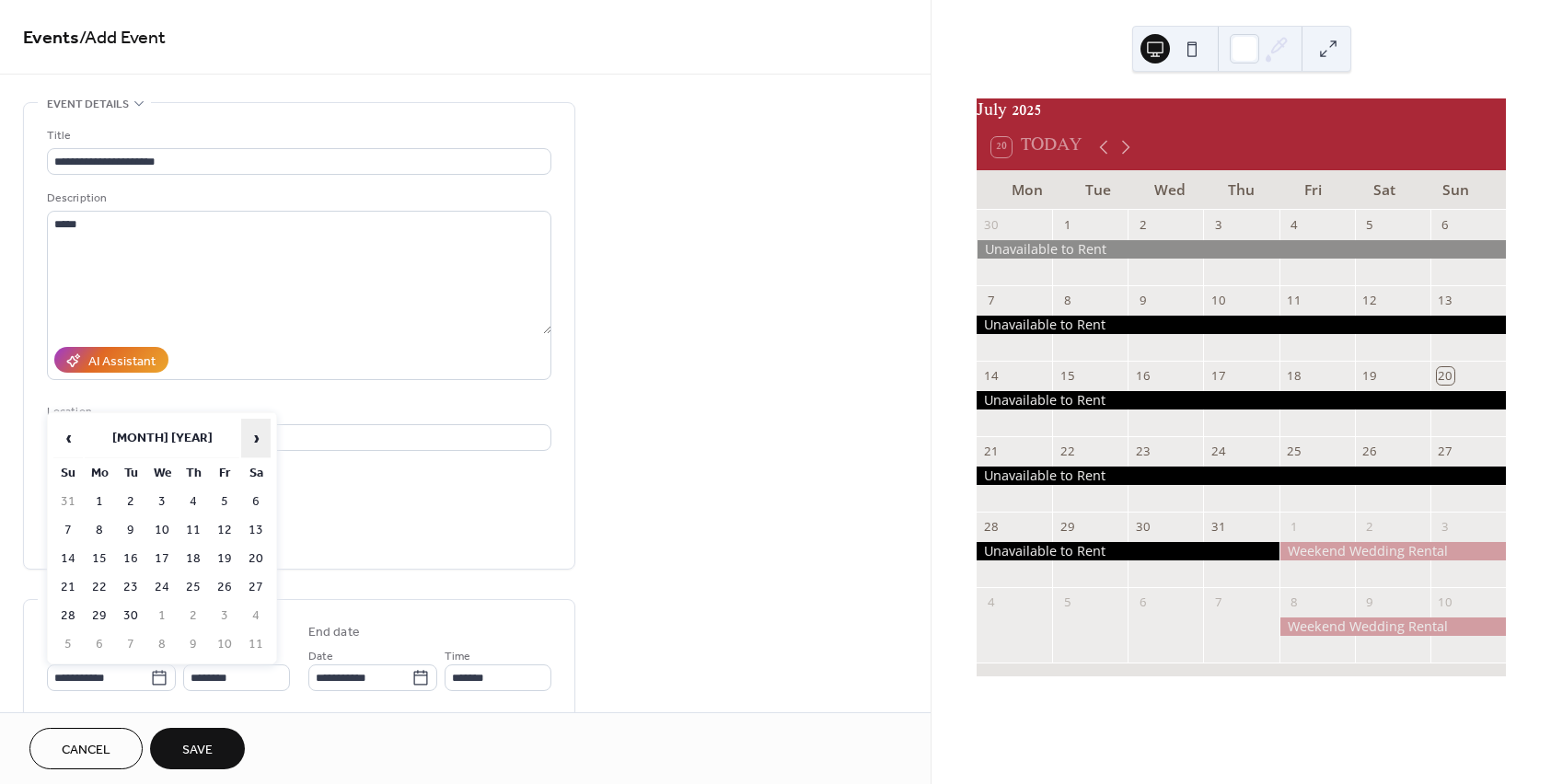 click on "›" at bounding box center [256, 438] 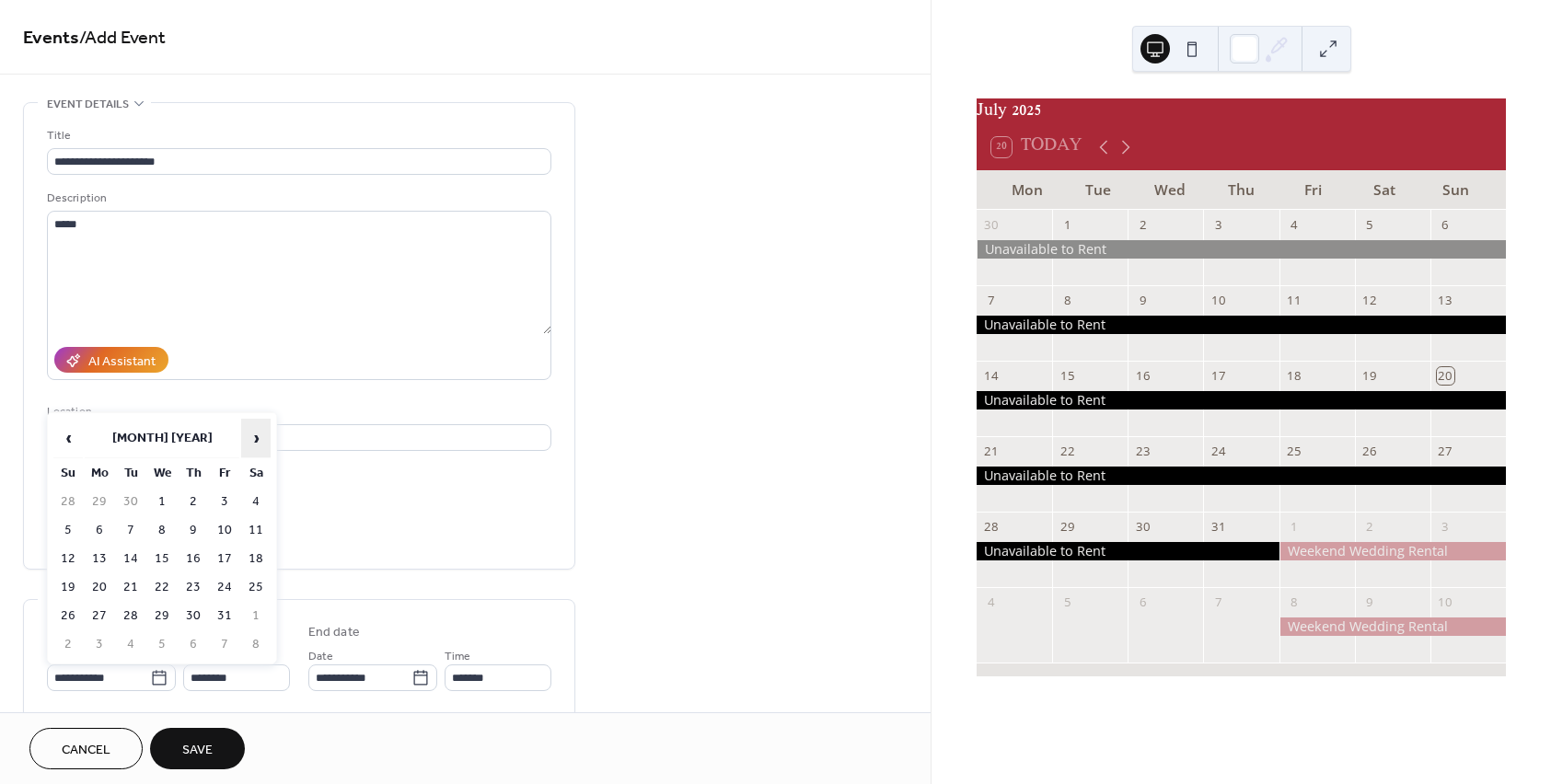 click on "›" at bounding box center [256, 438] 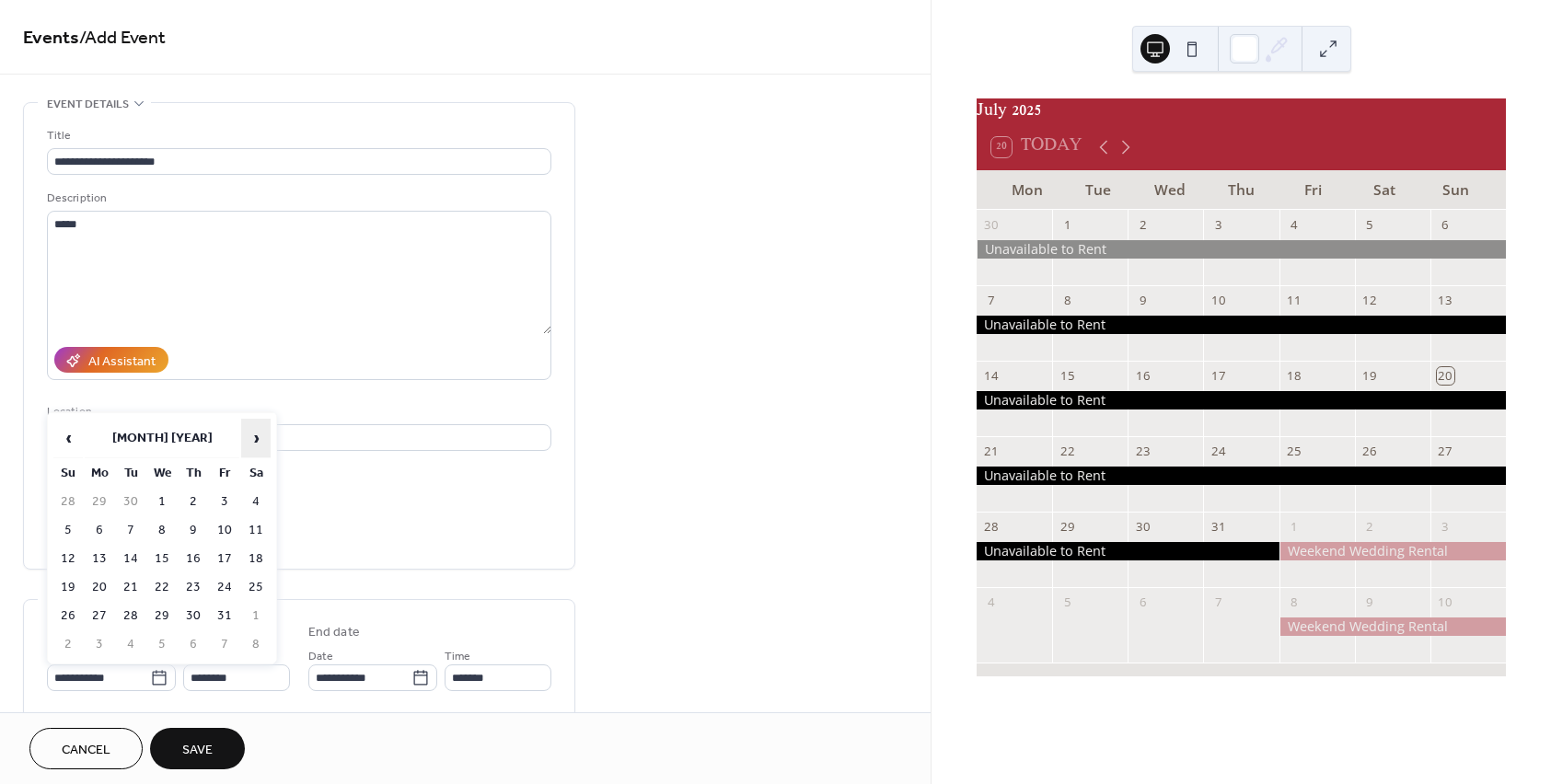 click on "›" at bounding box center (256, 438) 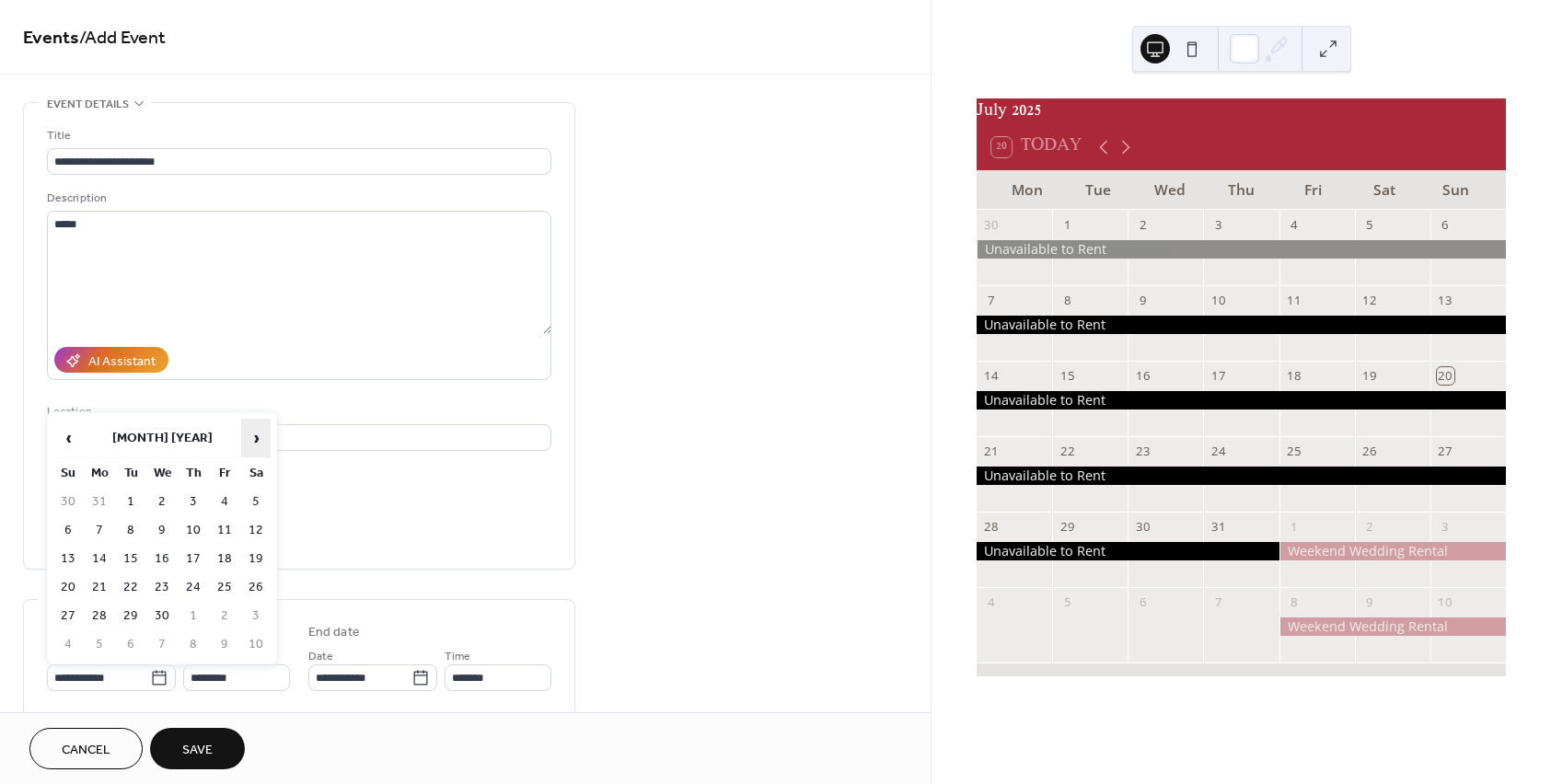 click on "›" at bounding box center [256, 438] 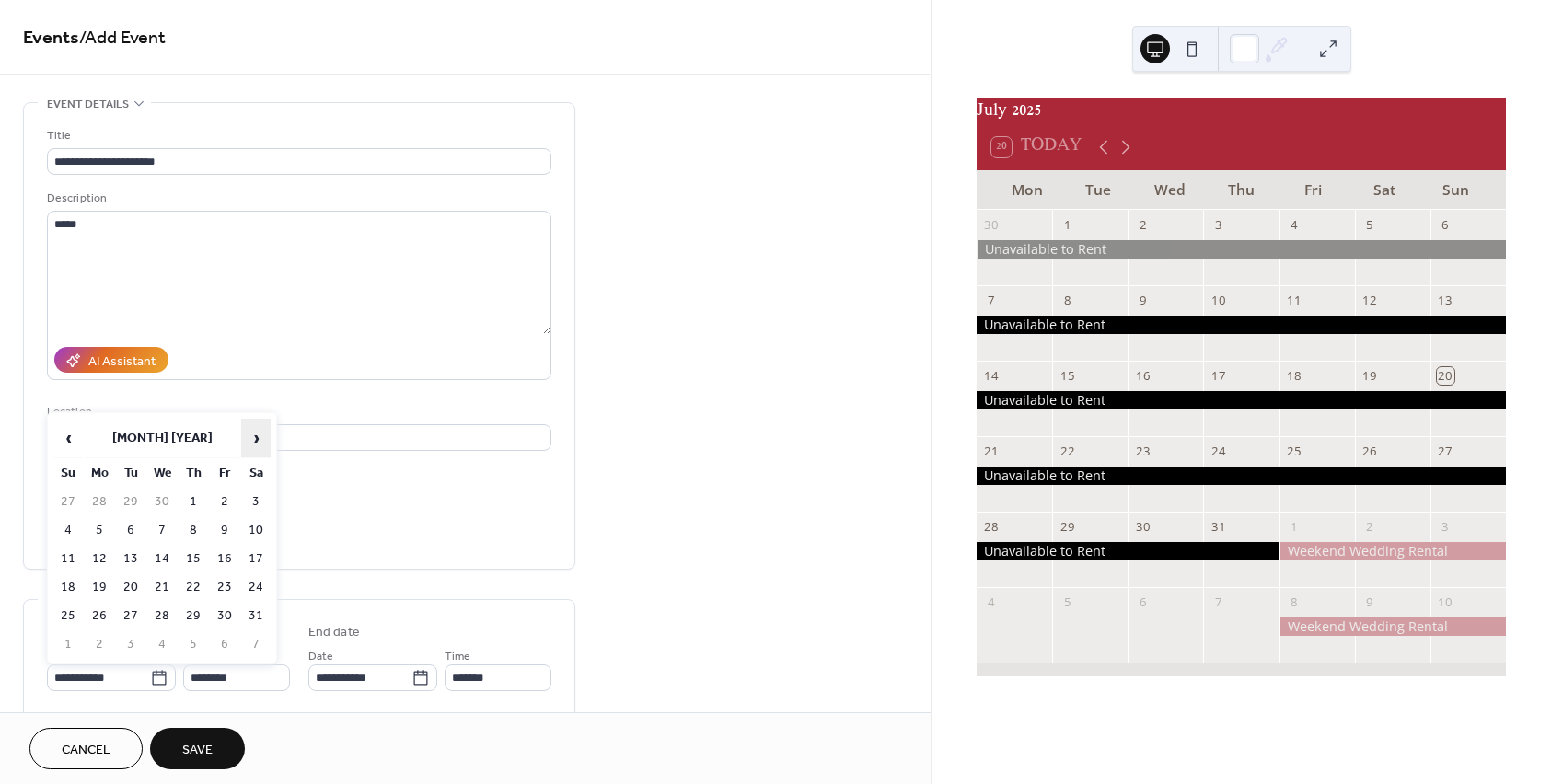 click on "›" at bounding box center [256, 438] 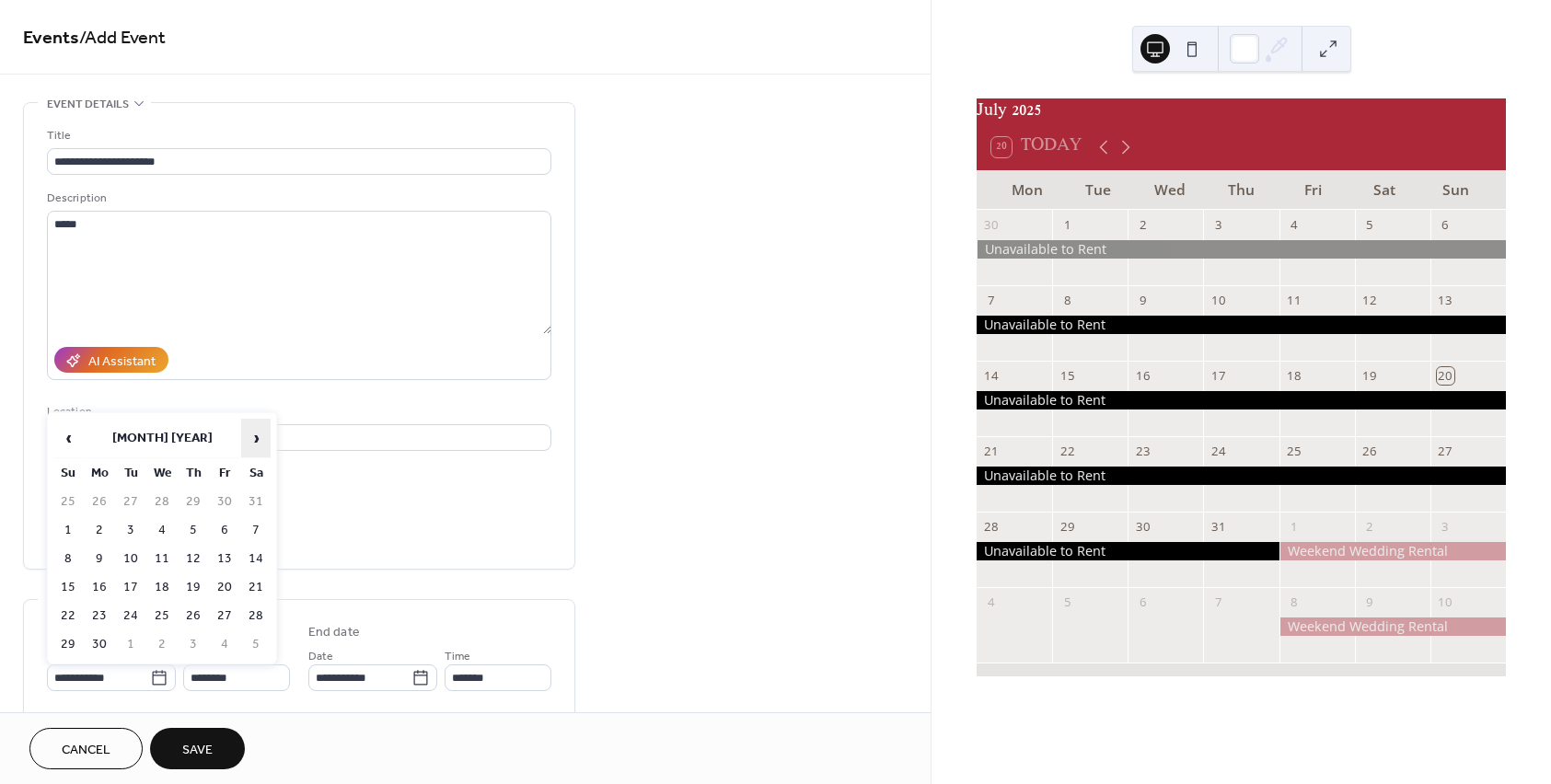 click on "›" at bounding box center [256, 438] 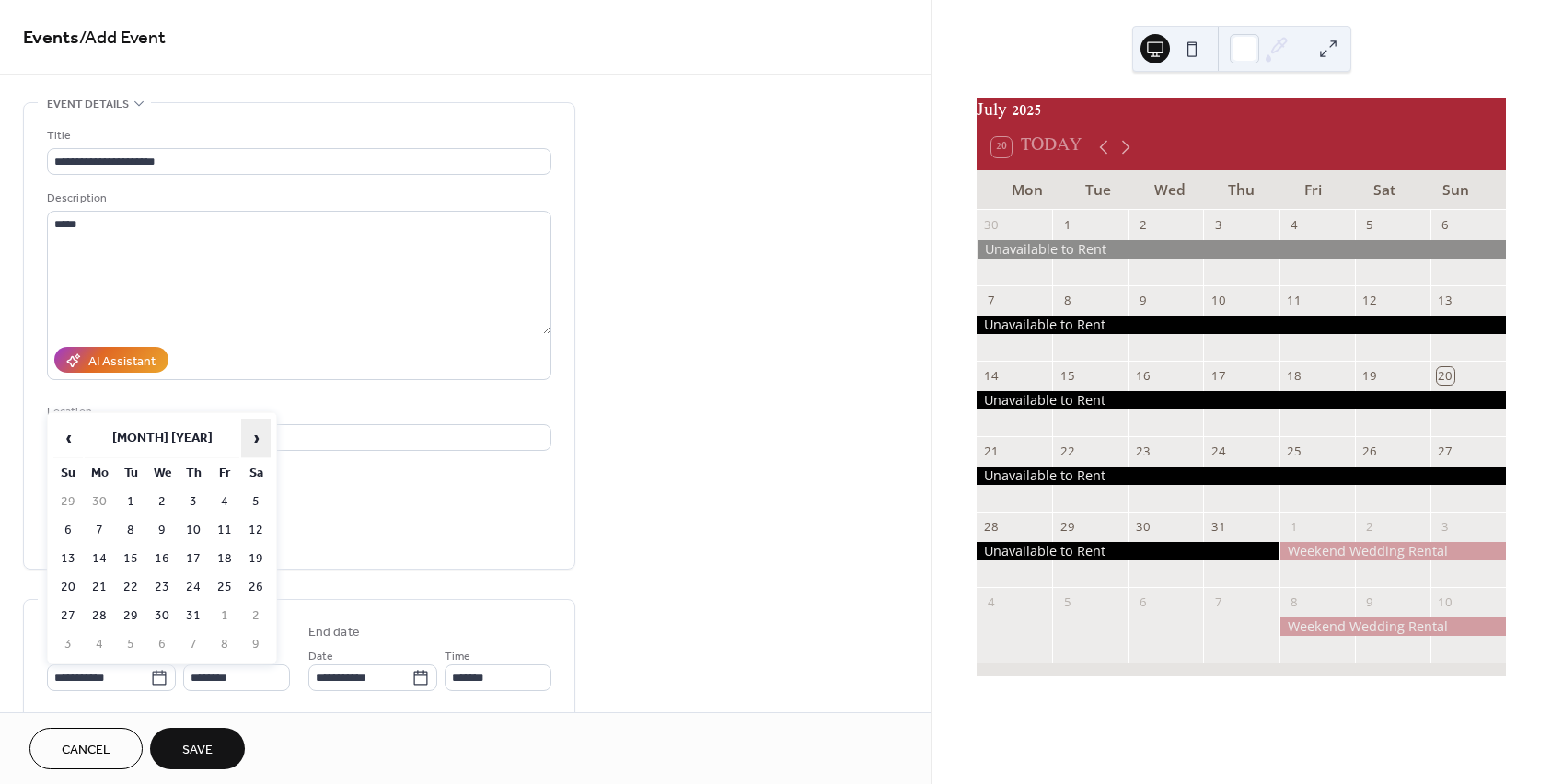 click on "›" at bounding box center [256, 438] 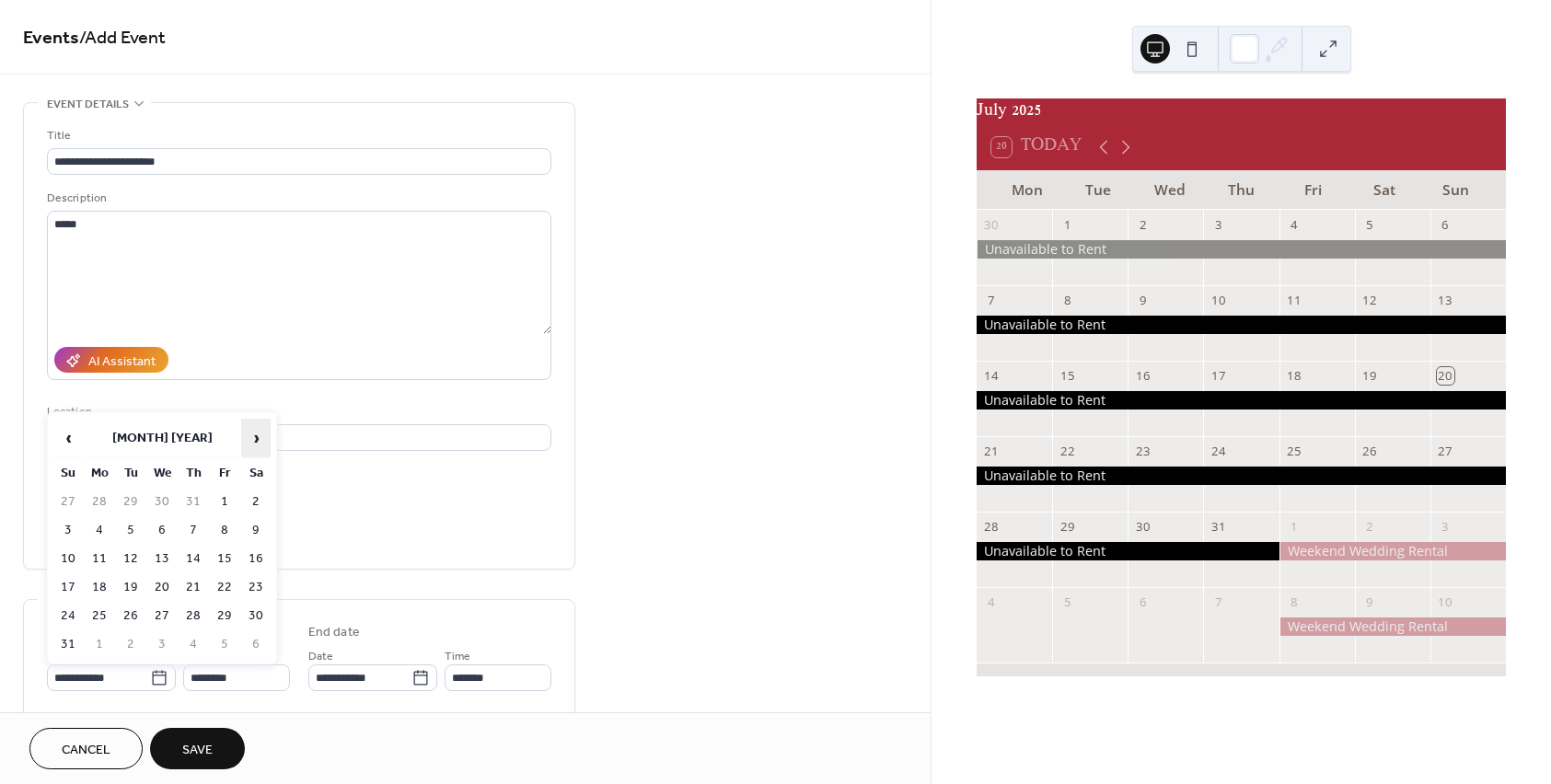 click on "›" at bounding box center [256, 438] 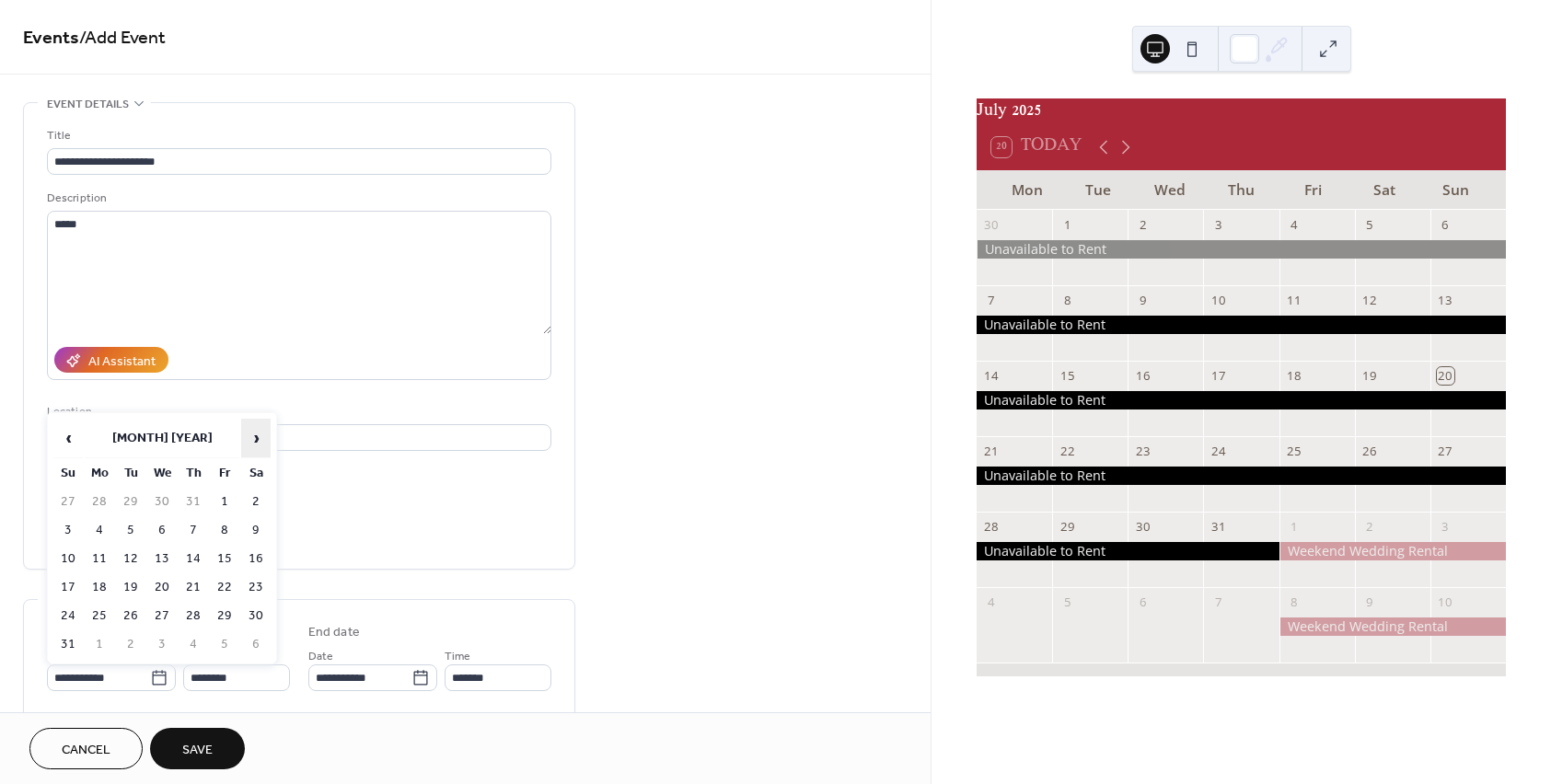 click on "›" at bounding box center (256, 438) 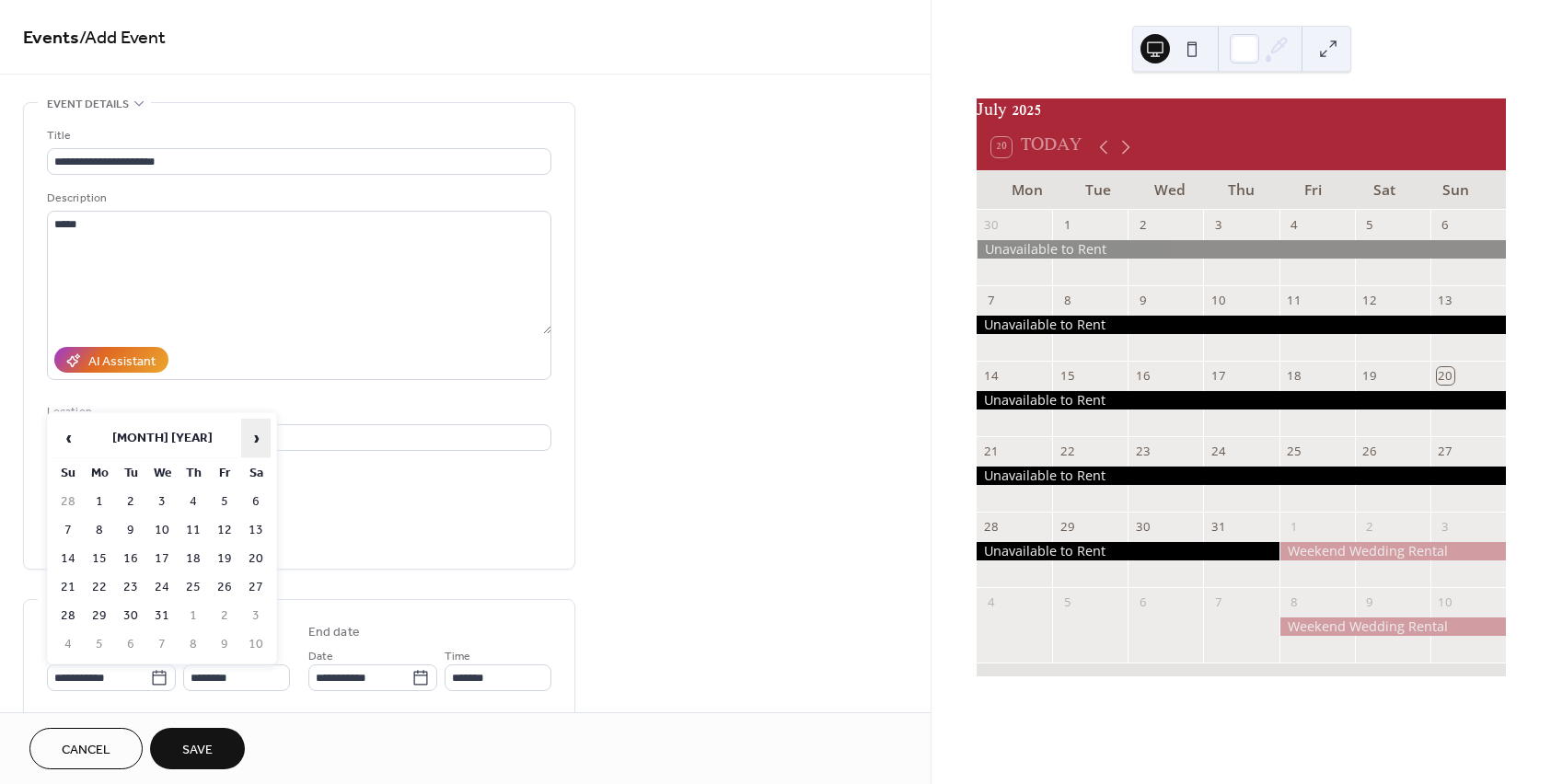 click on "›" at bounding box center (256, 438) 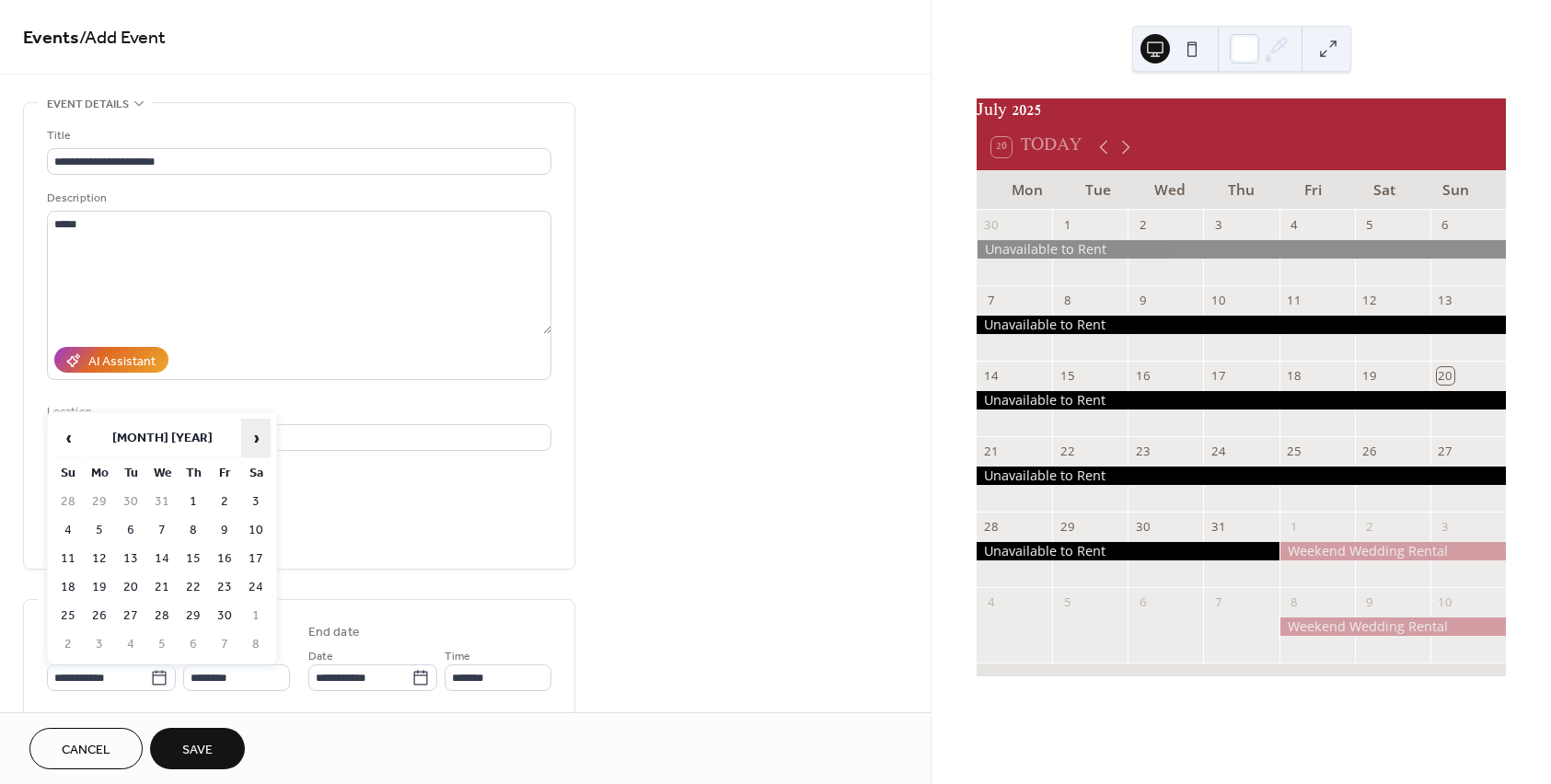 click on "›" at bounding box center (256, 438) 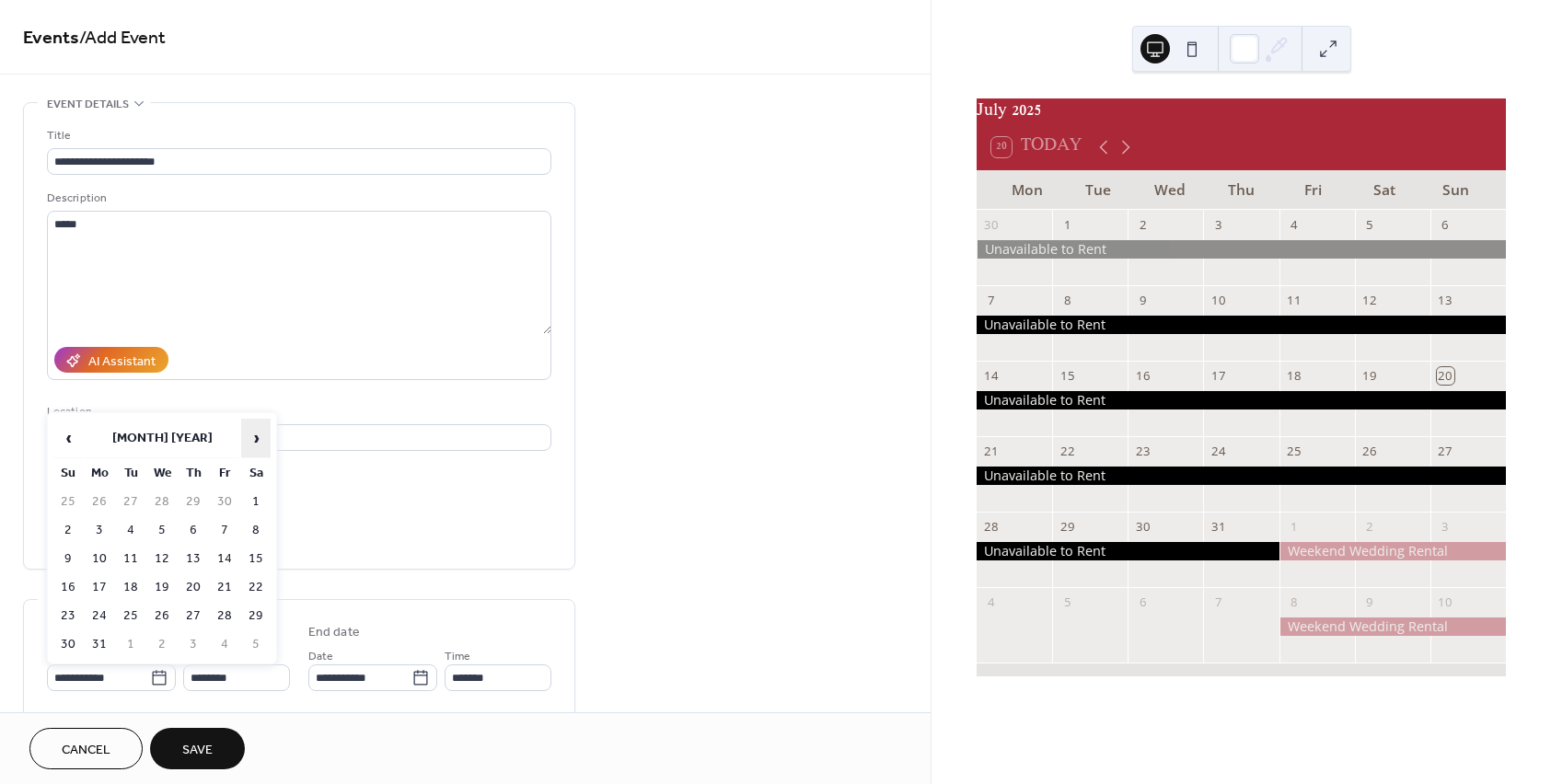 click on "›" at bounding box center (256, 438) 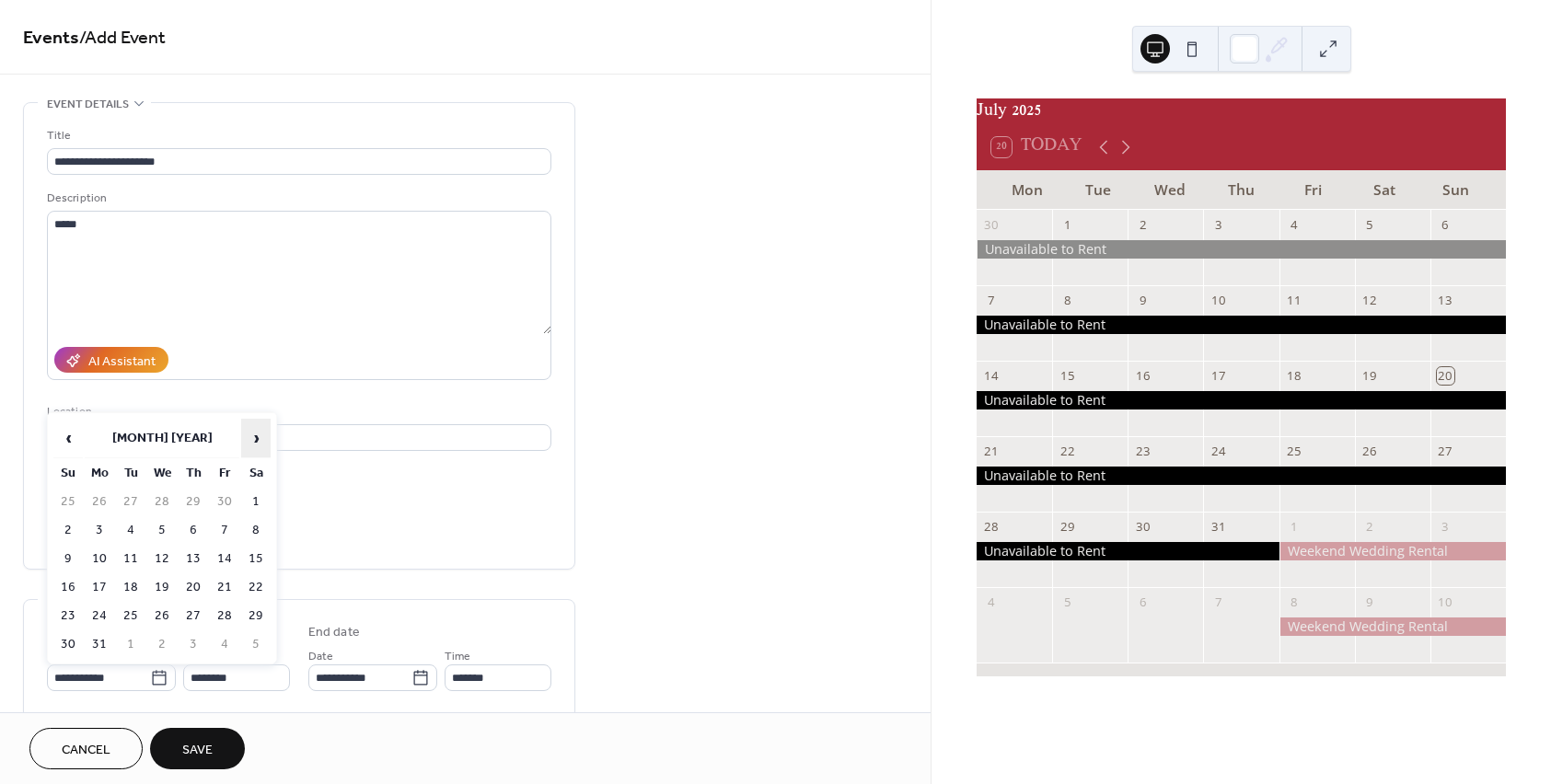 click on "›" at bounding box center [256, 438] 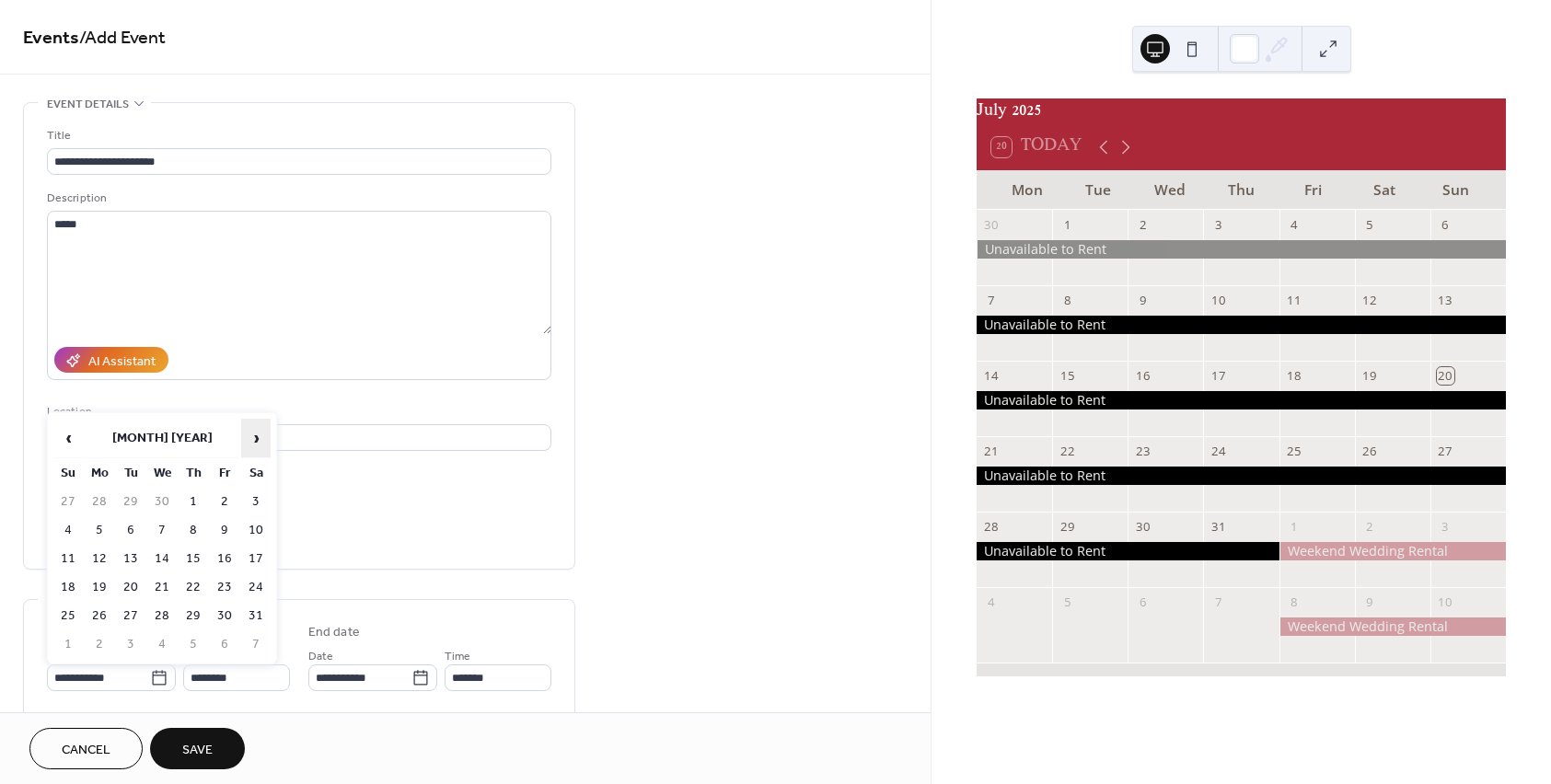 click on "›" at bounding box center [256, 438] 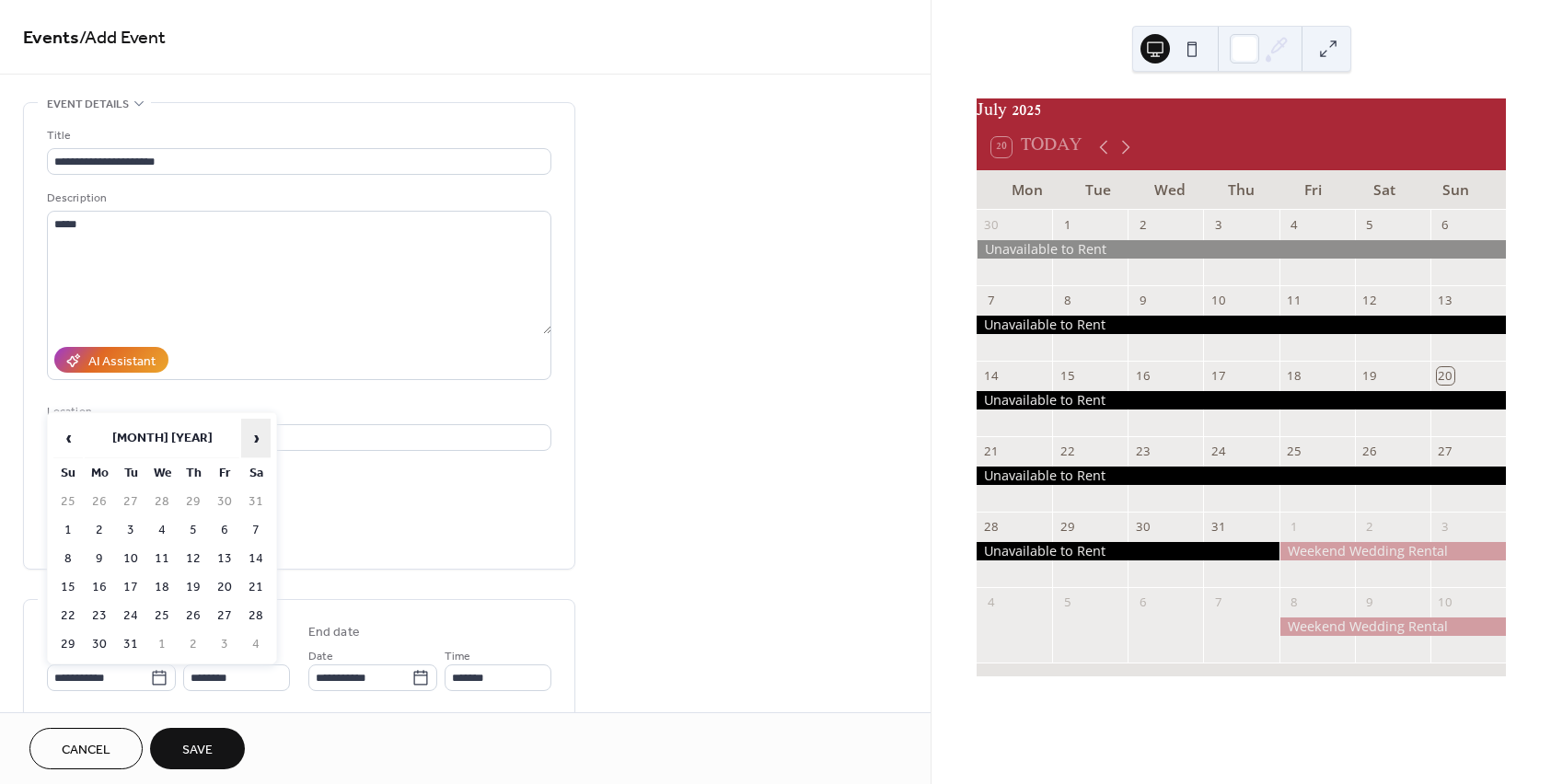 click on "›" at bounding box center [256, 438] 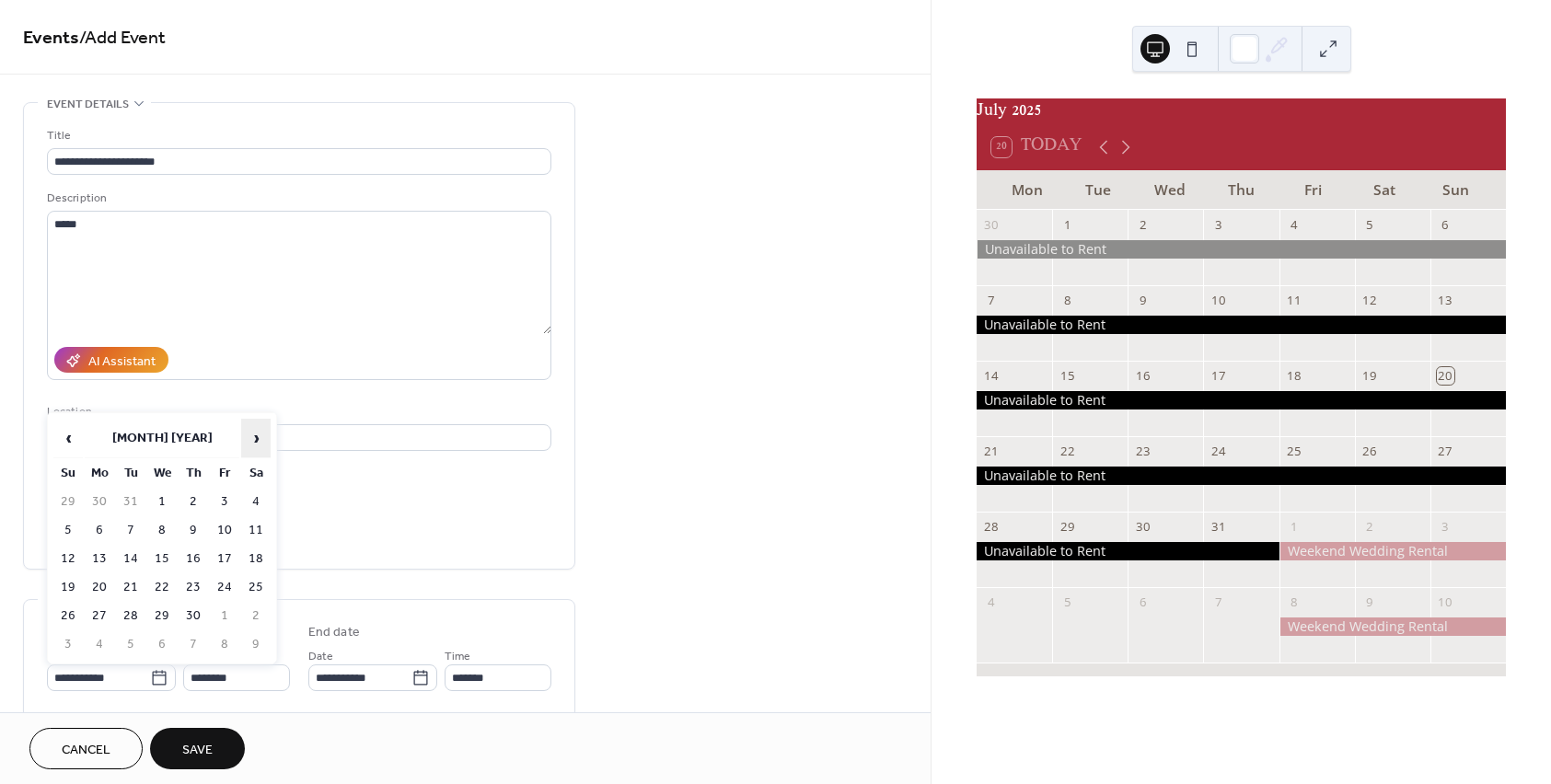 click on "›" at bounding box center (256, 438) 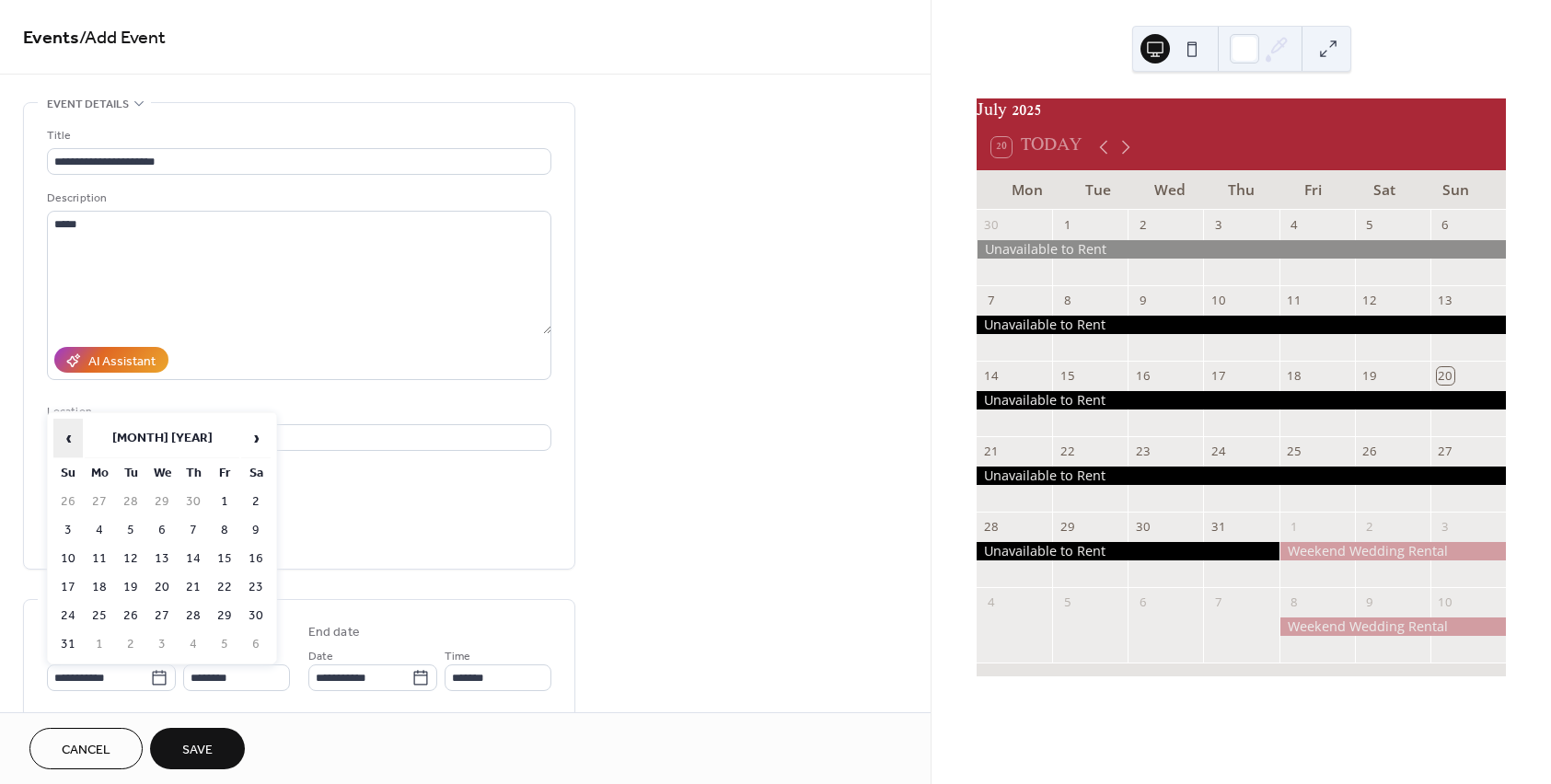 click on "‹" at bounding box center [68, 438] 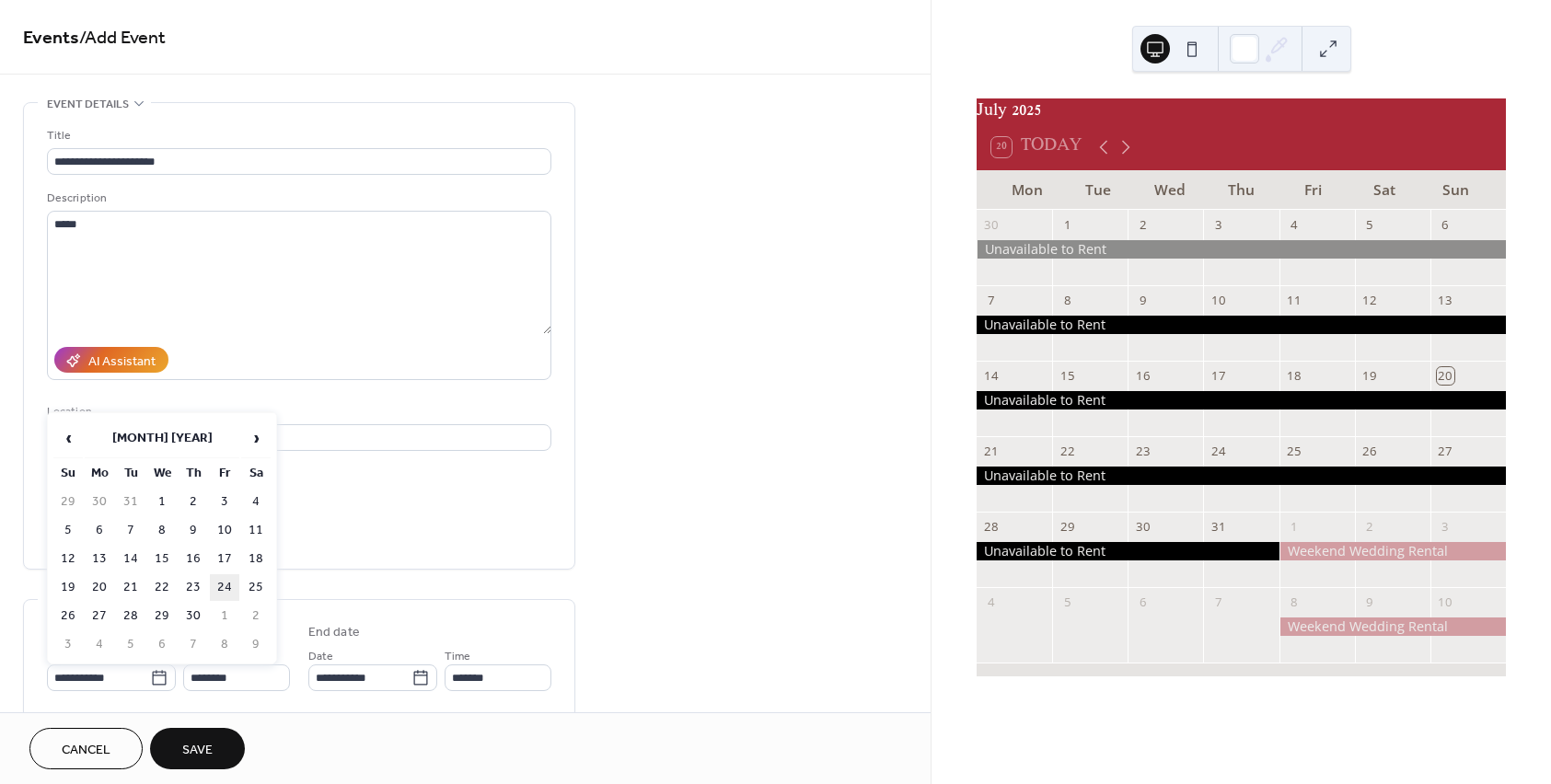 click on "24" at bounding box center [225, 587] 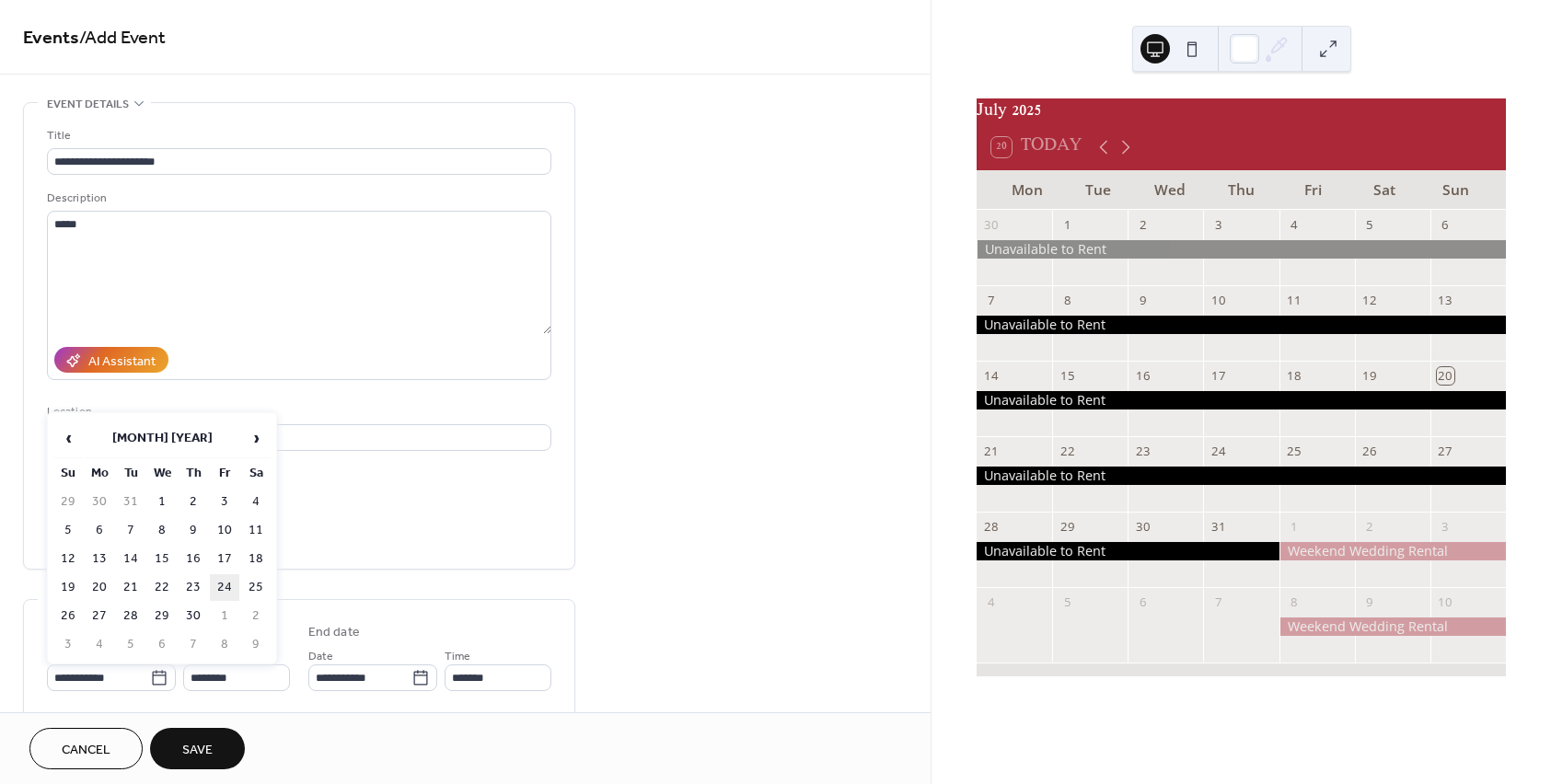 type on "**********" 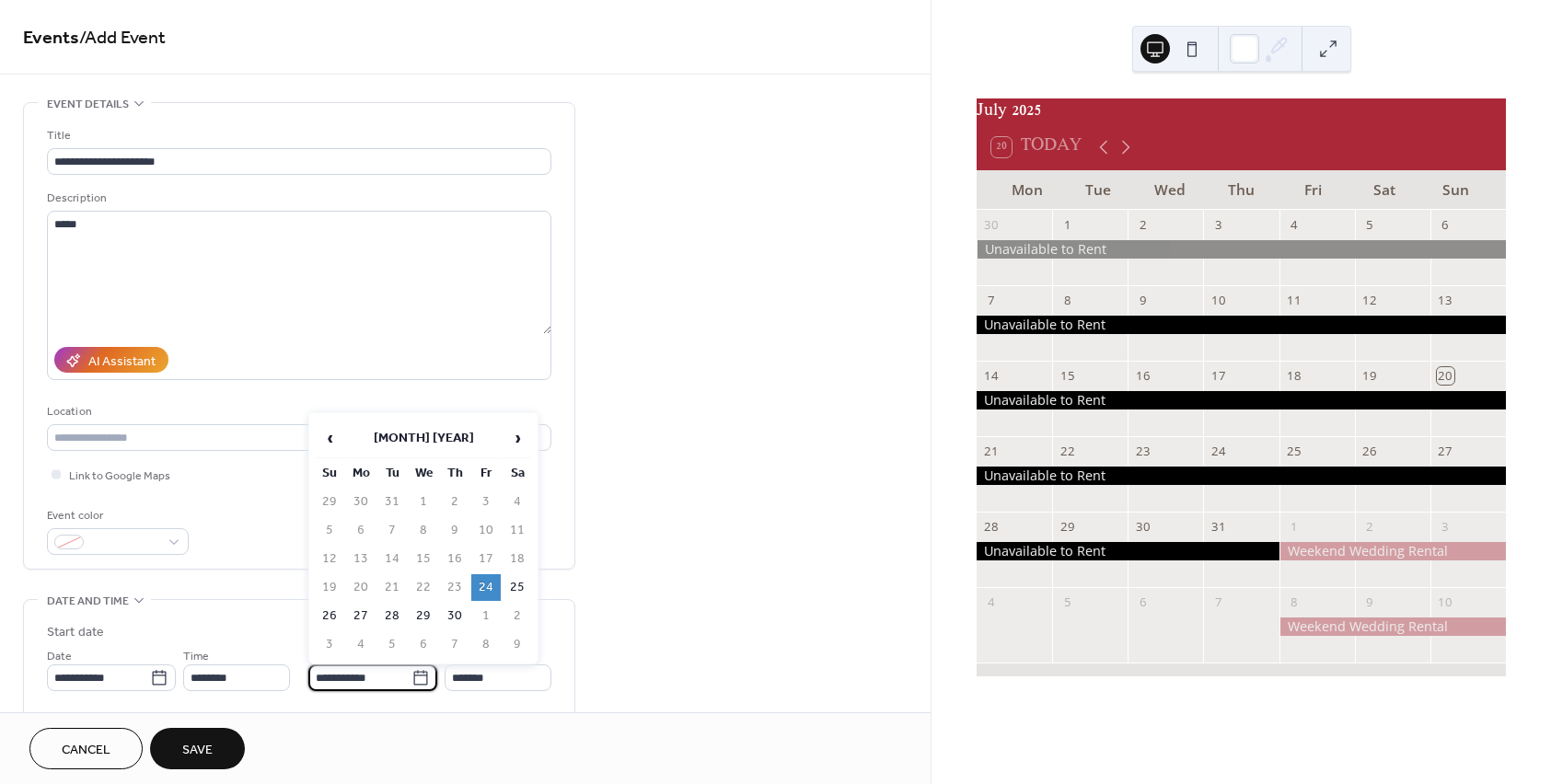 click on "**********" at bounding box center (360, 677) 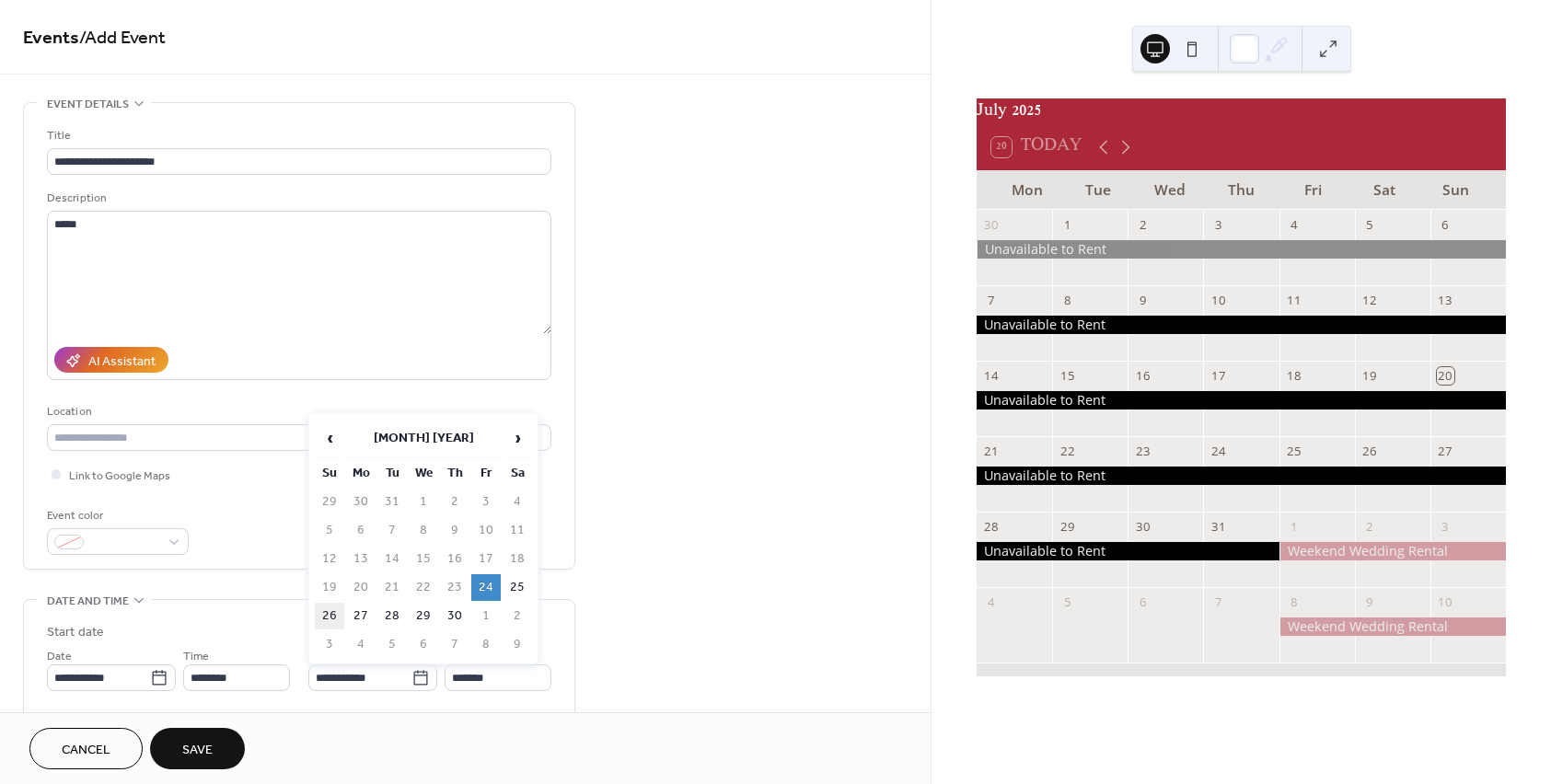 click on "26" at bounding box center [330, 616] 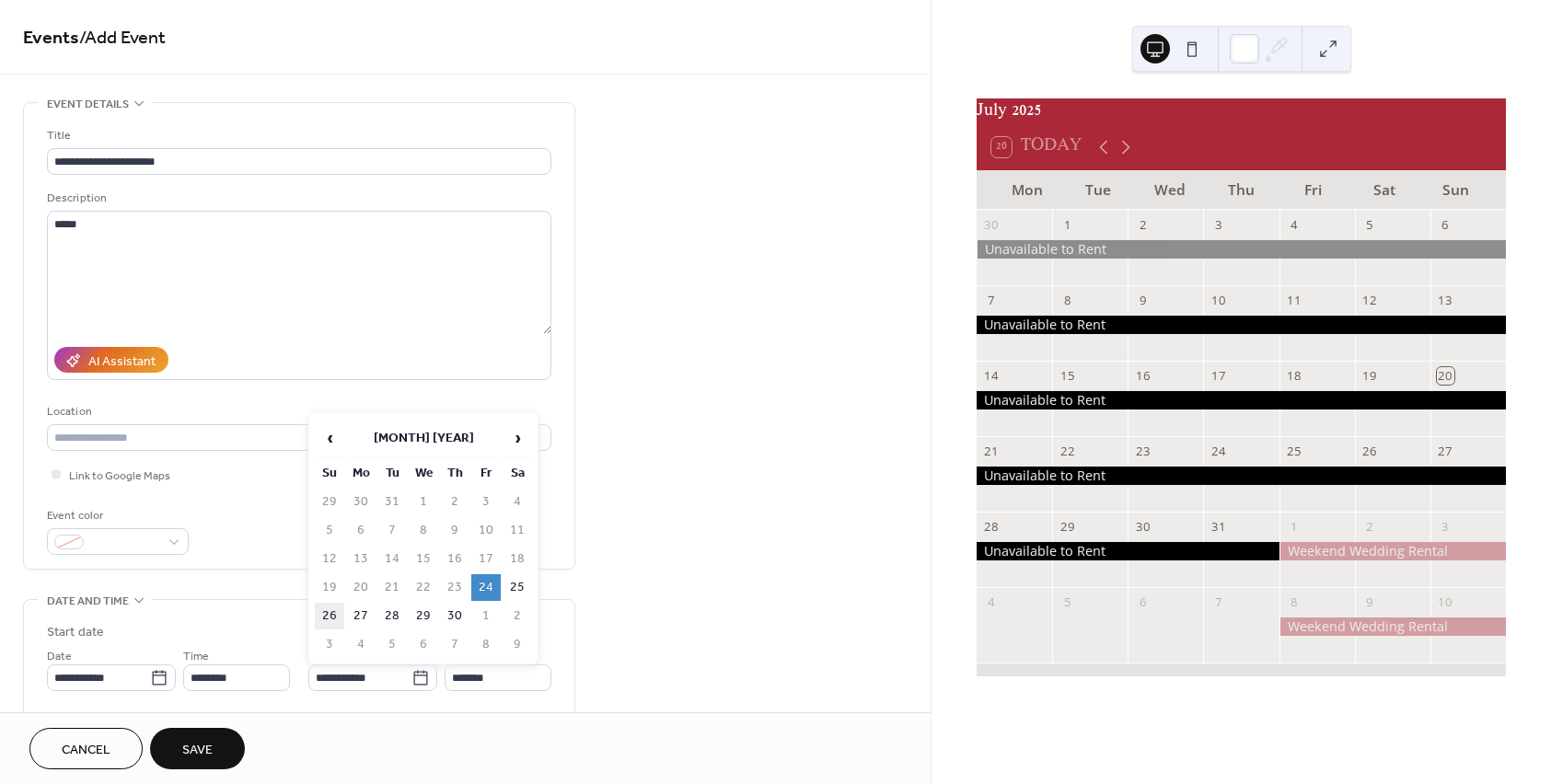 type on "**********" 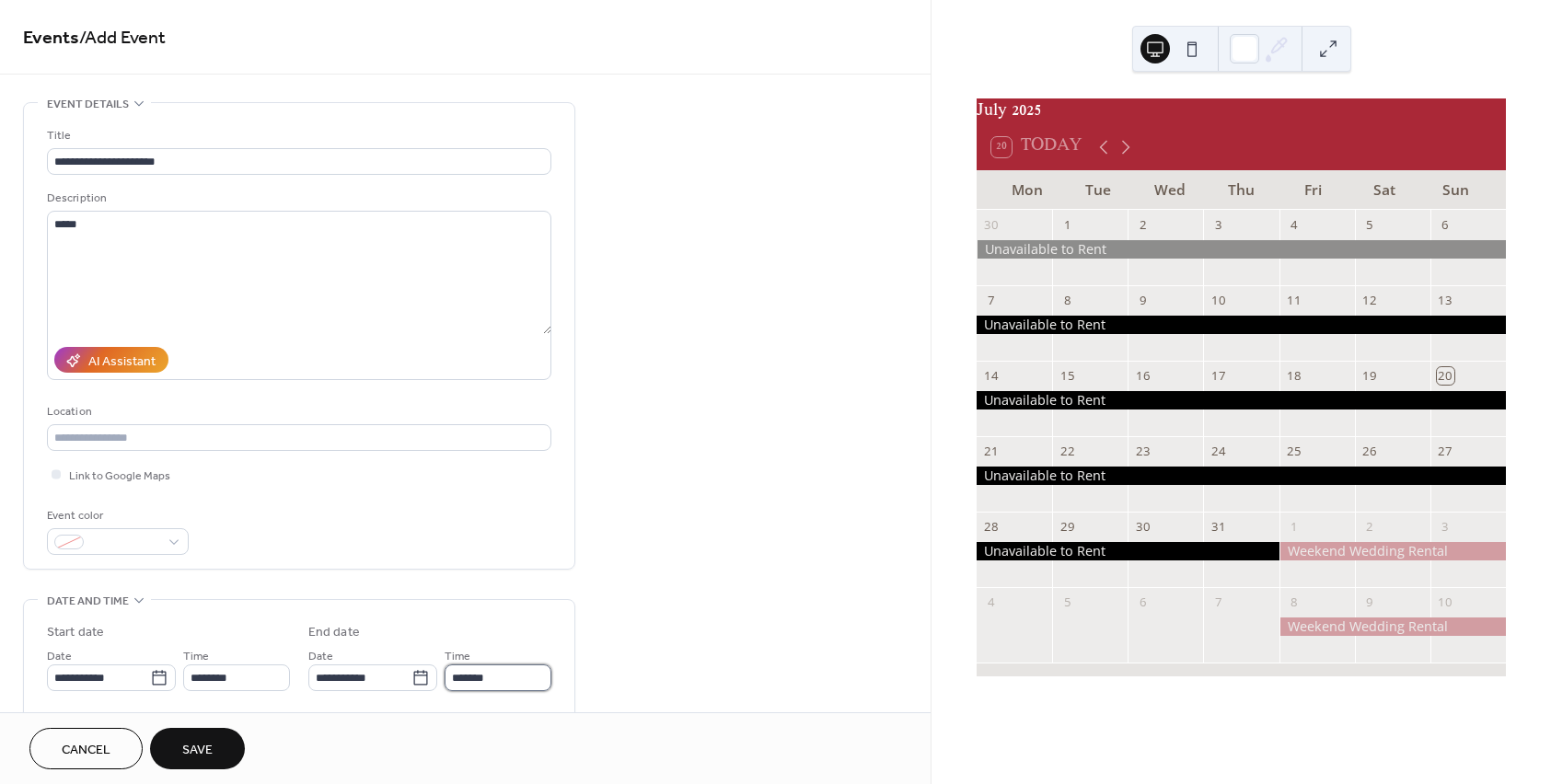 click on "*******" at bounding box center [498, 677] 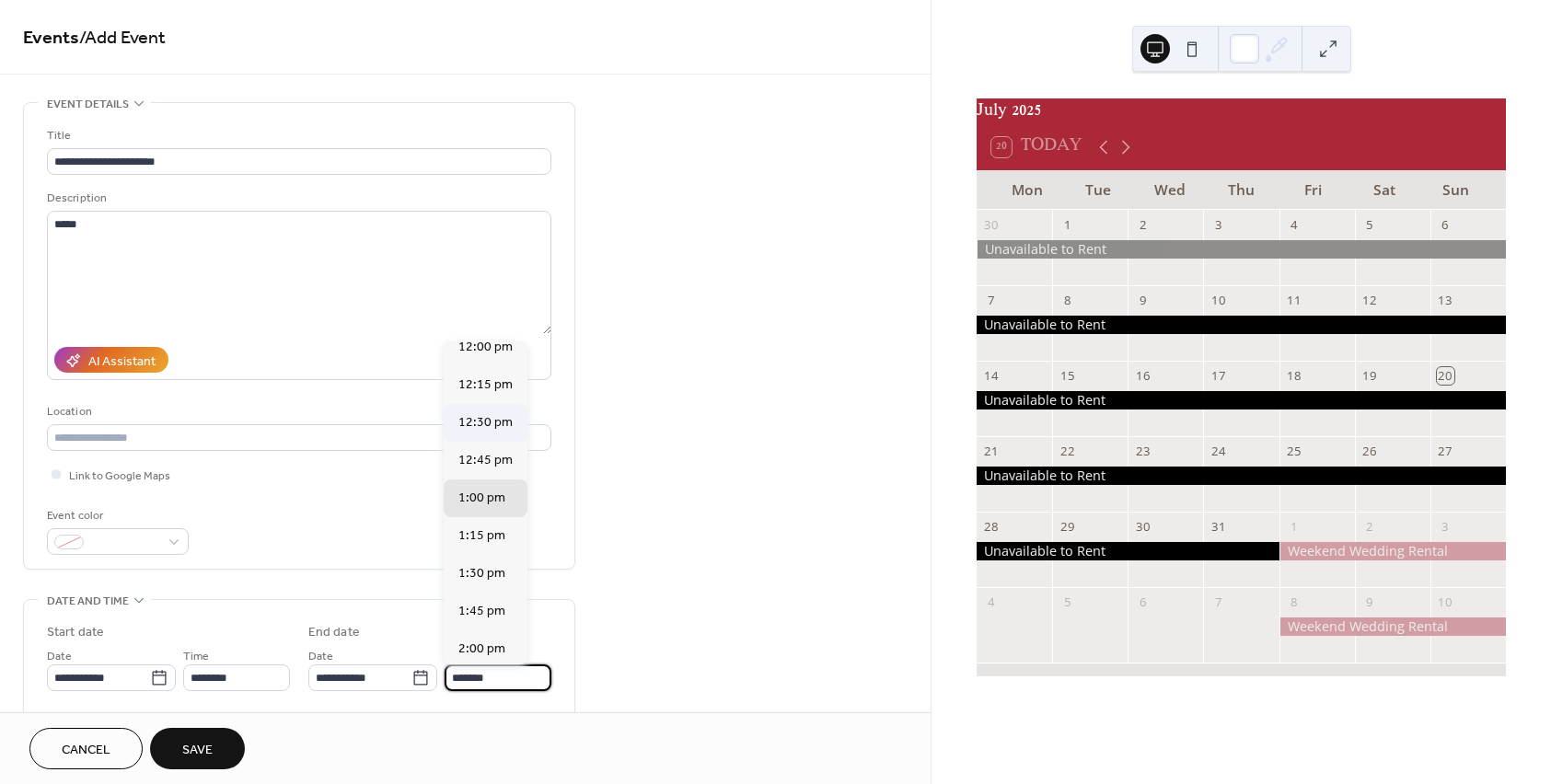 scroll, scrollTop: 1778, scrollLeft: 0, axis: vertical 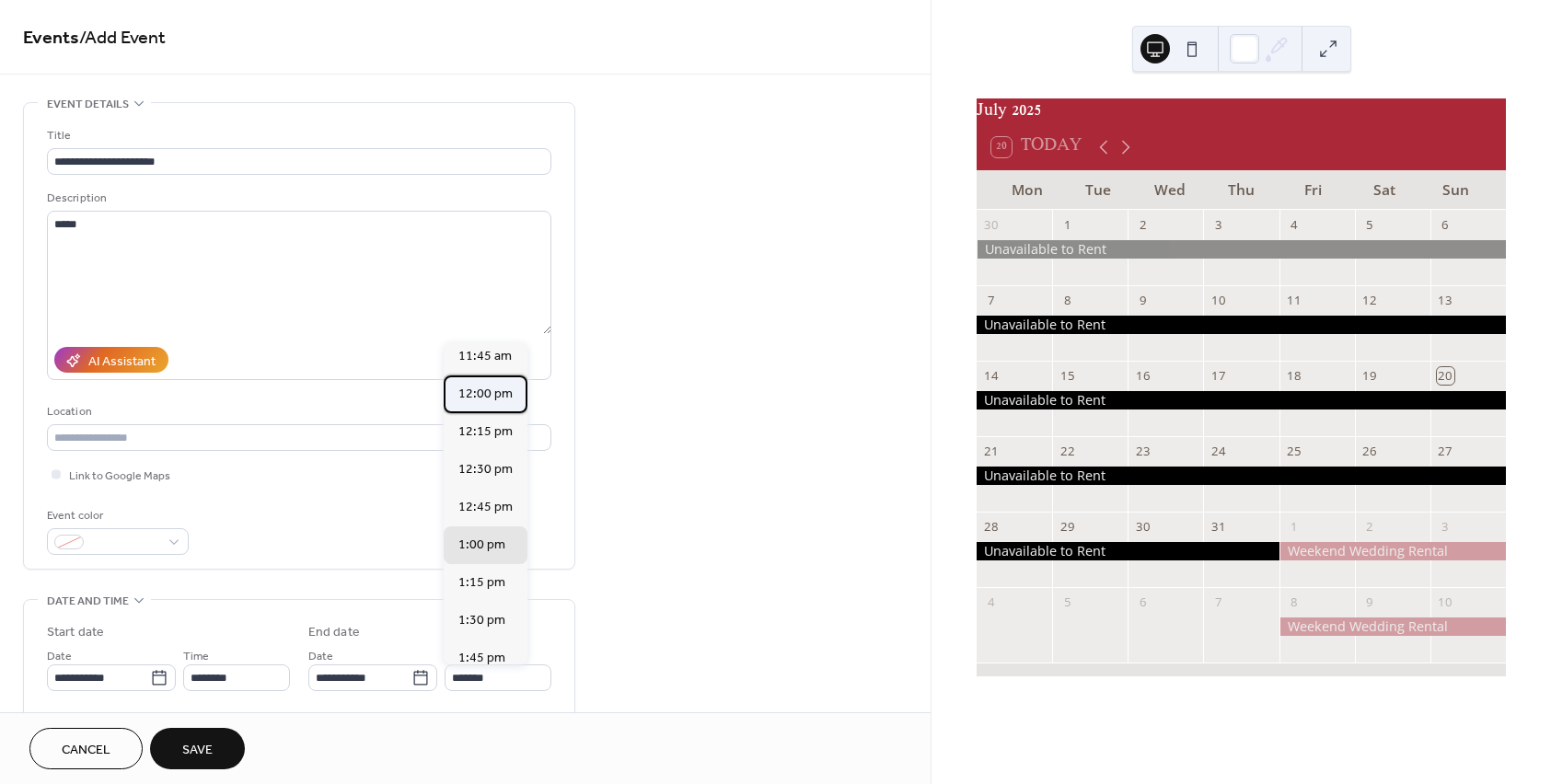 click on "12:00 pm" at bounding box center [485, 394] 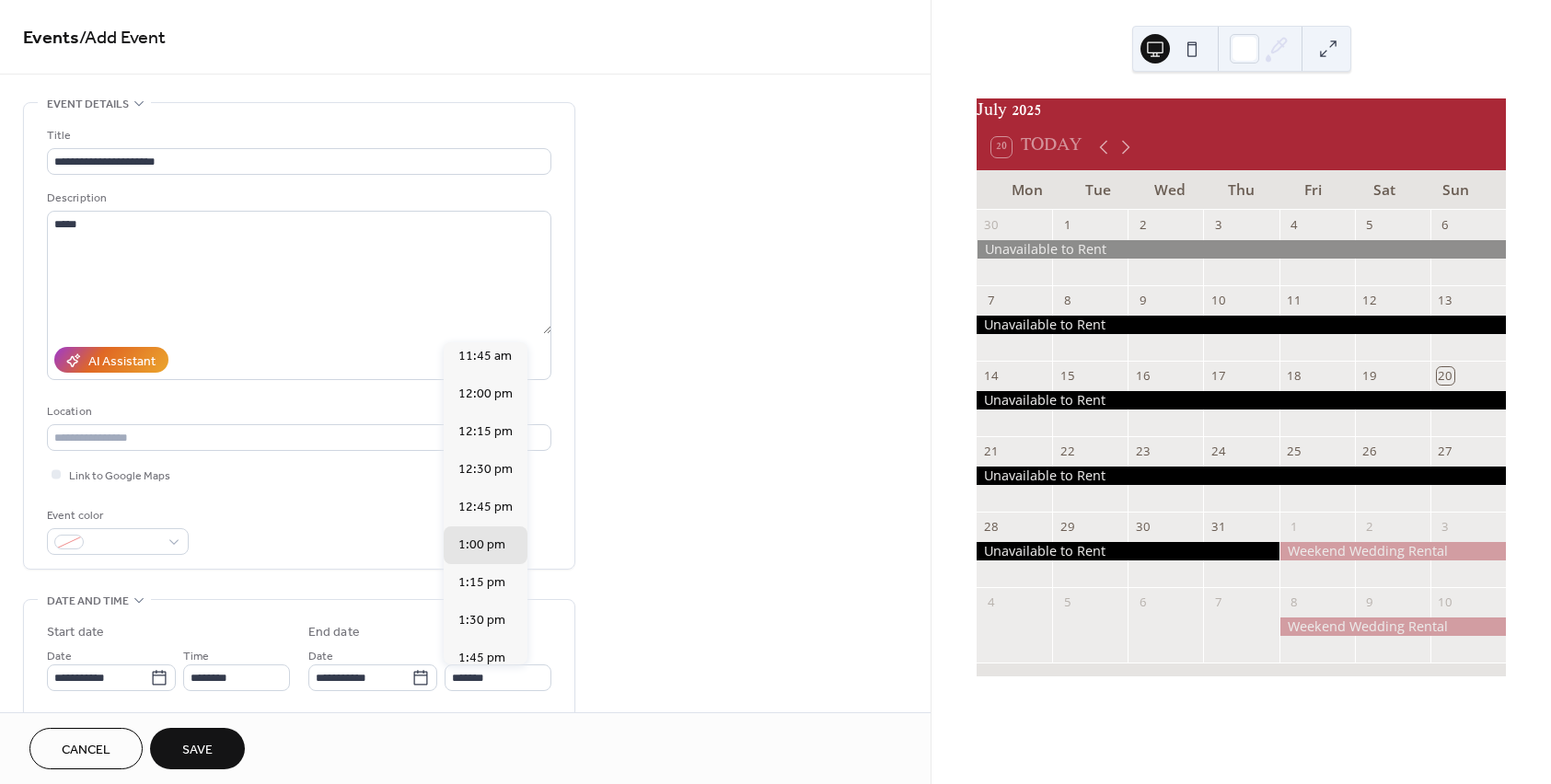 type on "********" 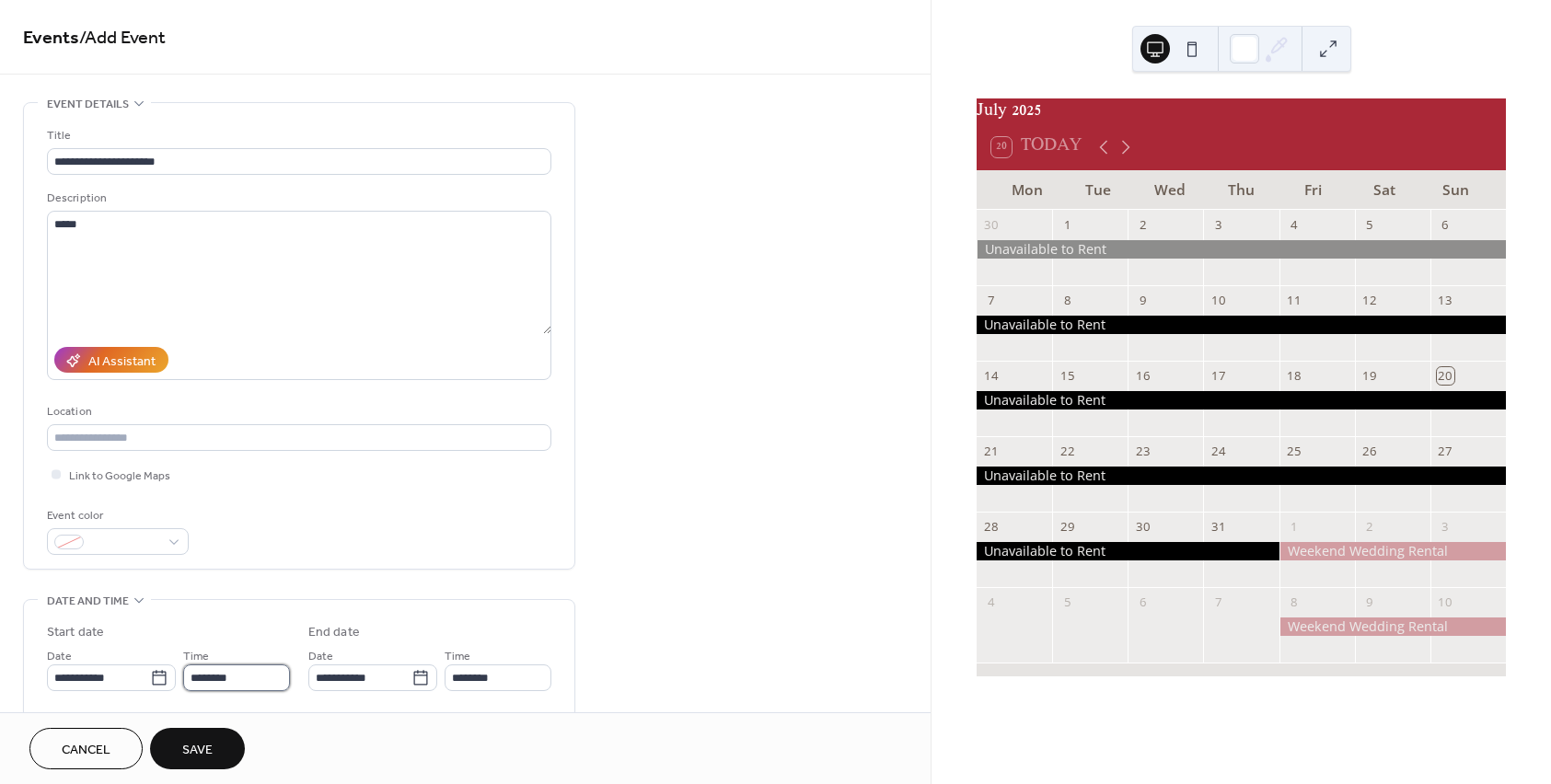 click on "********" at bounding box center (237, 677) 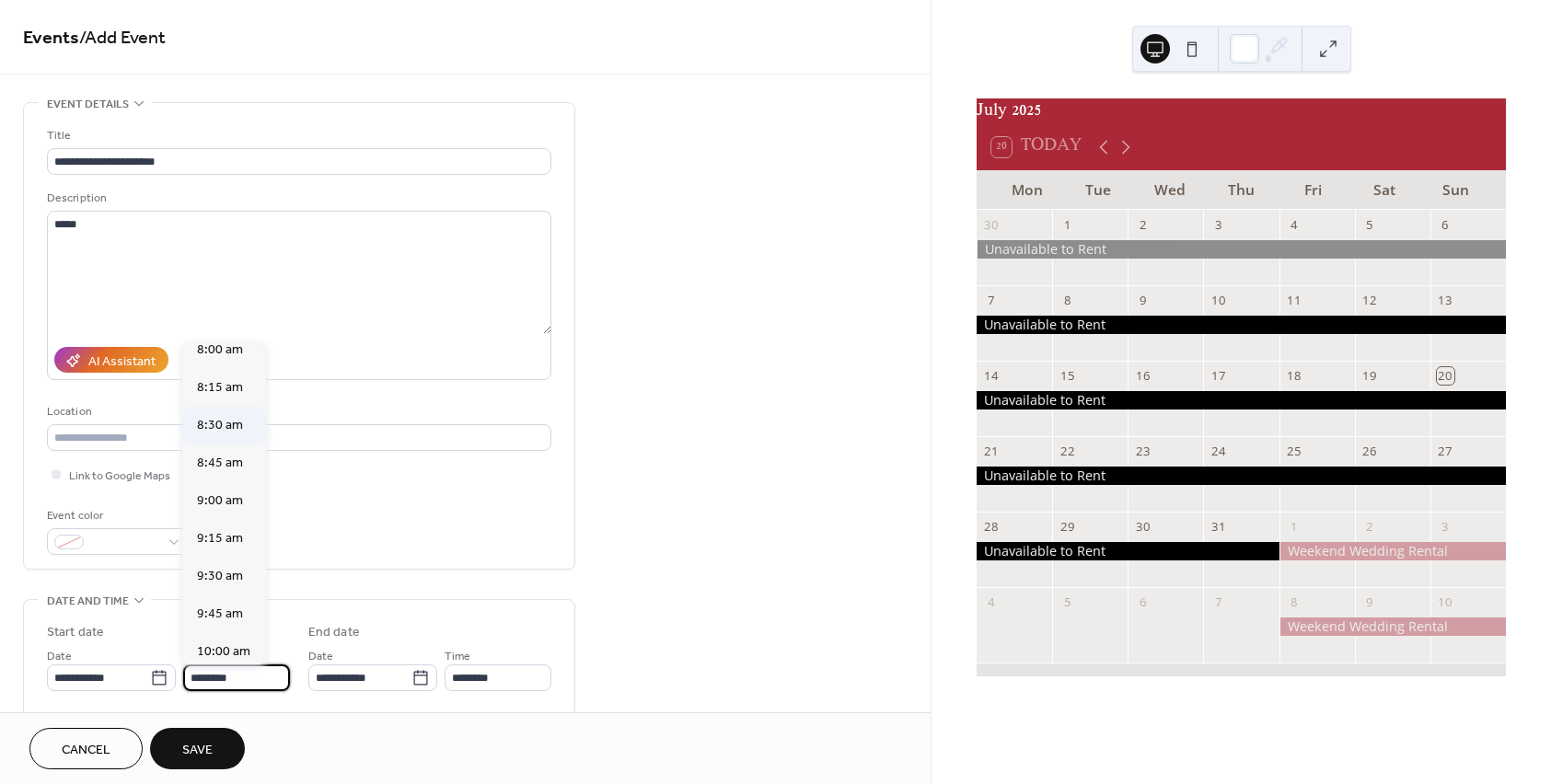 scroll, scrollTop: 1167, scrollLeft: 0, axis: vertical 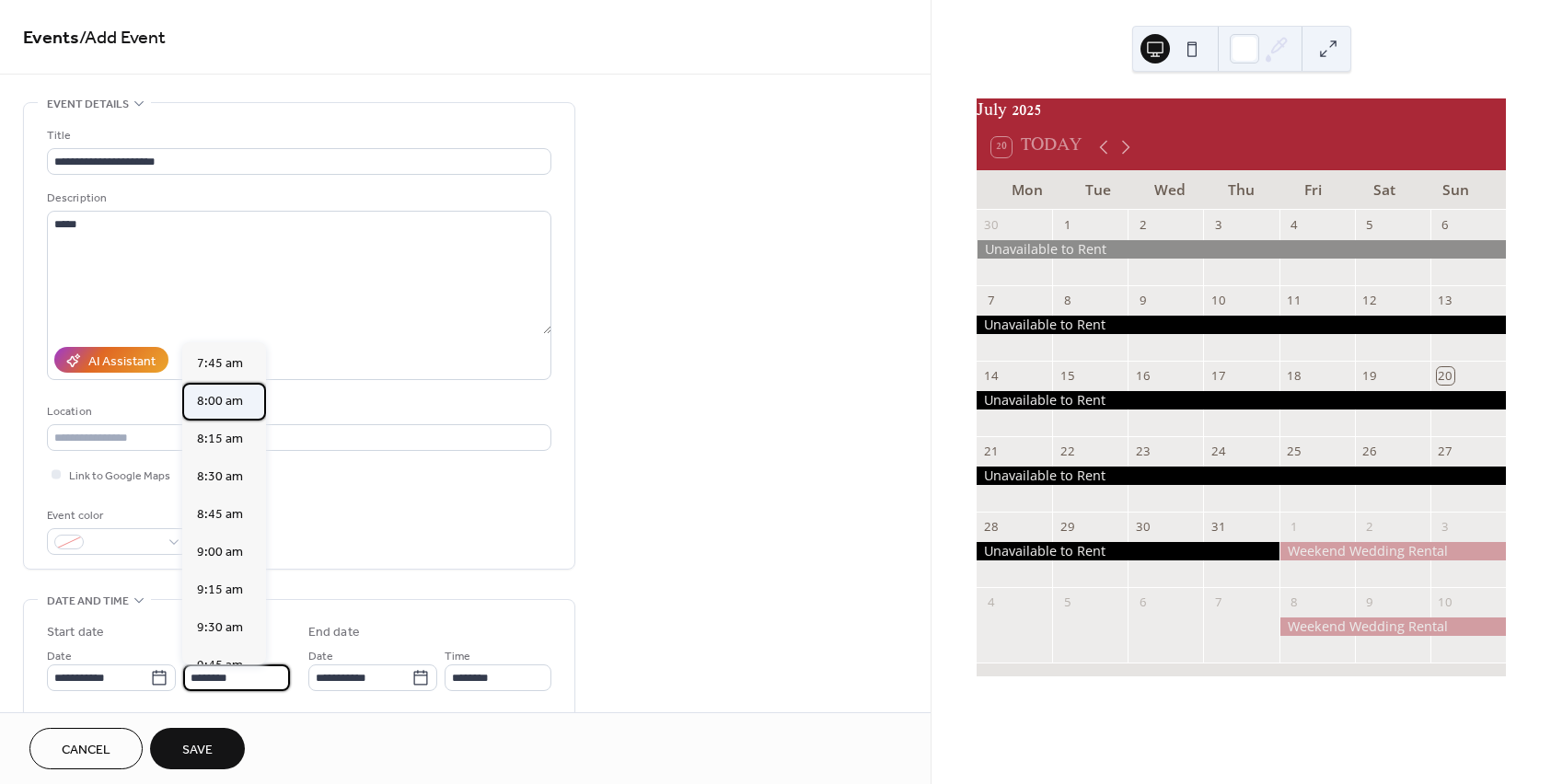 click on "8:00 am" at bounding box center (220, 401) 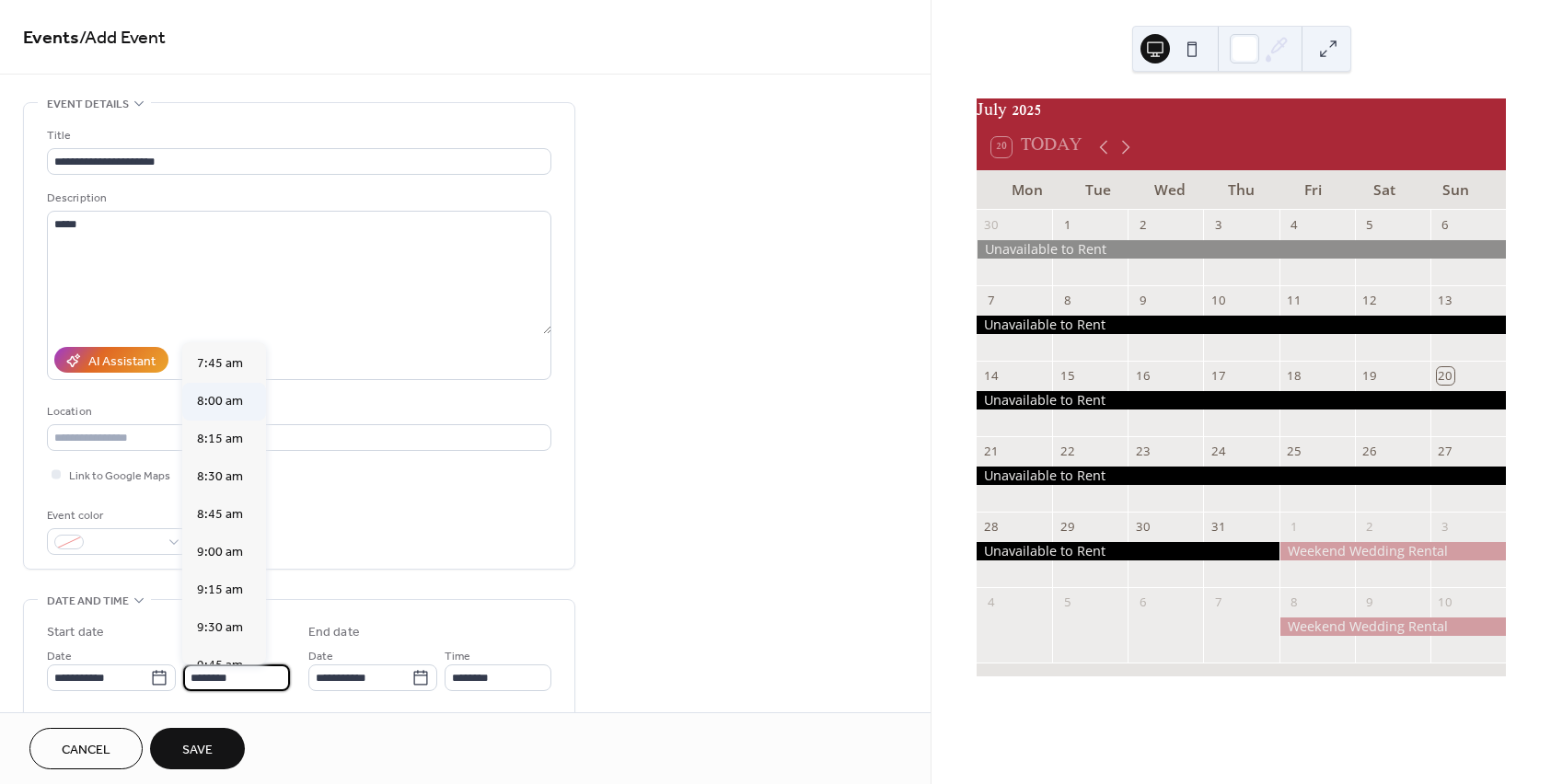 type on "*******" 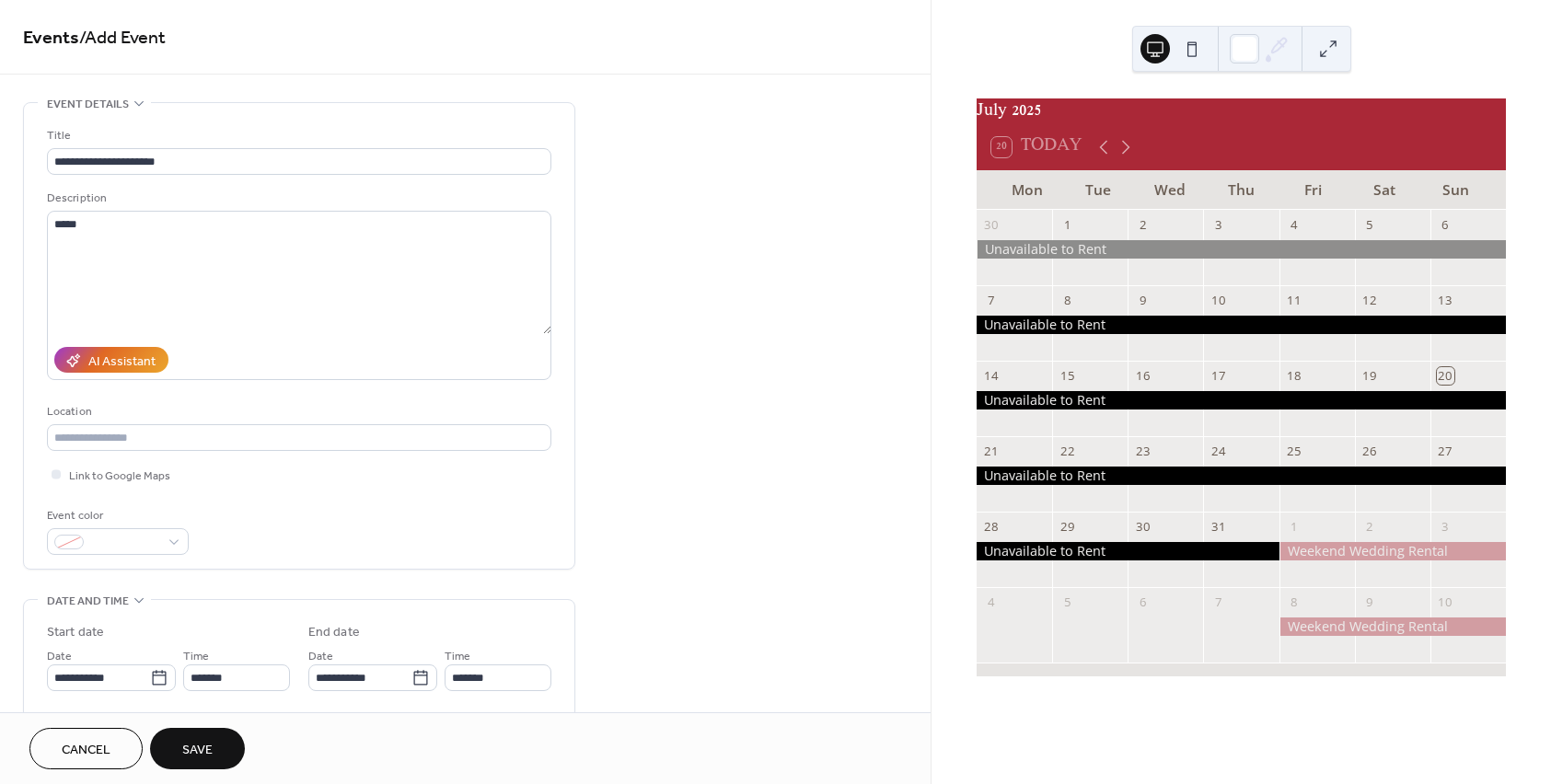 click on "Save" at bounding box center [197, 750] 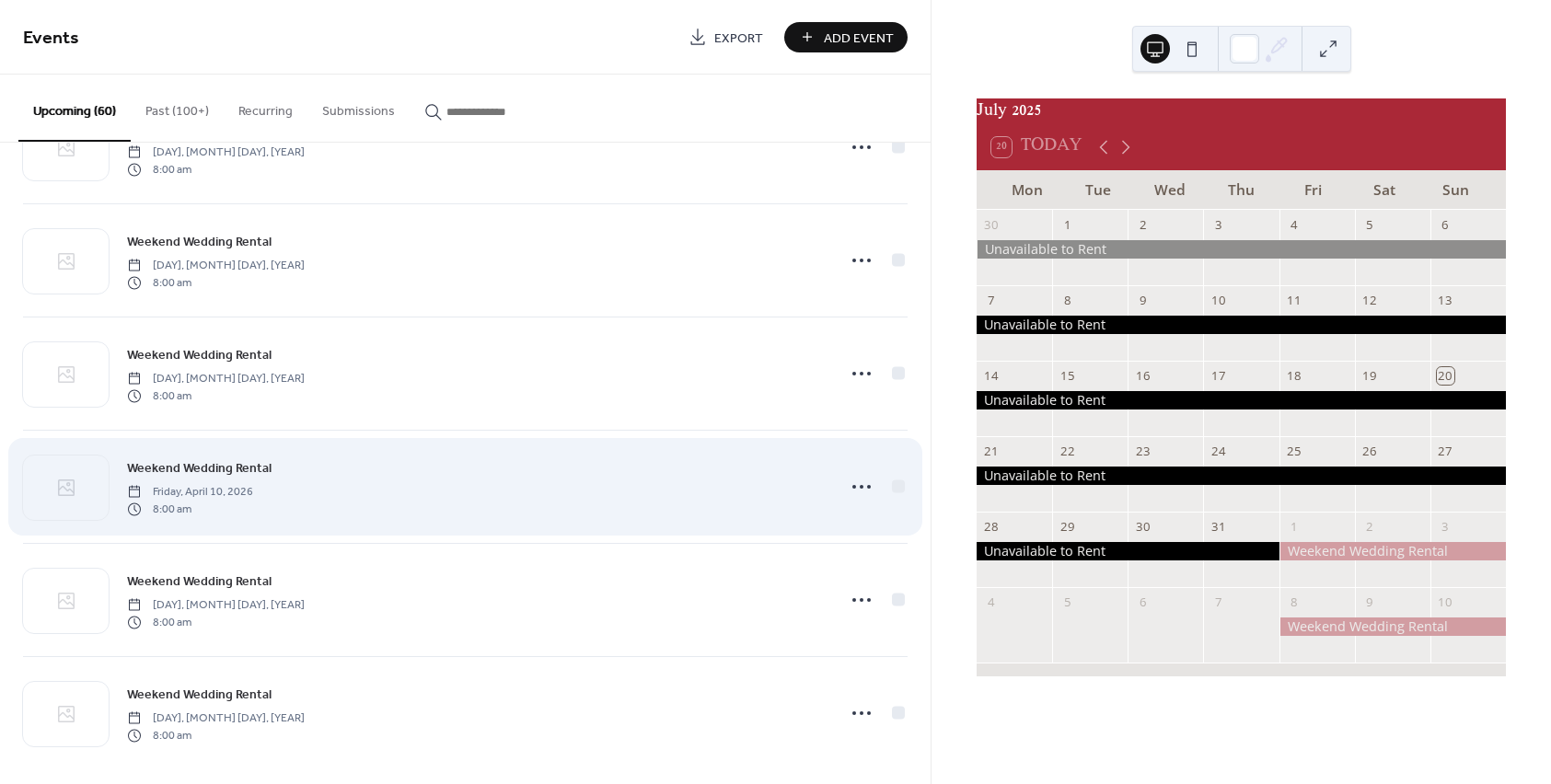 scroll, scrollTop: 2808, scrollLeft: 0, axis: vertical 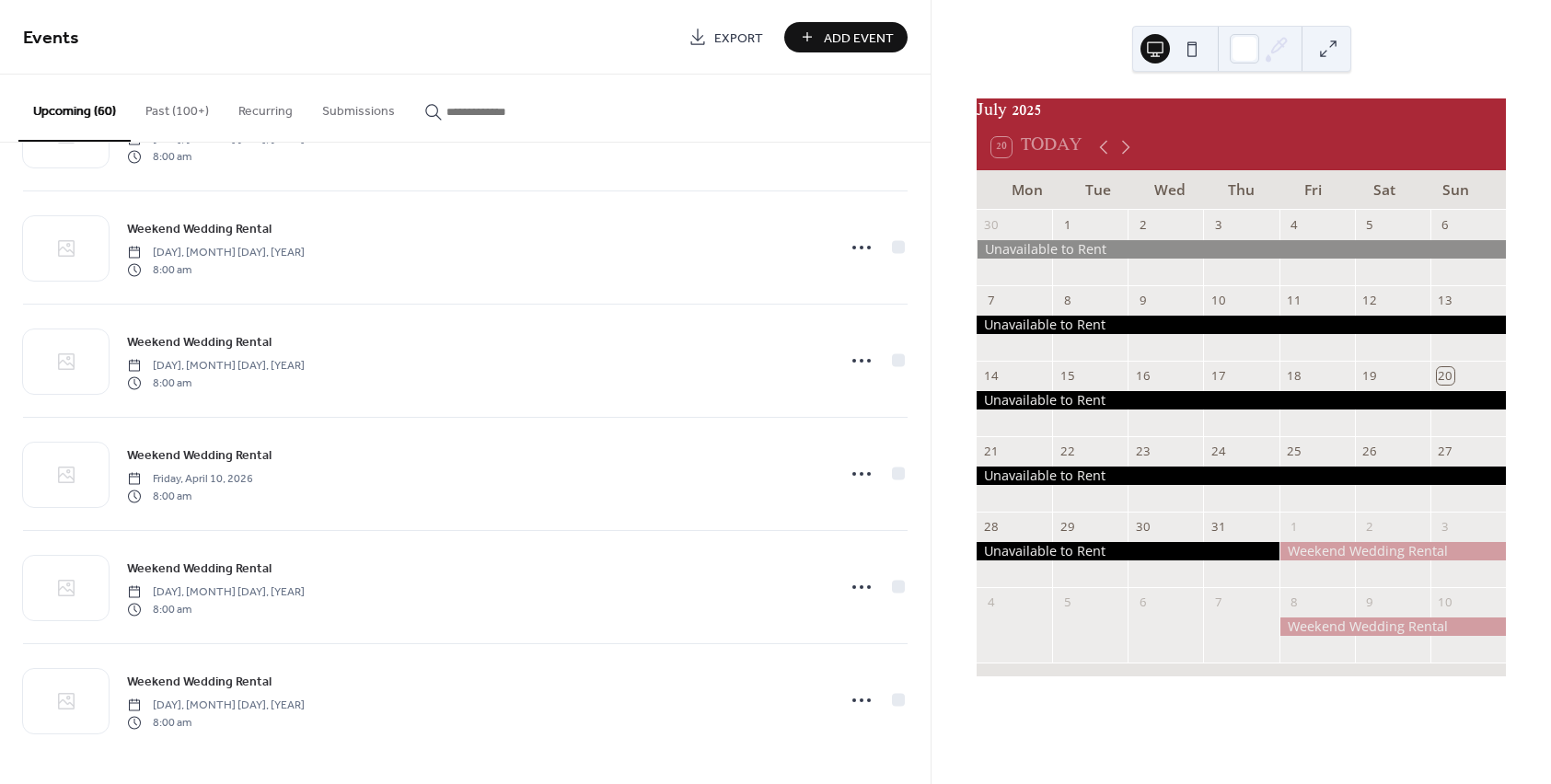 click on "[MONTH] [YEAR] 20 Today Mon Tue Wed Thu Fri Sat Sun 30 1 2 3 4 5 6 7 8 9 10 11 12 13 14 15 16 17 18 19 20 21 22 23 24 25 26 27 28 29 30 31 1 2 3 4 5 6 7 8 9 10" at bounding box center (1241, 392) 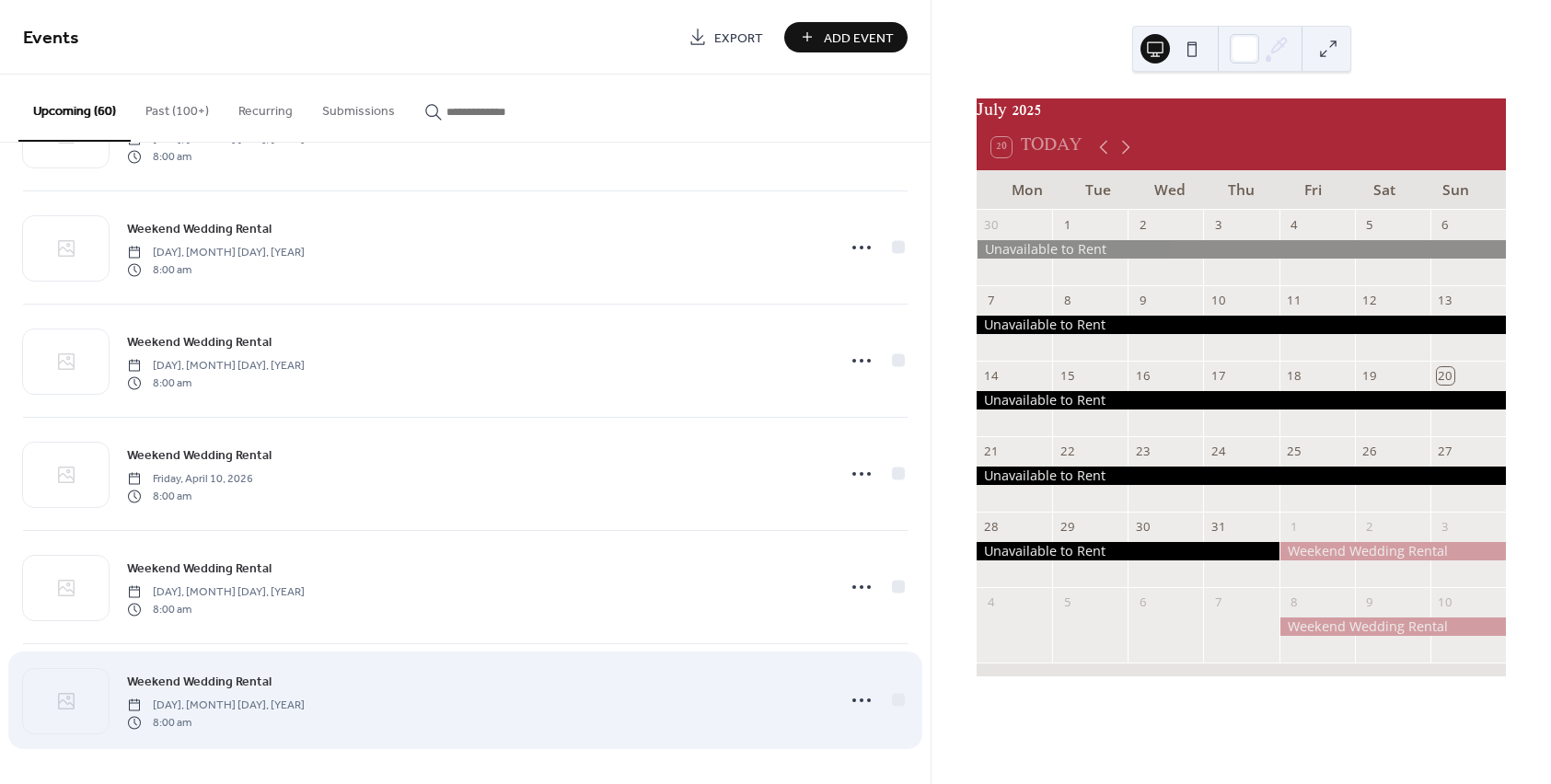 click on "Weekend Wedding Rental [DAY], [MONTH] [DAY], [YEAR] 8:00 am" at bounding box center [465, 700] 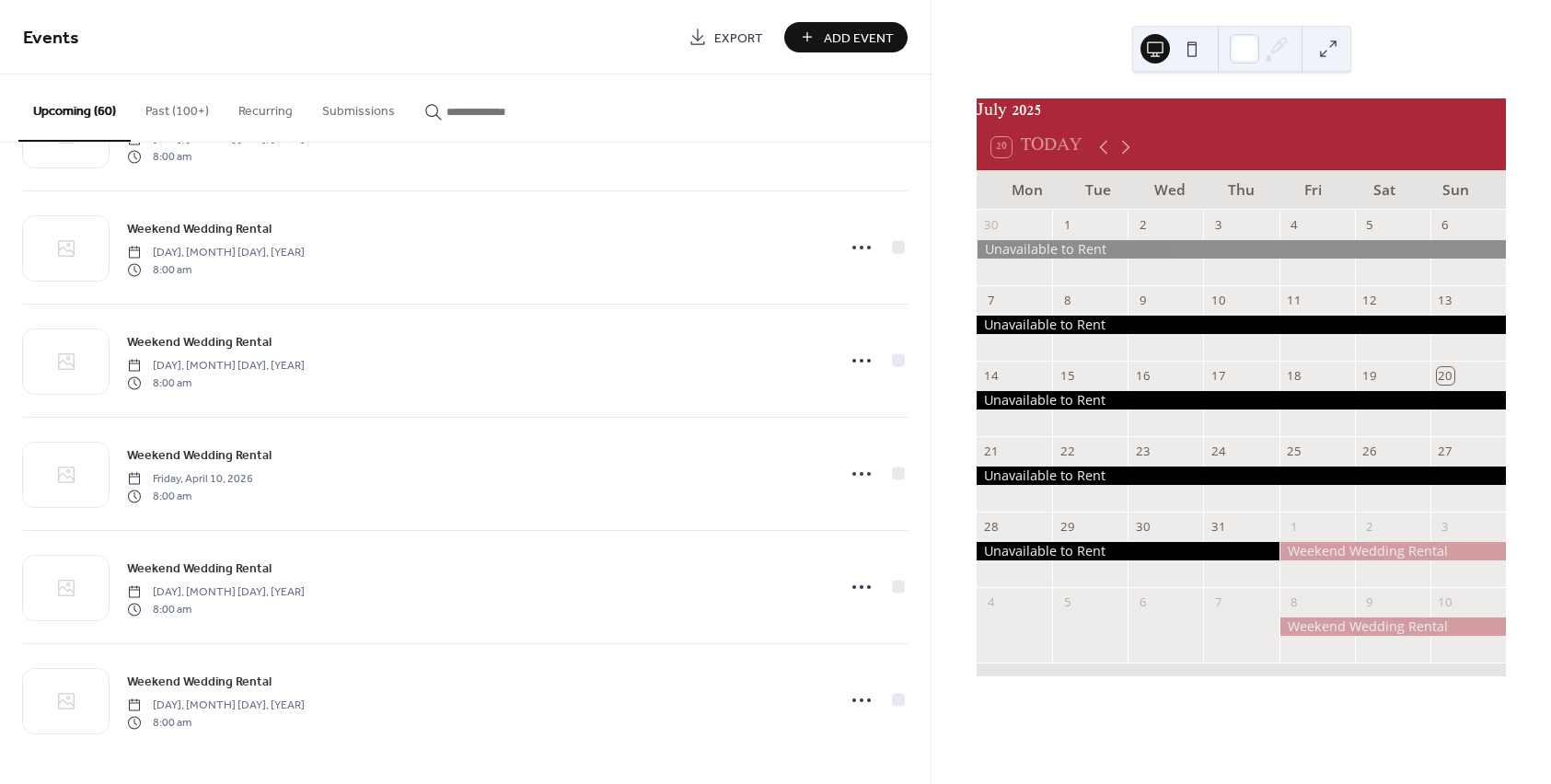 click on "Events Export Add Event Upcoming (60) Past (100+) Recurring Submissions Unavailable to Rent Monday, [MONTH] [DAY], [YEAR] Weekend Wedding Rental [DAY], [MONTH] [DAY], [YEAR] 8:00 am Weekend Wedding Rental [DAY], [MONTH] [DAY], [YEAR] 8:00 am Weekend Wedding Rental [DAY], [MONTH] [DAY], [YEAR] 8:00 am Weekend Wedding Rental [DAY], [MONTH] [DAY], [YEAR] 8:00 am Weekend Wedding Rental [DAY], [MONTH] [DAY], [YEAR] 8:00 am Weekend Wedding Rental [DAY], [MONTH] [DAY], [YEAR] 8:00 am Weekend Wedding Rental [DAY], [MONTH] [DAY], [YEAR] 8:00 am Weekend Wedding Rental [DAY], [MONTH] [DAY], [YEAR] 8:00 am Weekend Wedding Rental [DAY], [MONTH] [DAY], [YEAR] 8:00 am Weekend Wedding Rental [DAY], [MONTH] [DAY], [YEAR] 8:00 am Weekend Wedding Rental [DAY], [MONTH] [DAY], [YEAR] 8:00 am Weekend Wedding Rental [DAY], [MONTH] [DAY], [YEAR] 8:00 am Weekend Wedding Rental [DAY], [MONTH] [DAY], [YEAR] 8:00 am Weekend Wedding Rental [DAY], [MONTH] [DAY], [YEAR] 8:00 am 8:00 am 20 1" at bounding box center [775, 392] 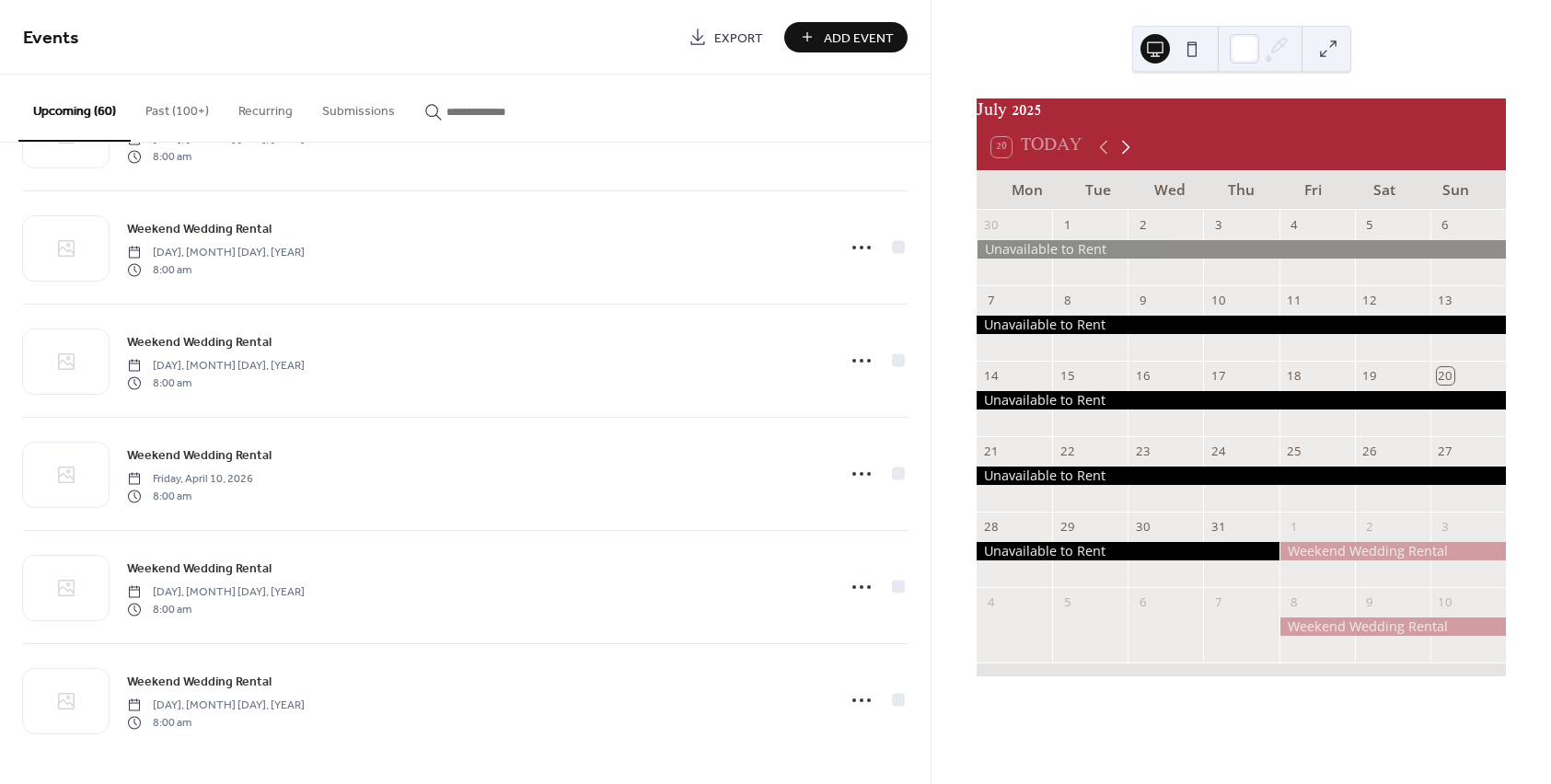 click 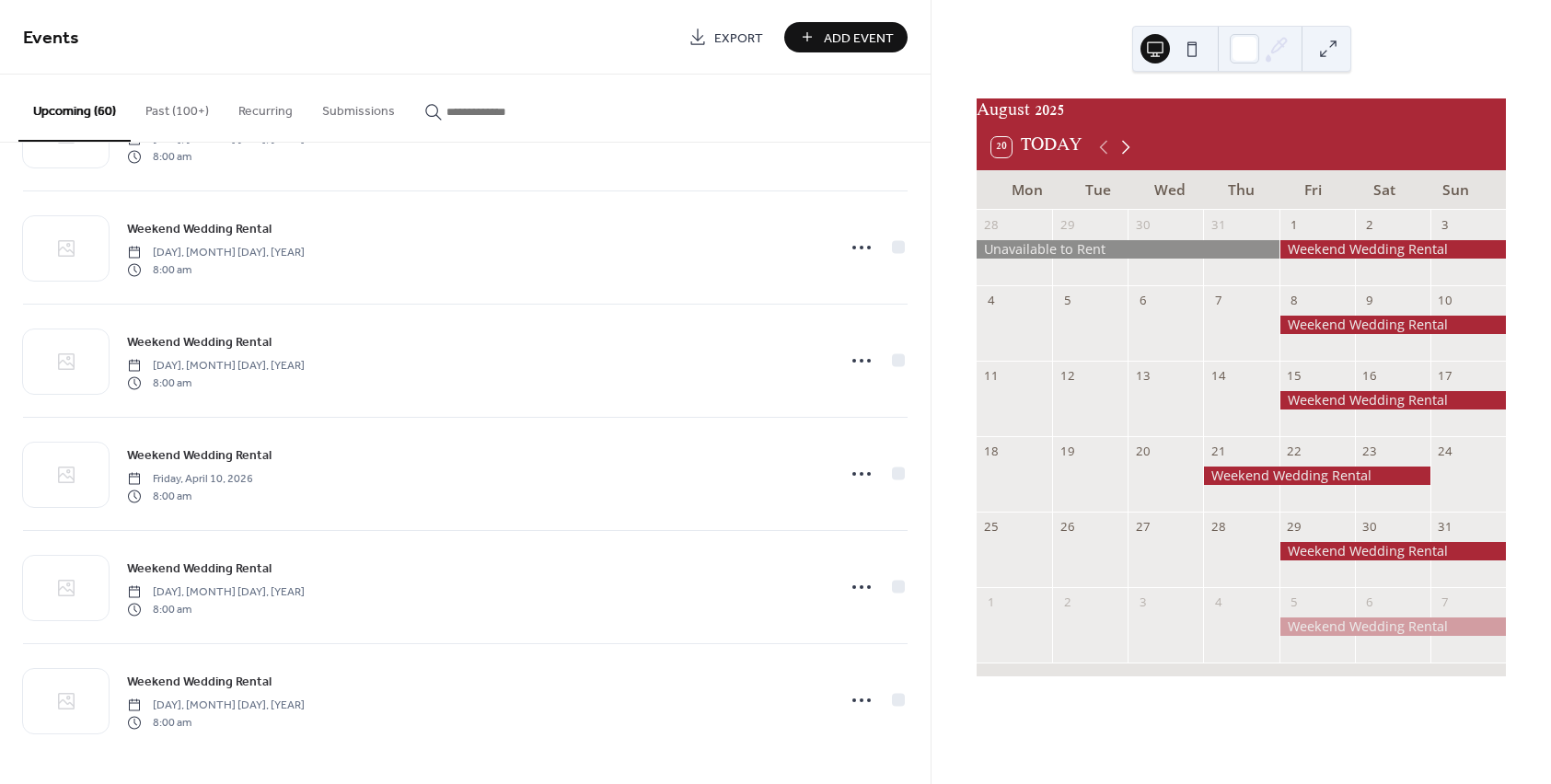click 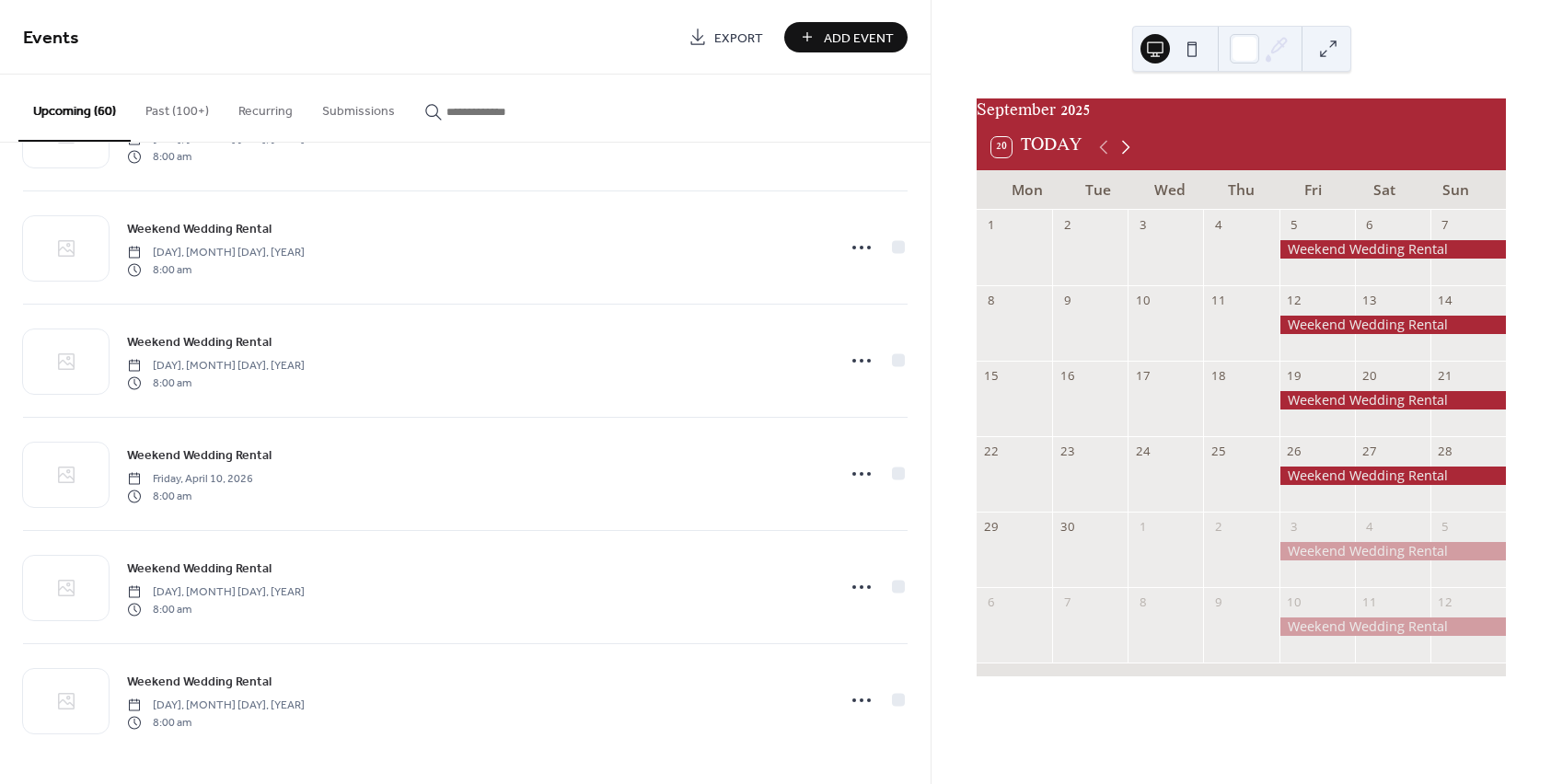 click 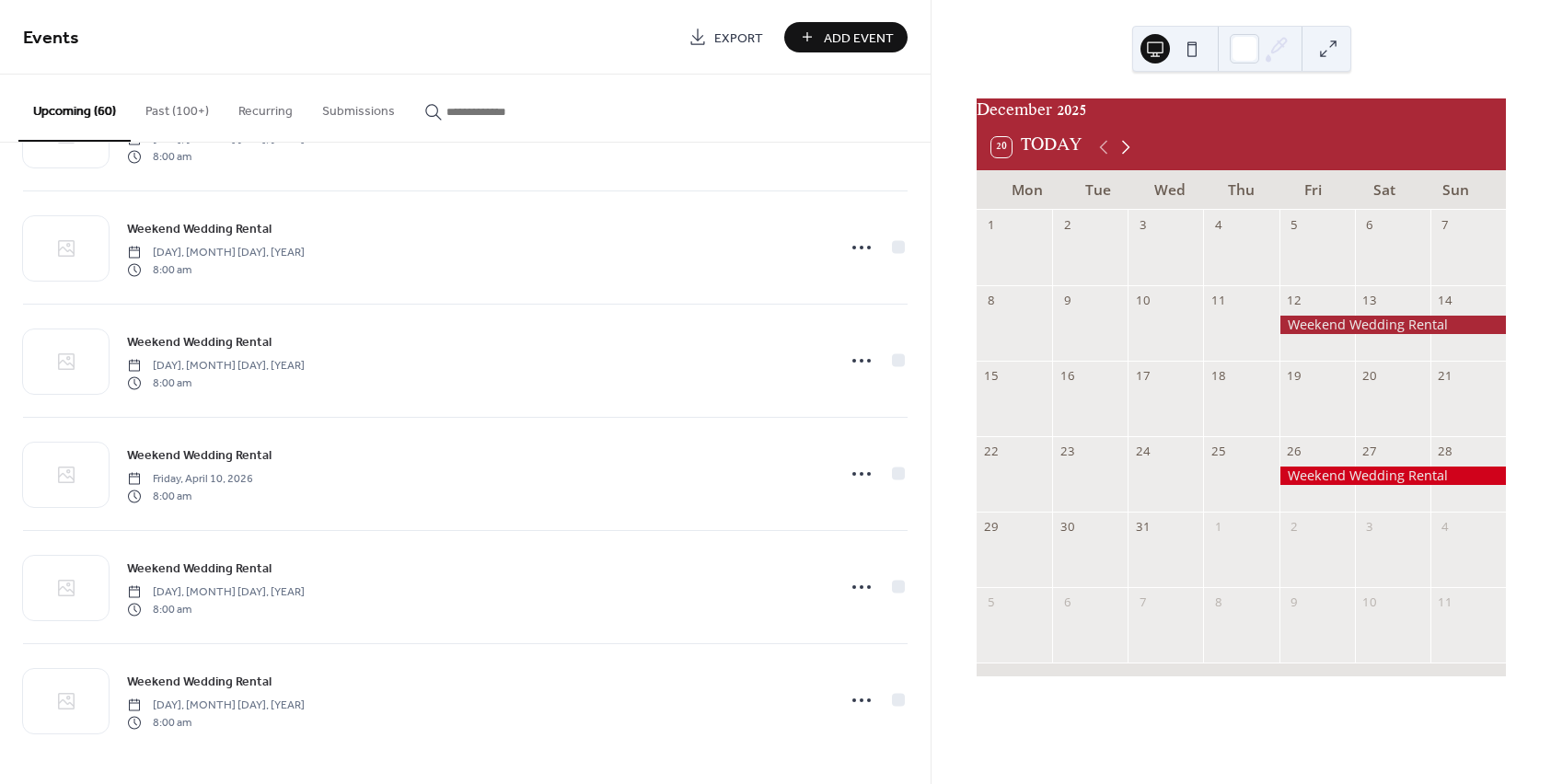 click 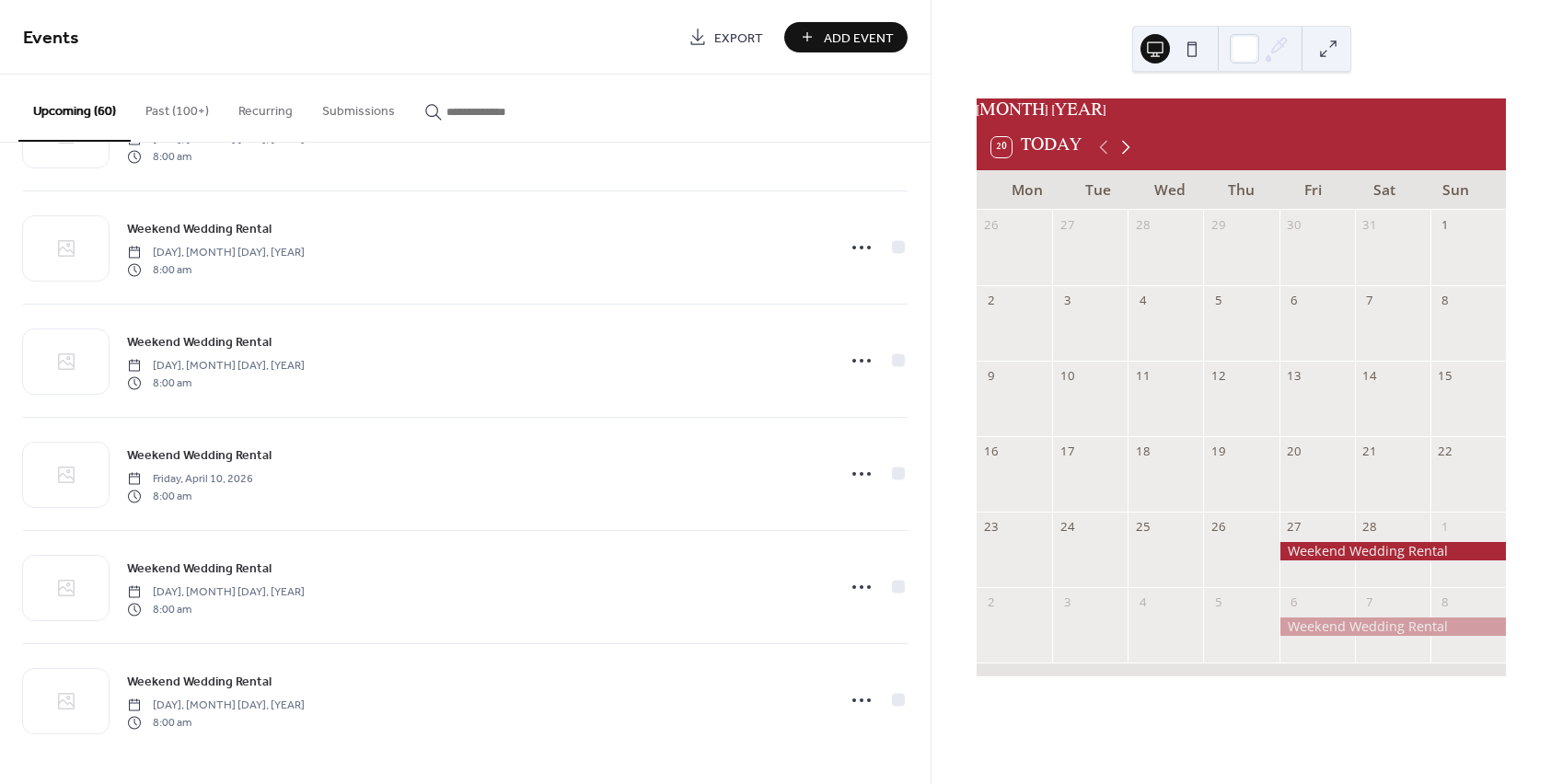 click 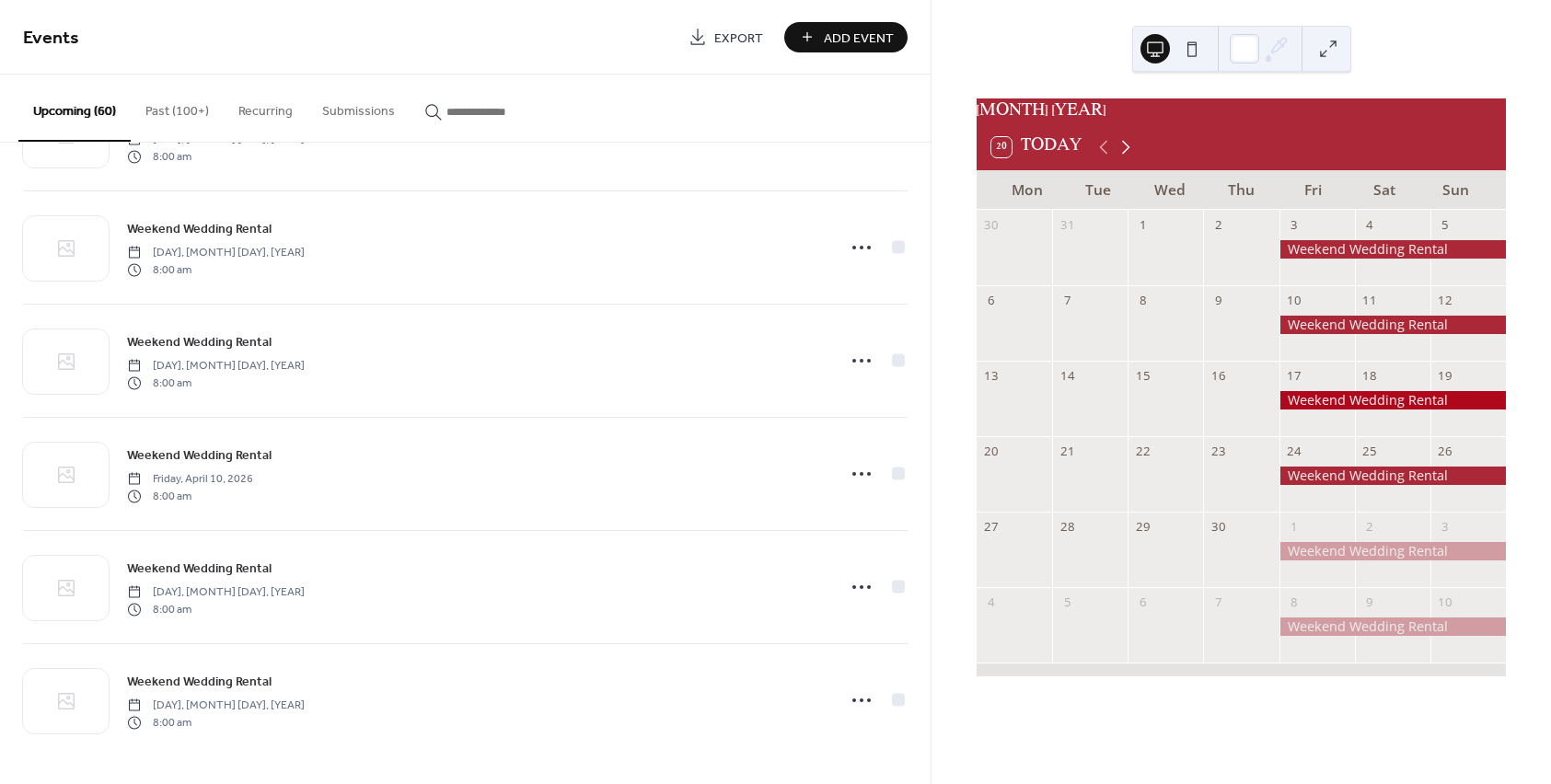 click 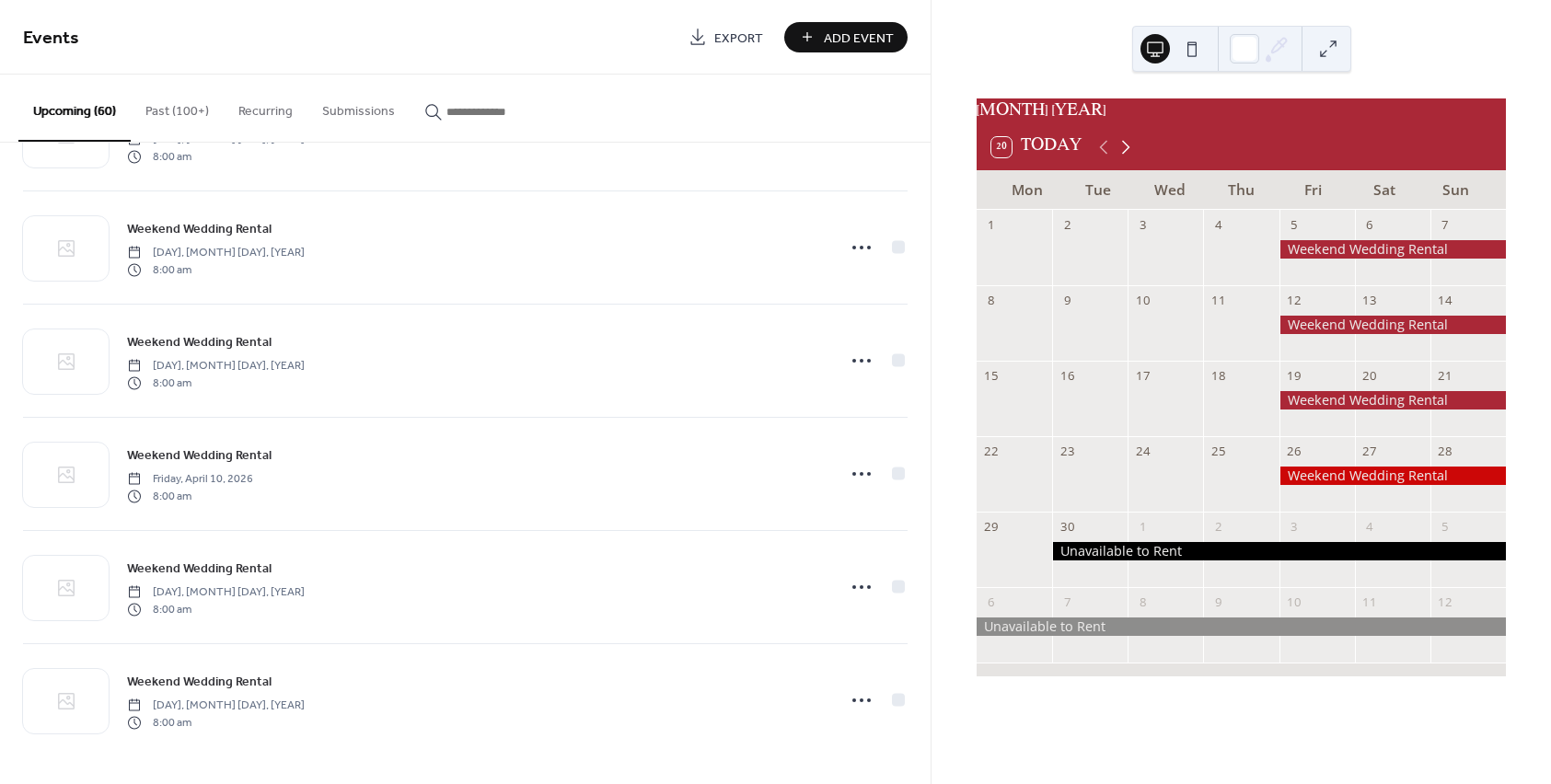 click 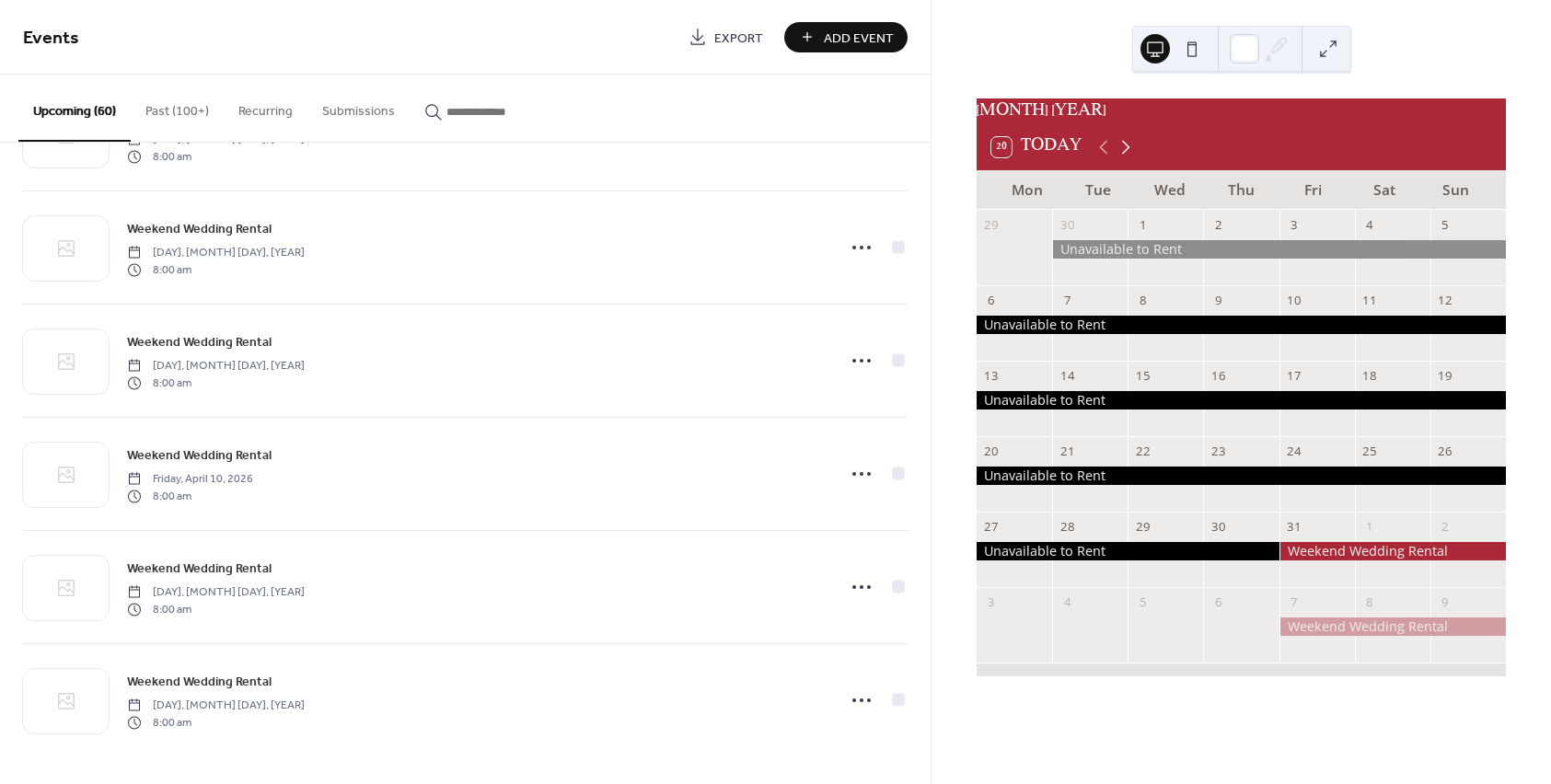 click 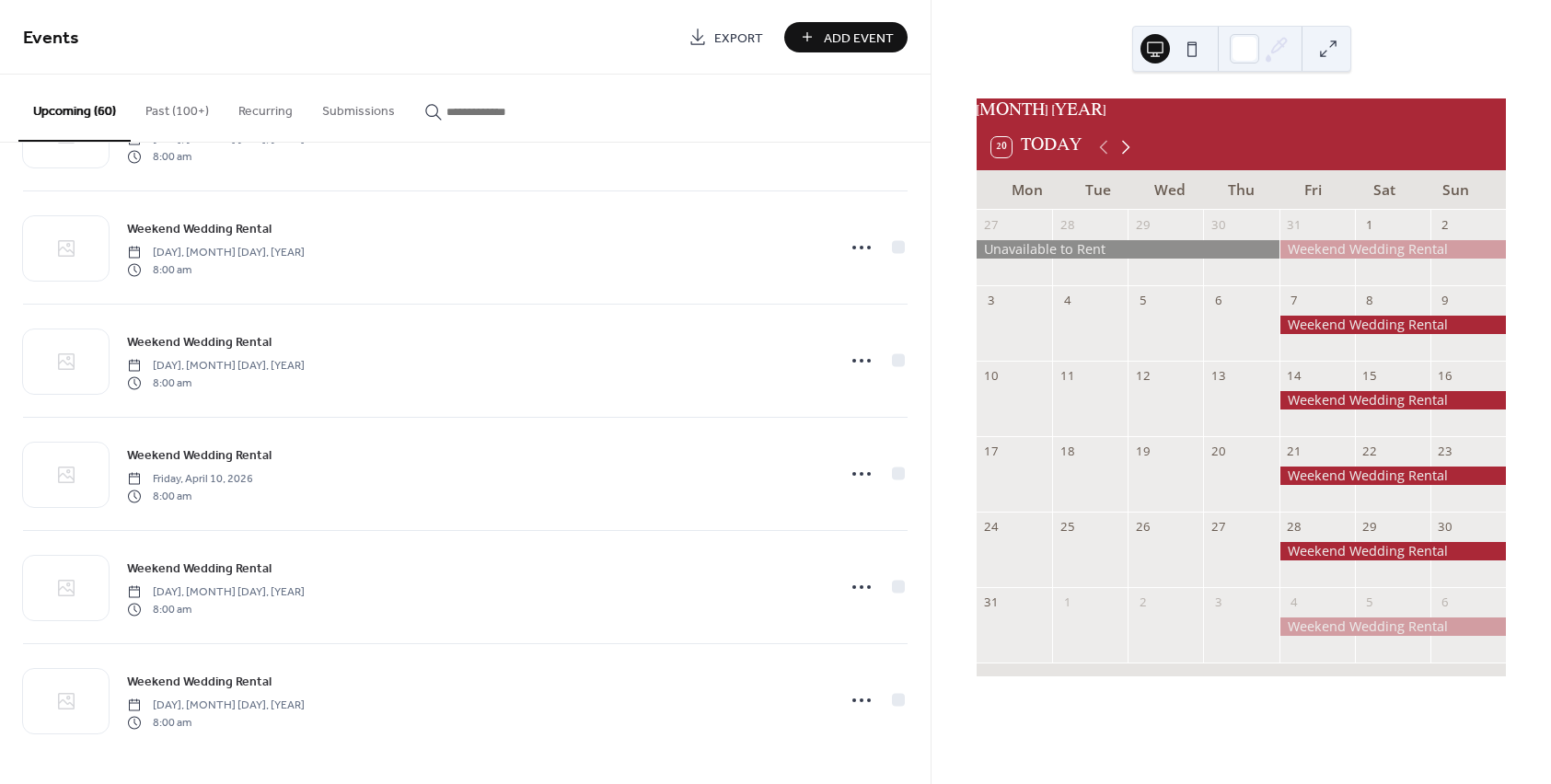 click 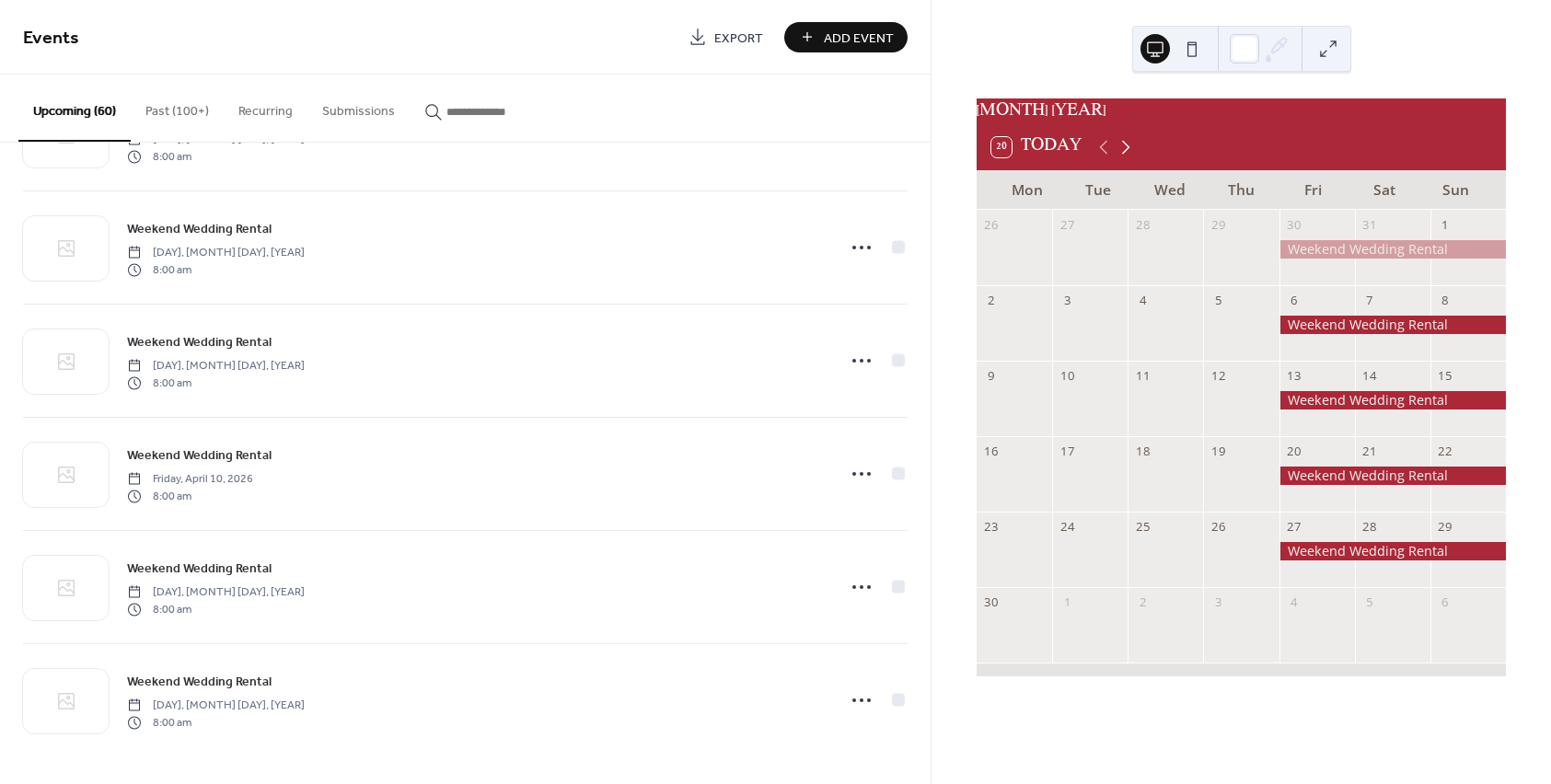click 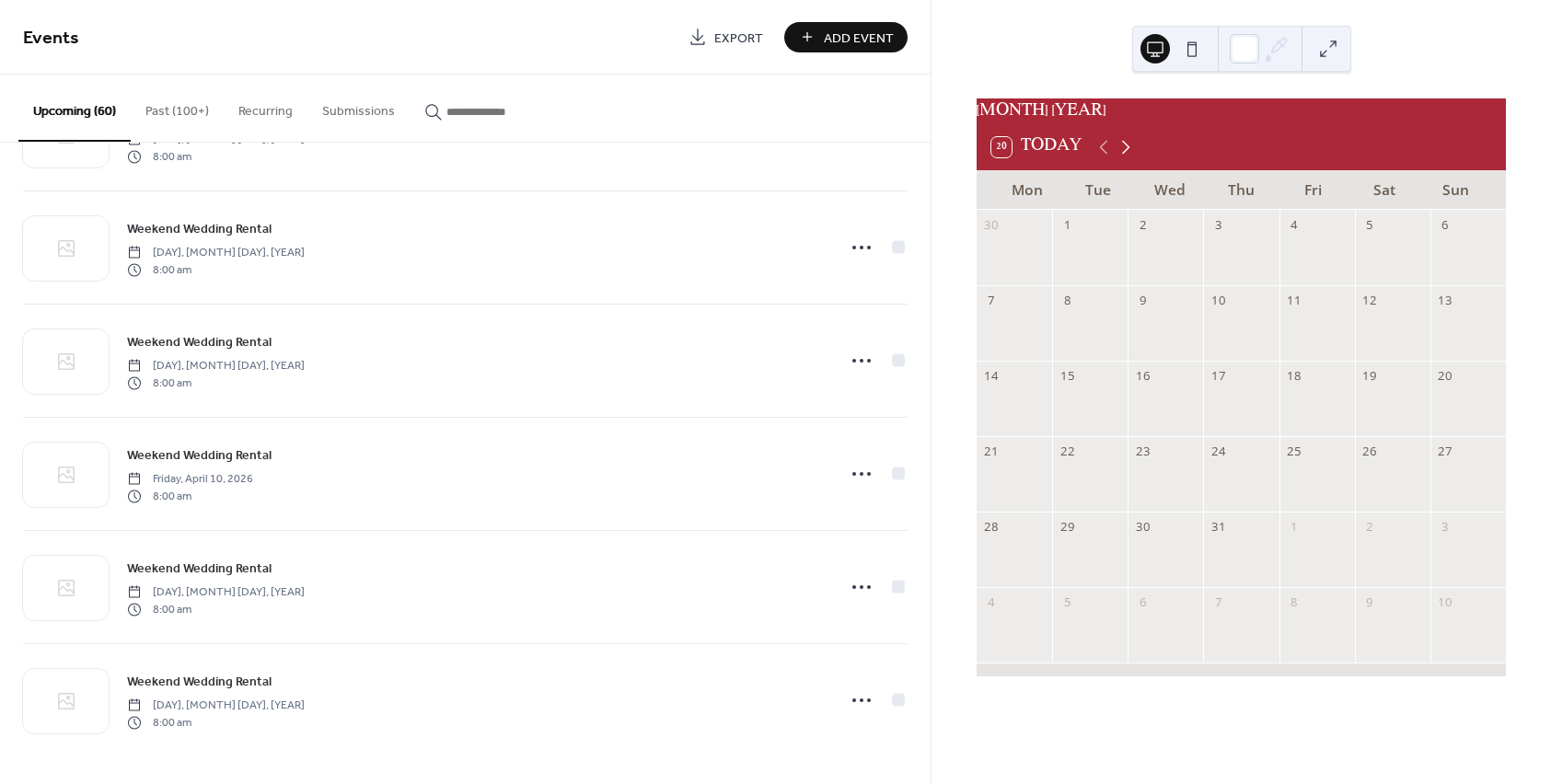 click 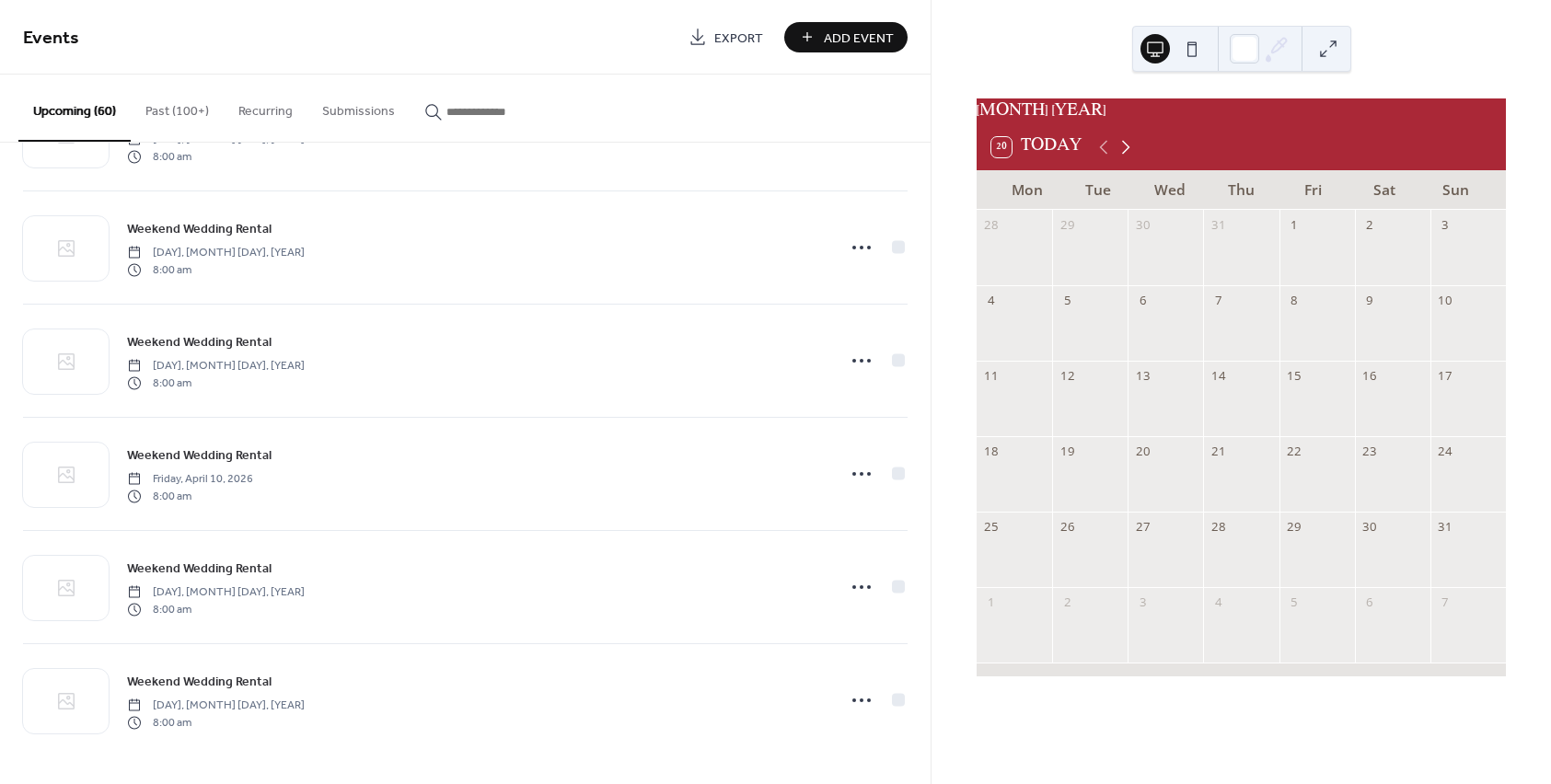click 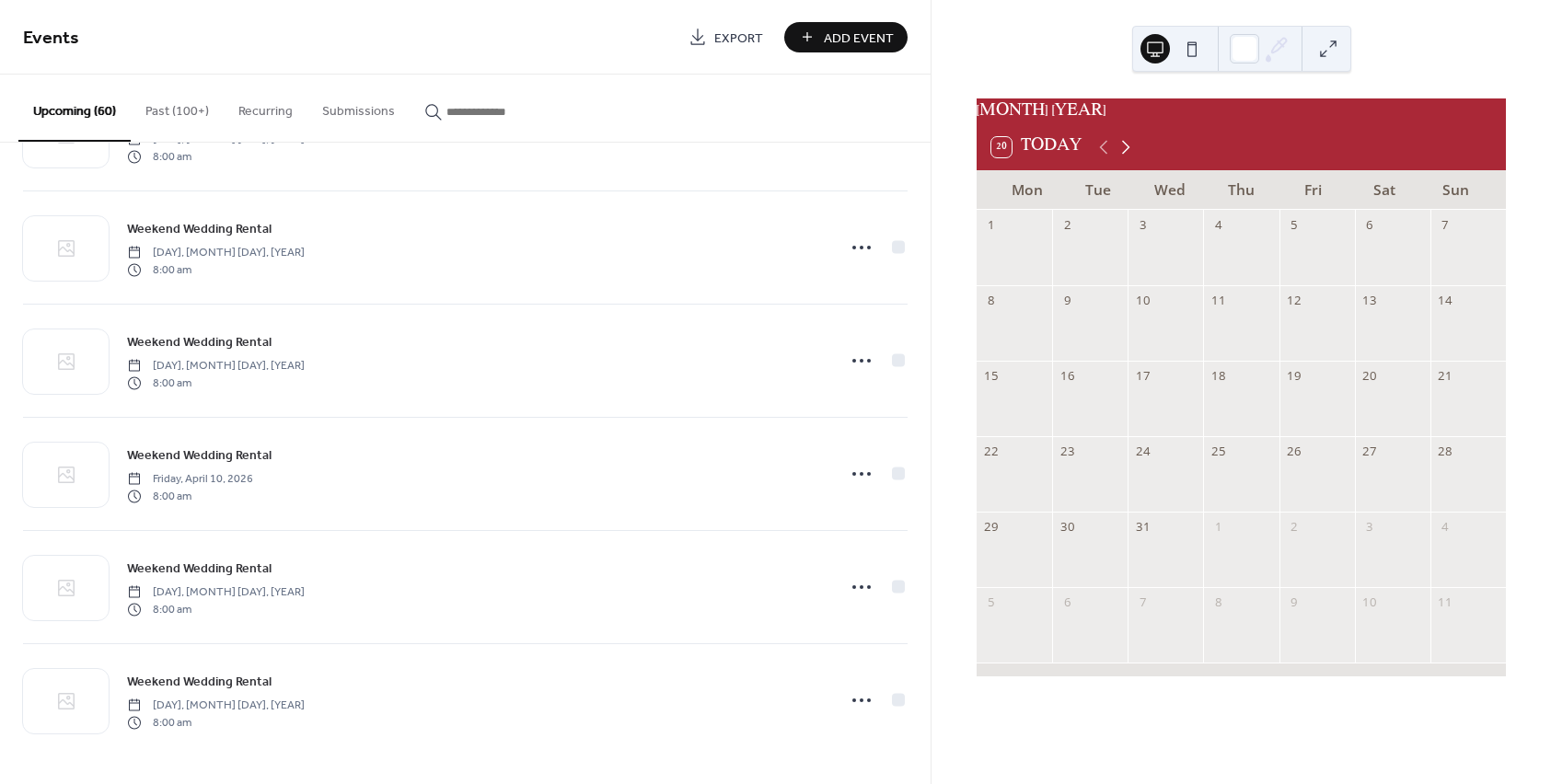click 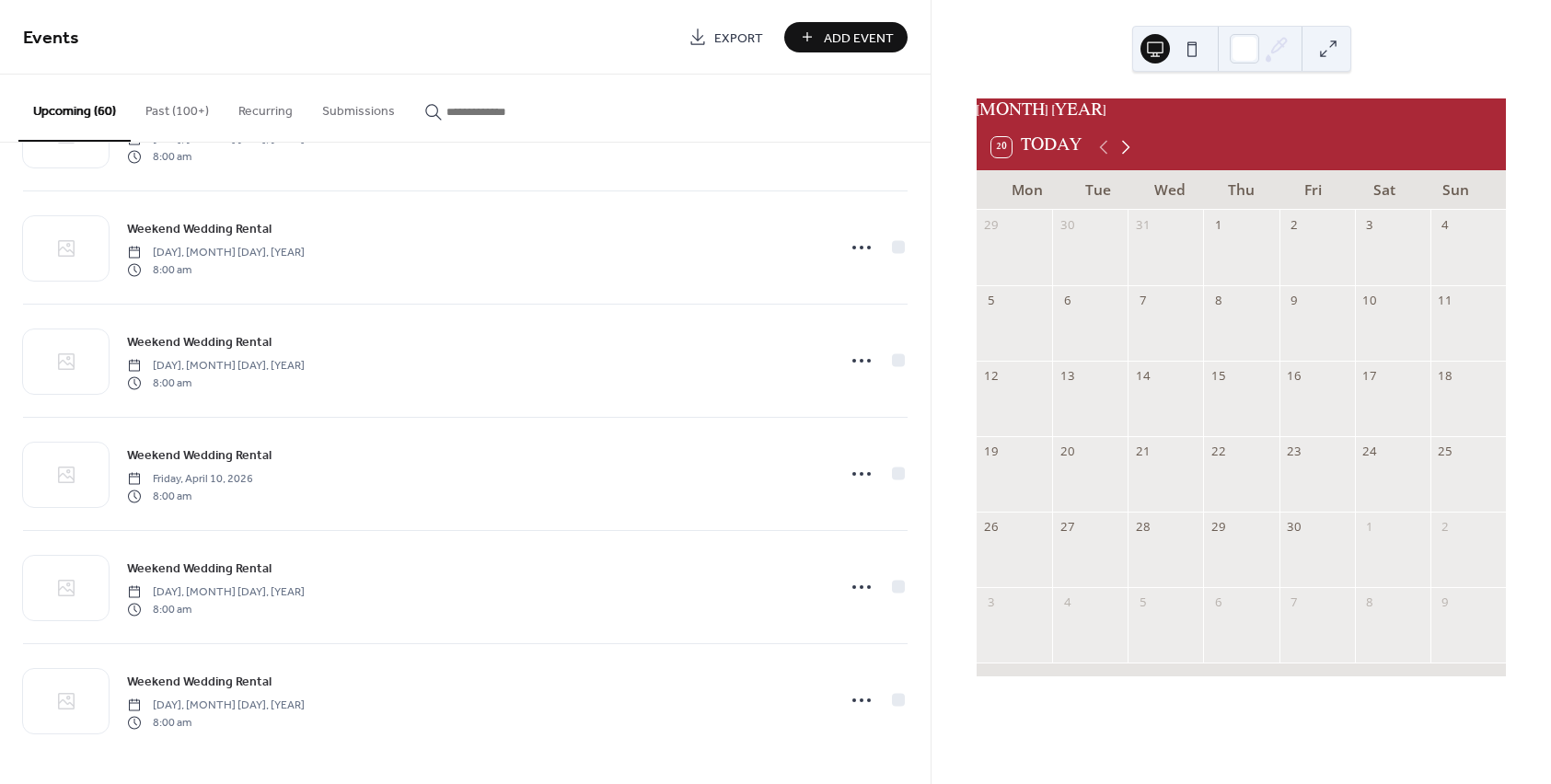 click 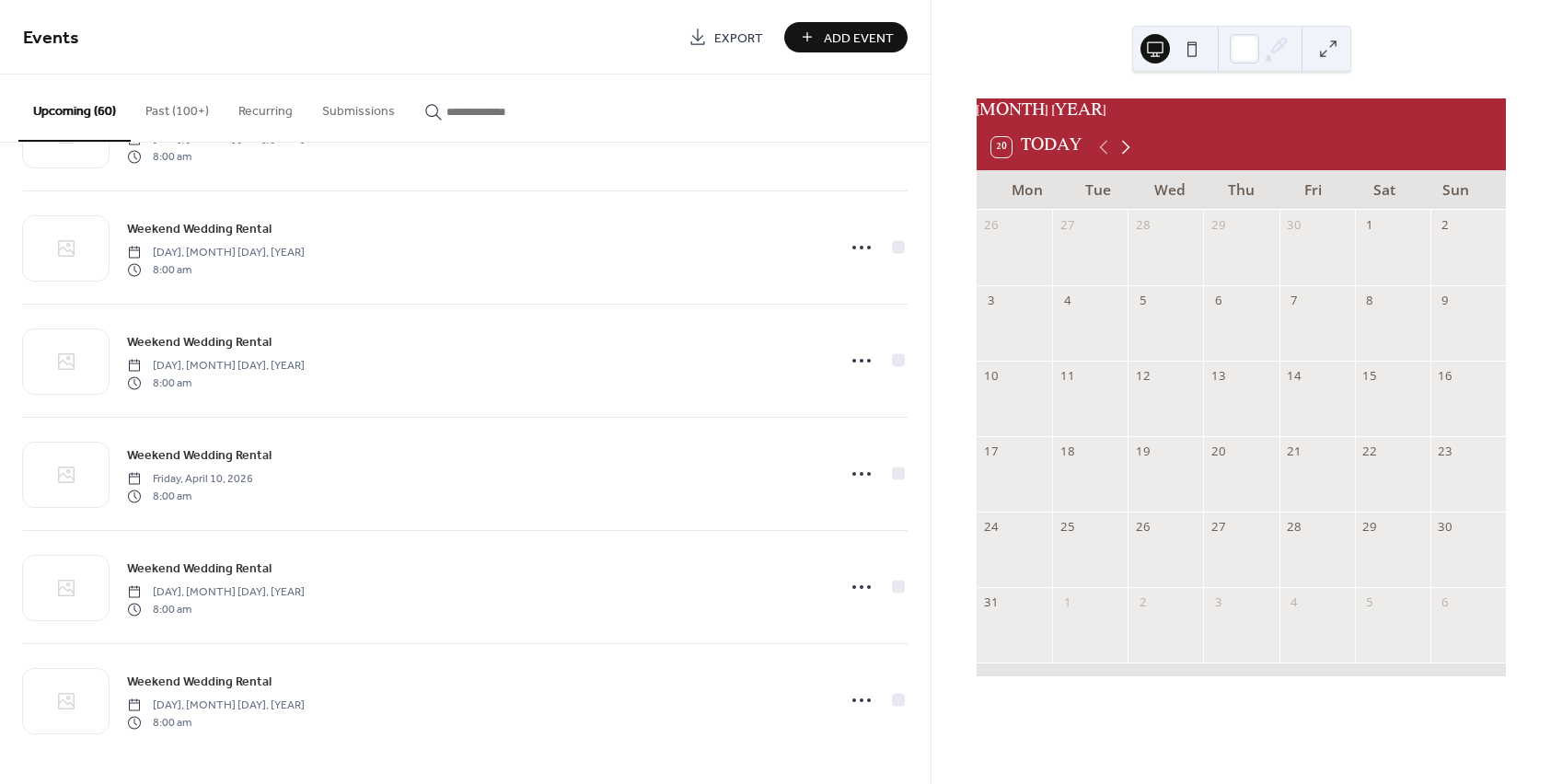 click 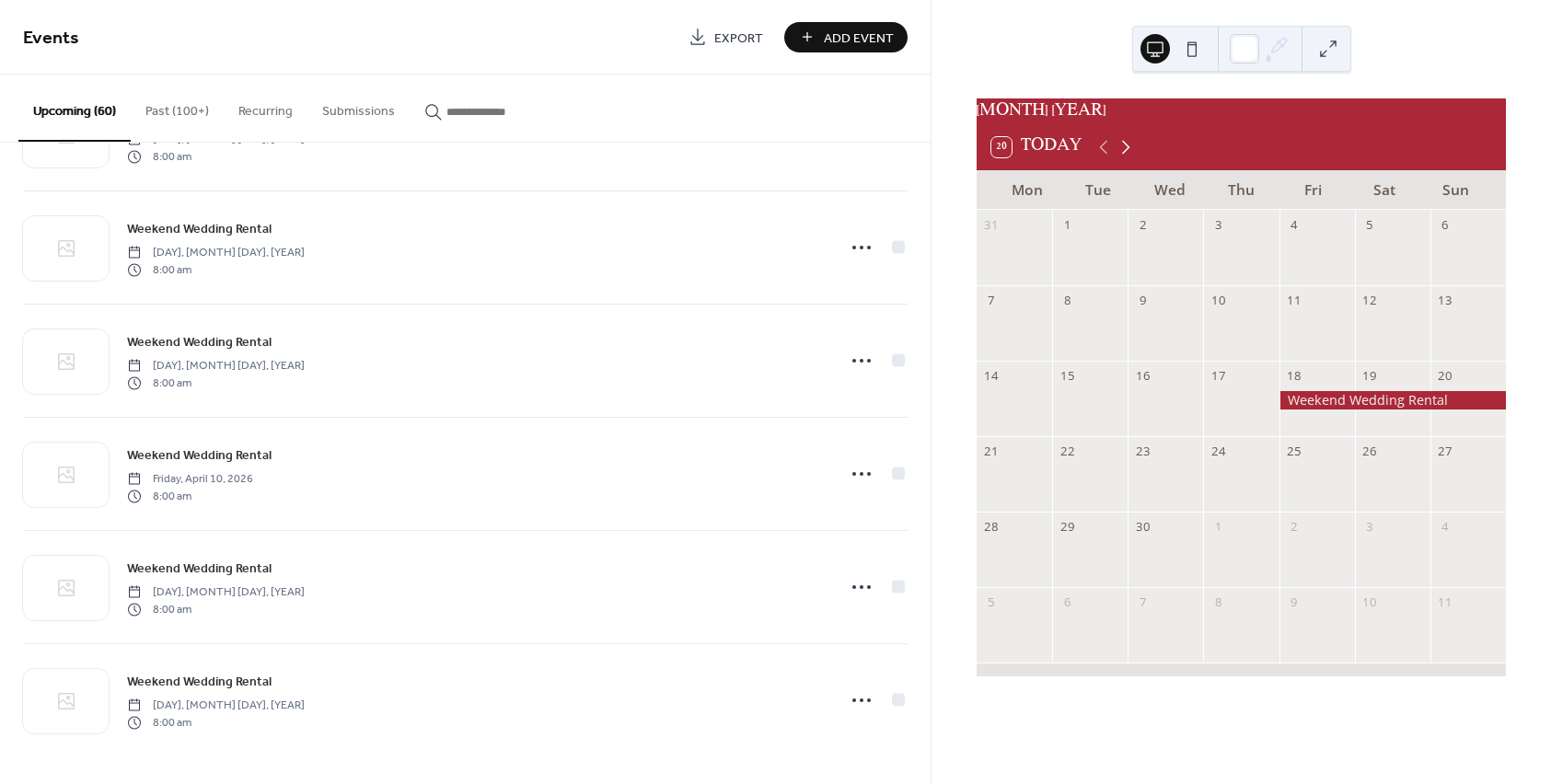 click 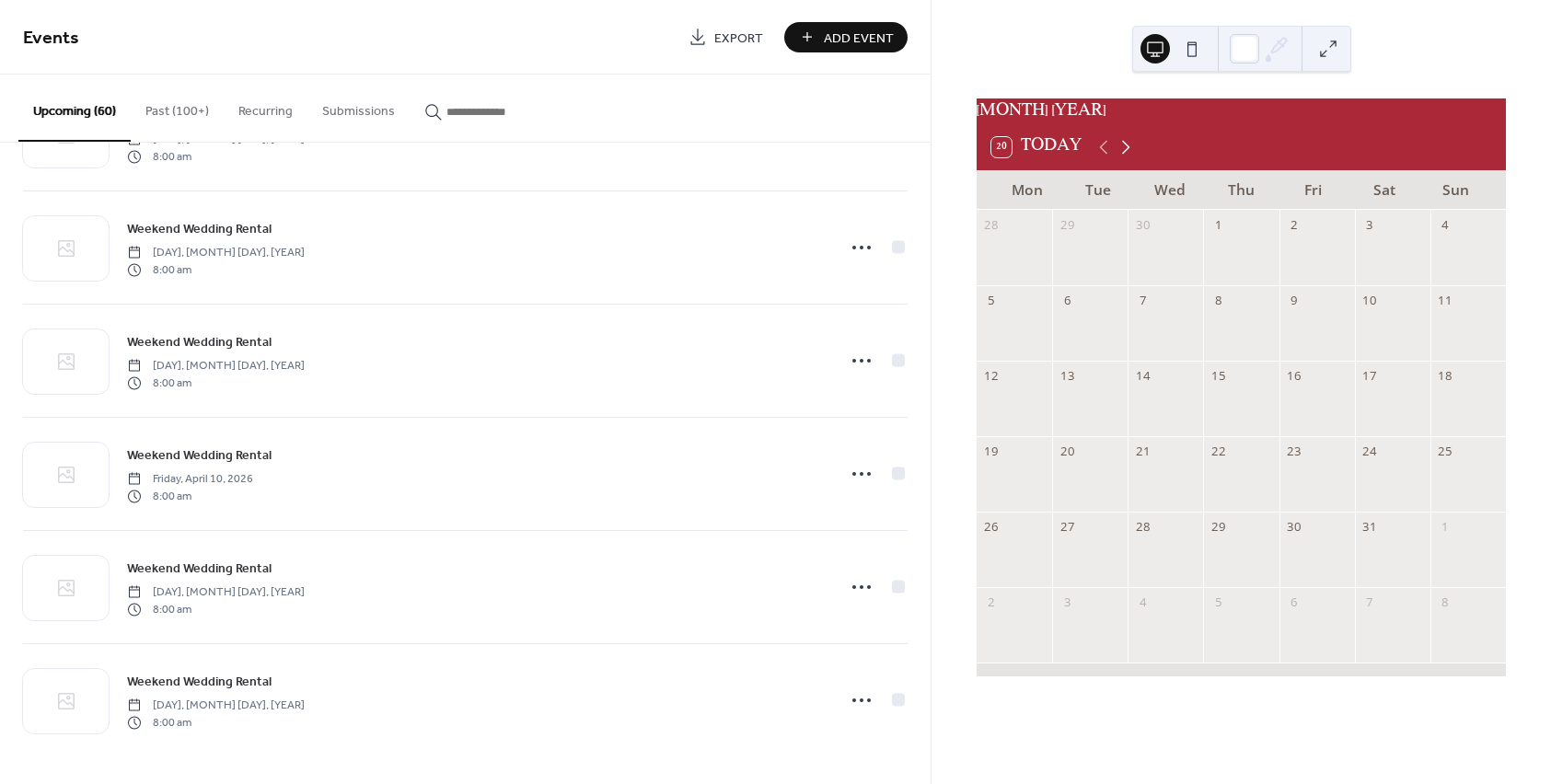 click 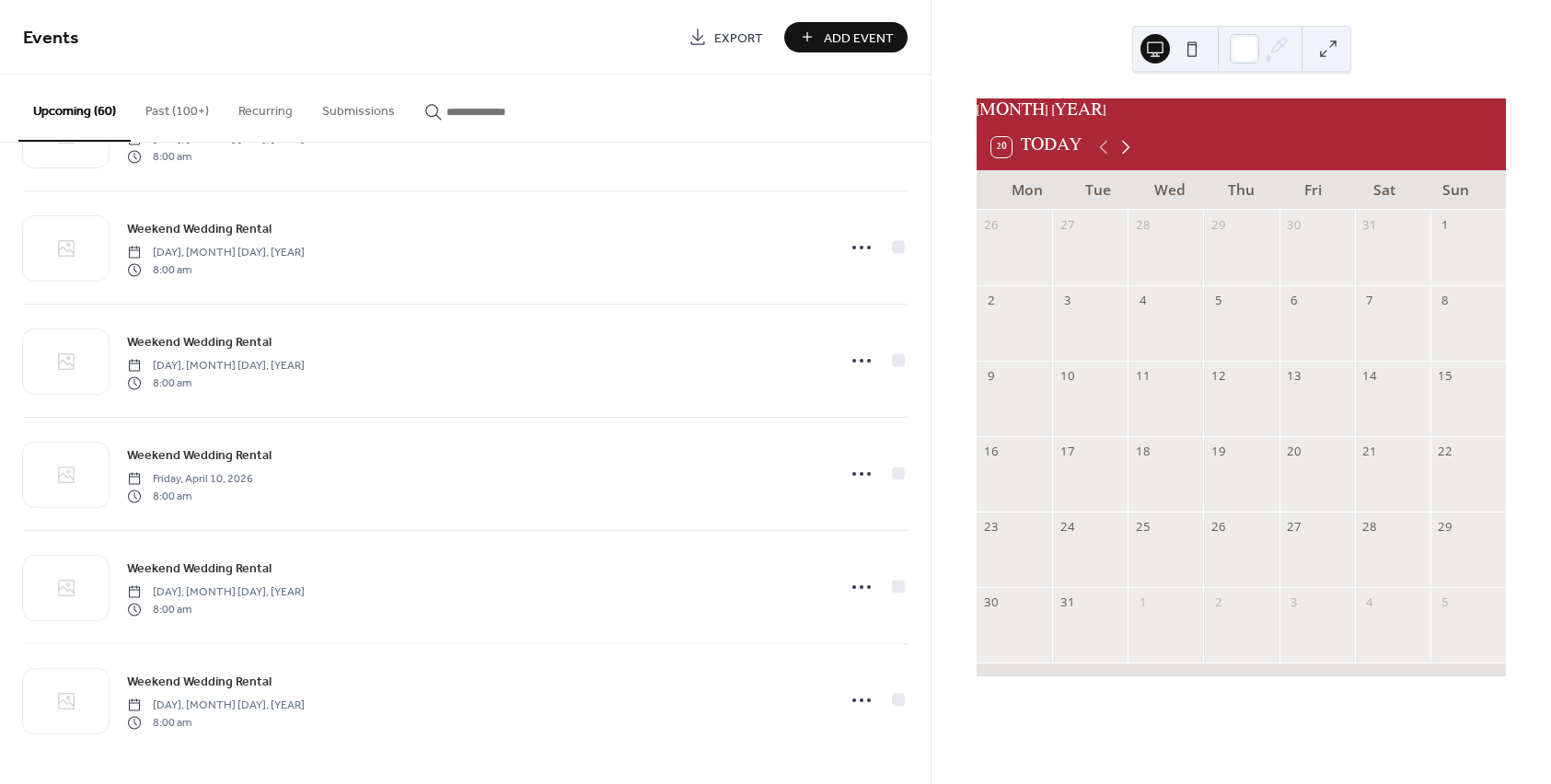 click 